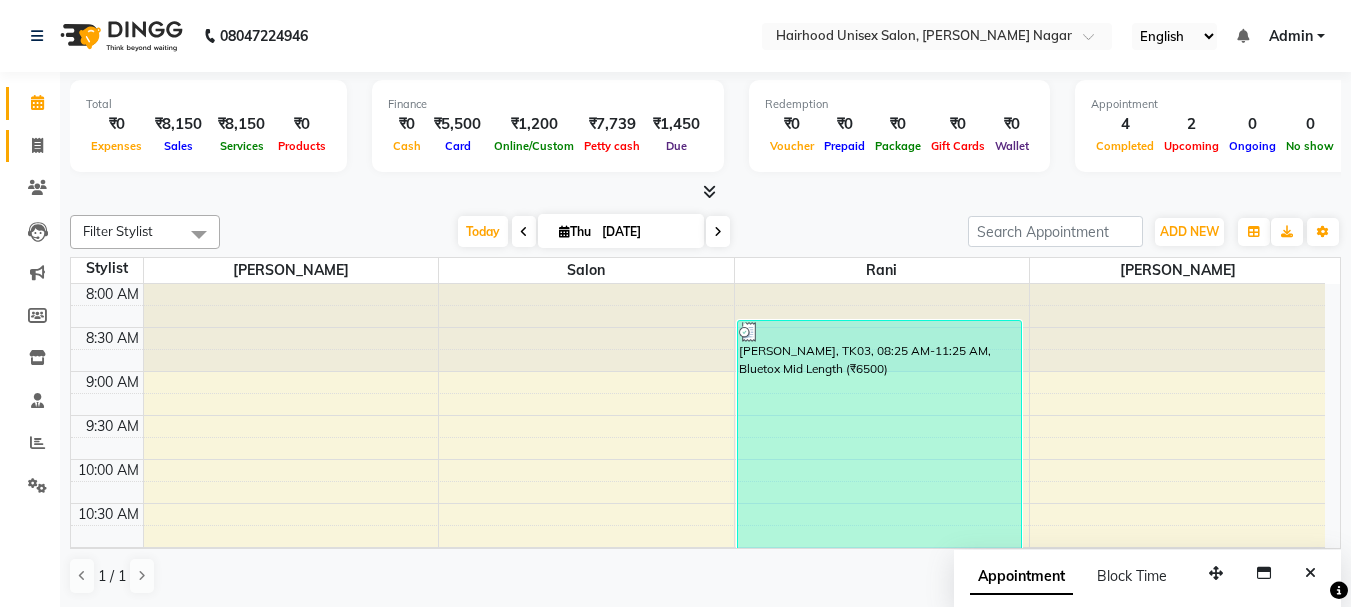 scroll, scrollTop: 0, scrollLeft: 0, axis: both 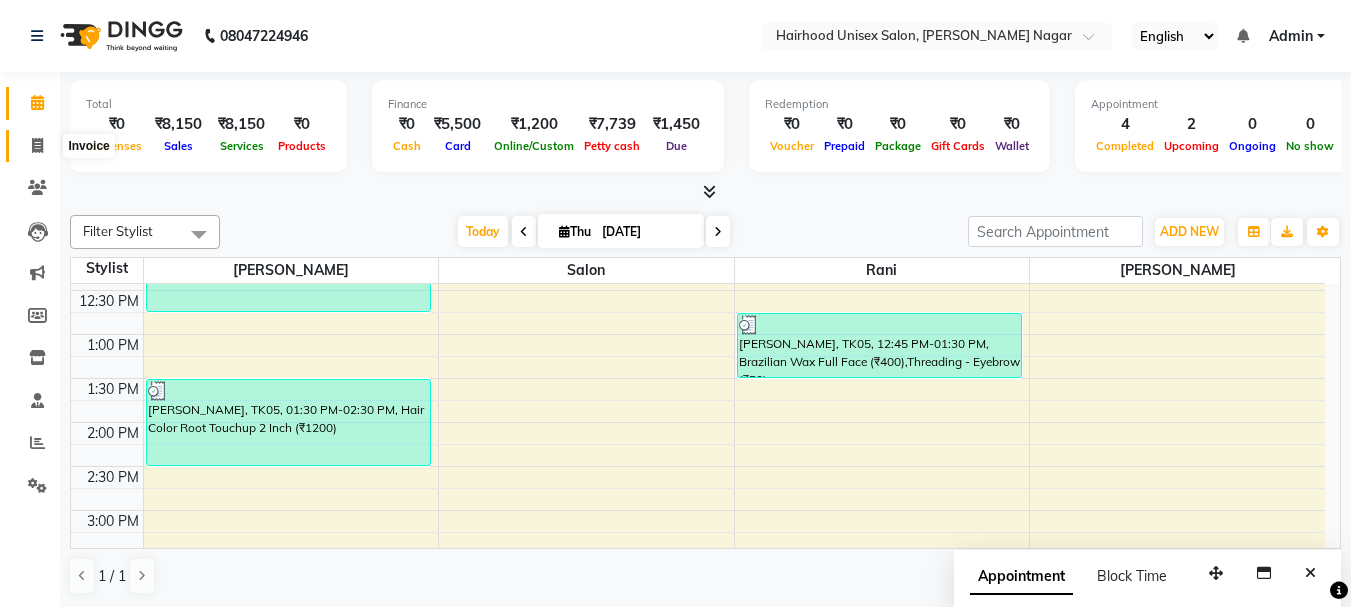 click 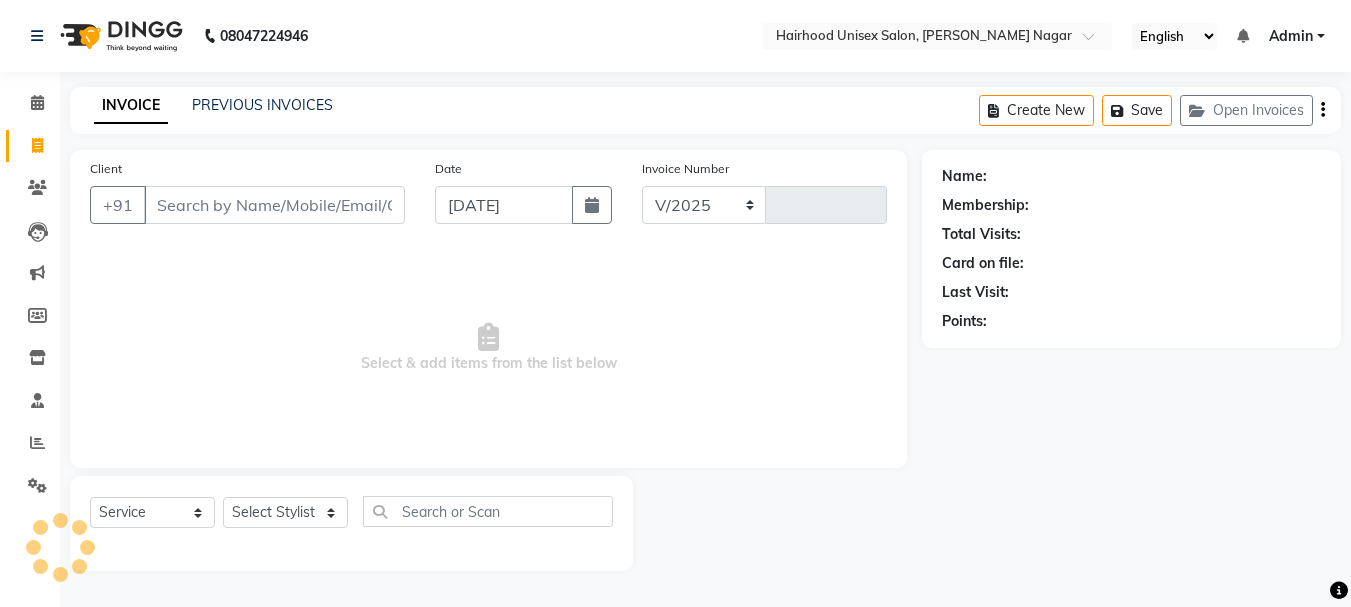 select on "754" 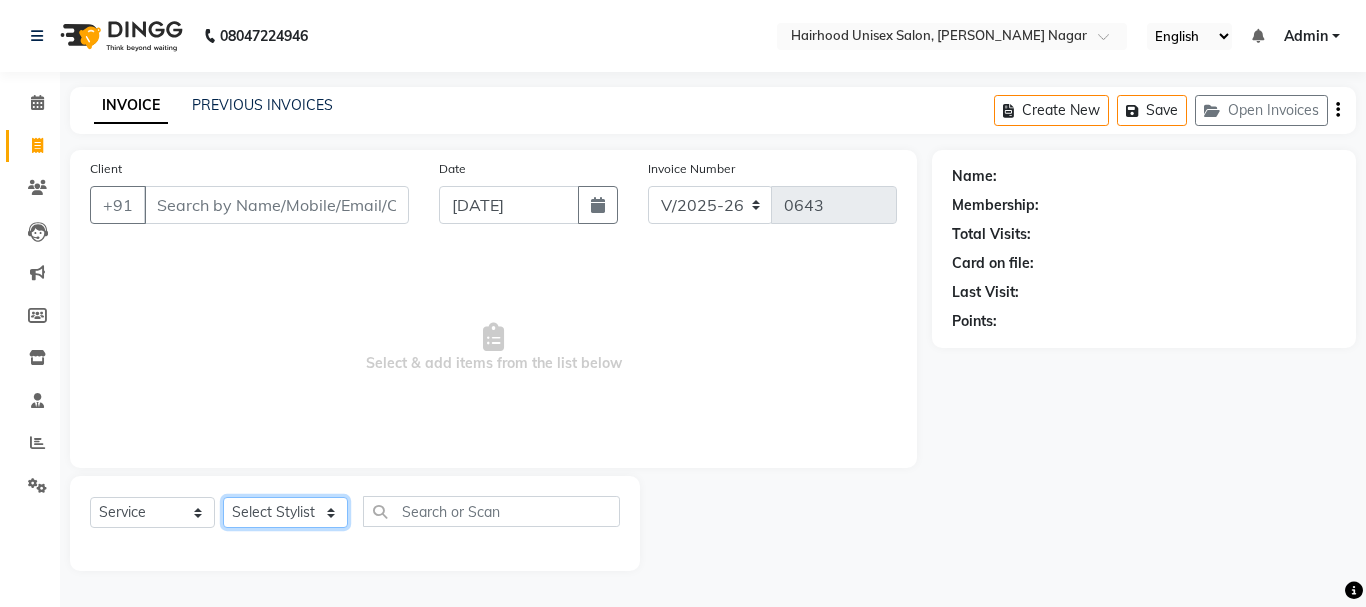 click on "Select Stylist [PERSON_NAME] [PERSON_NAME] Rani Salon" 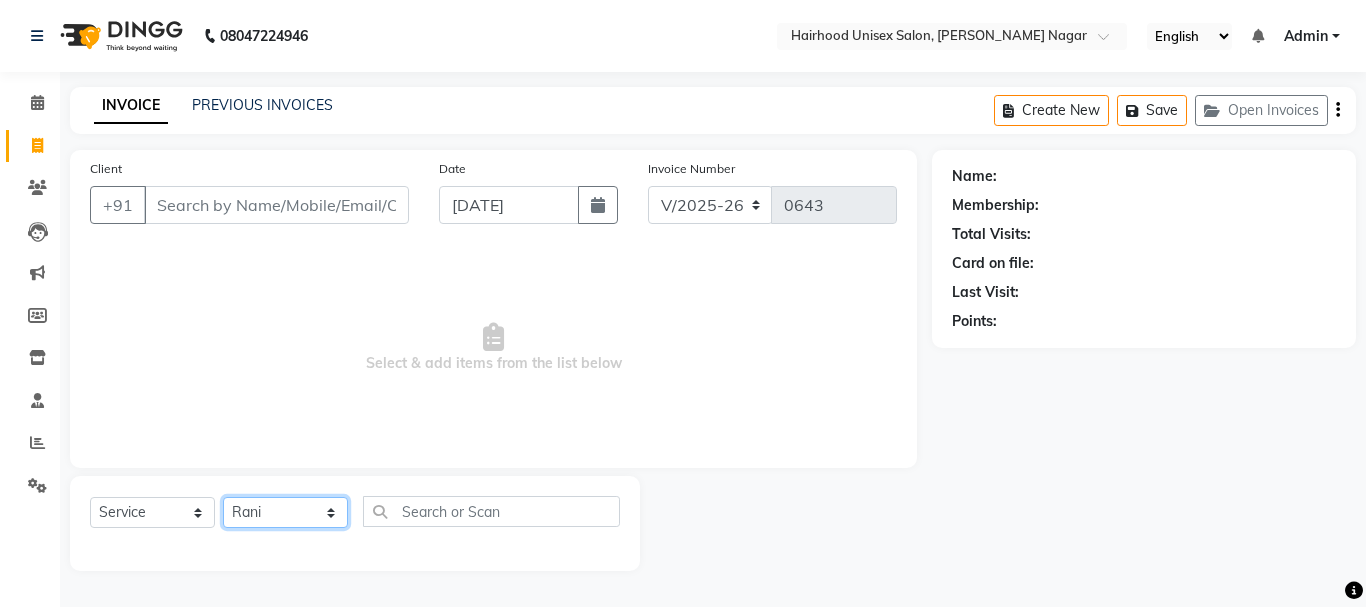 click on "Select Stylist [PERSON_NAME] [PERSON_NAME] Rani Salon" 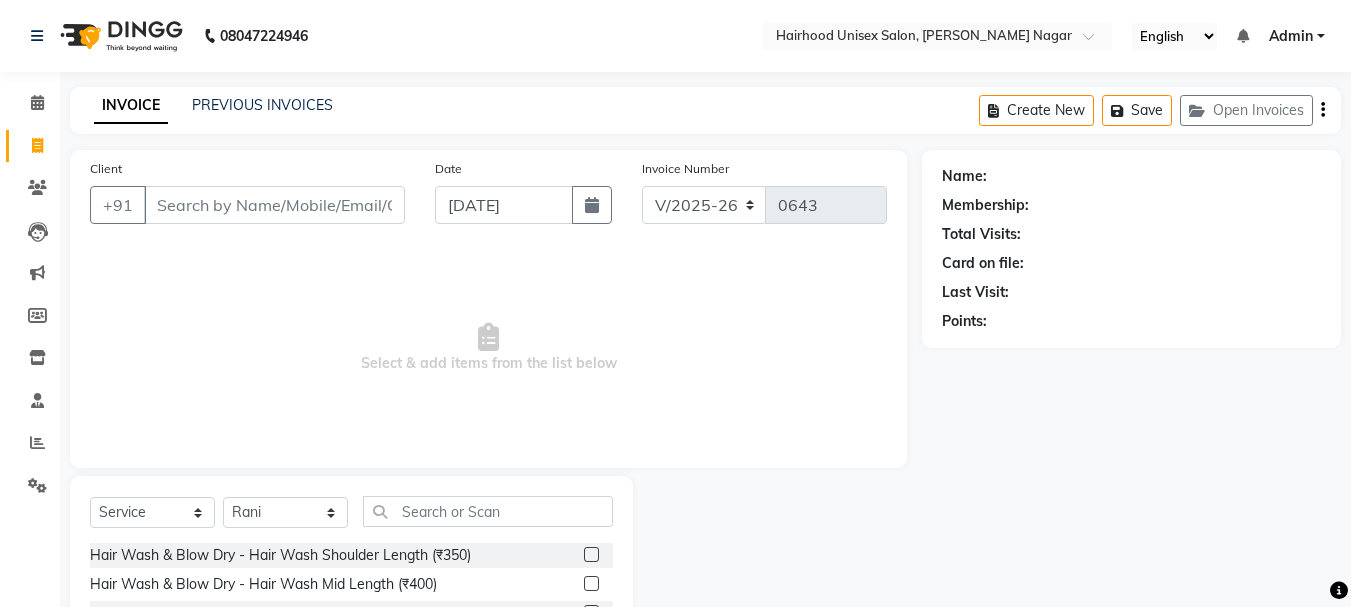 click 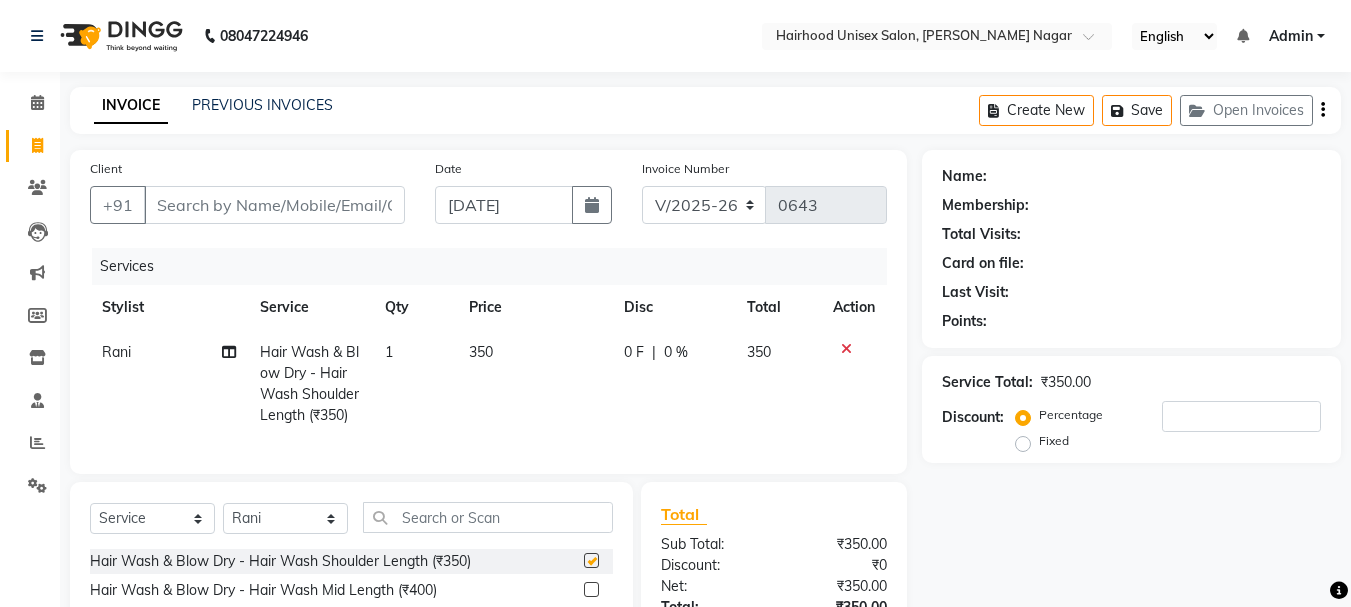 checkbox on "false" 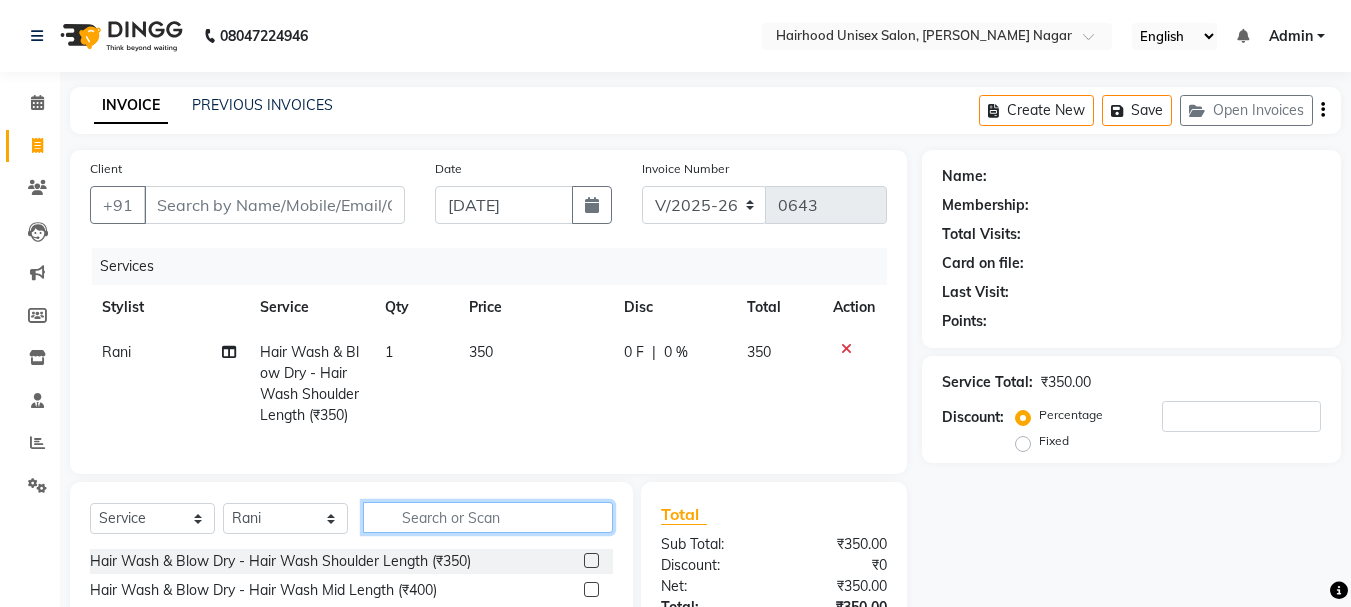 click 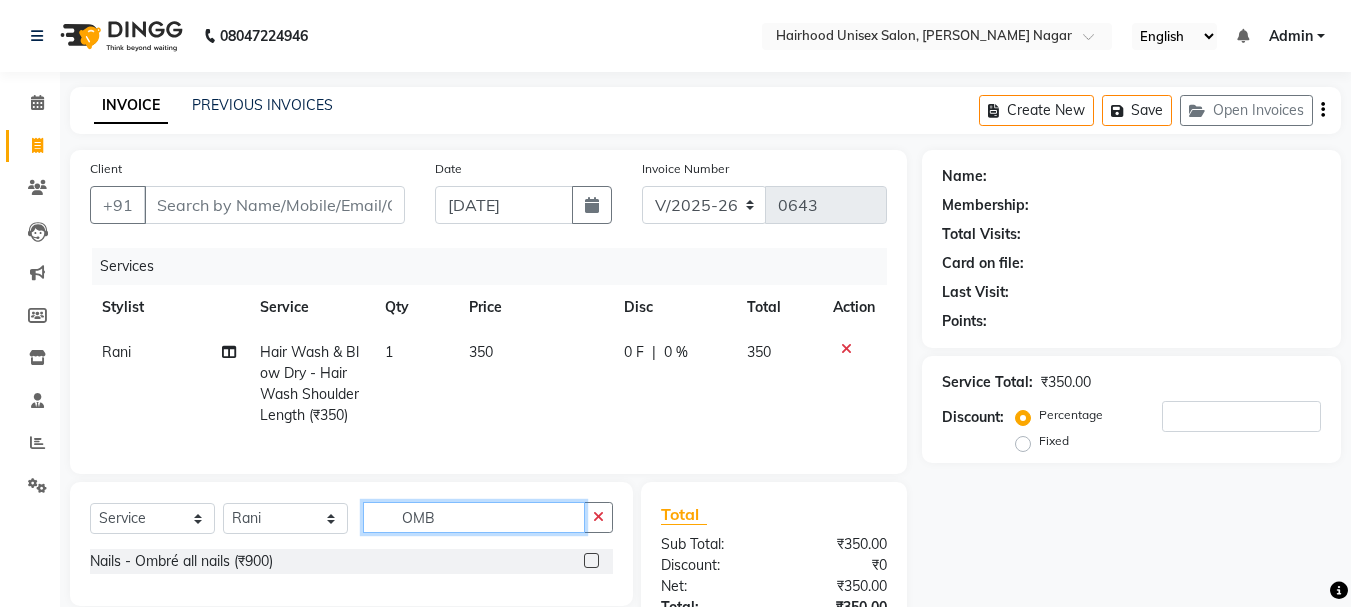 scroll, scrollTop: 172, scrollLeft: 0, axis: vertical 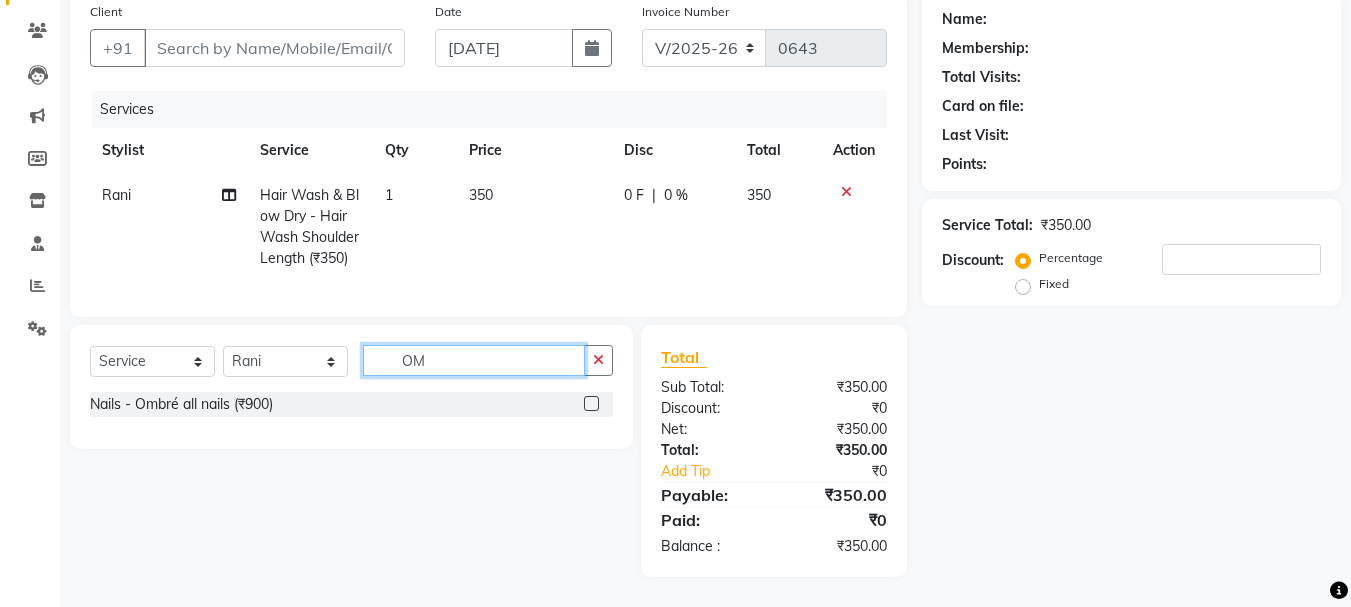 type on "O" 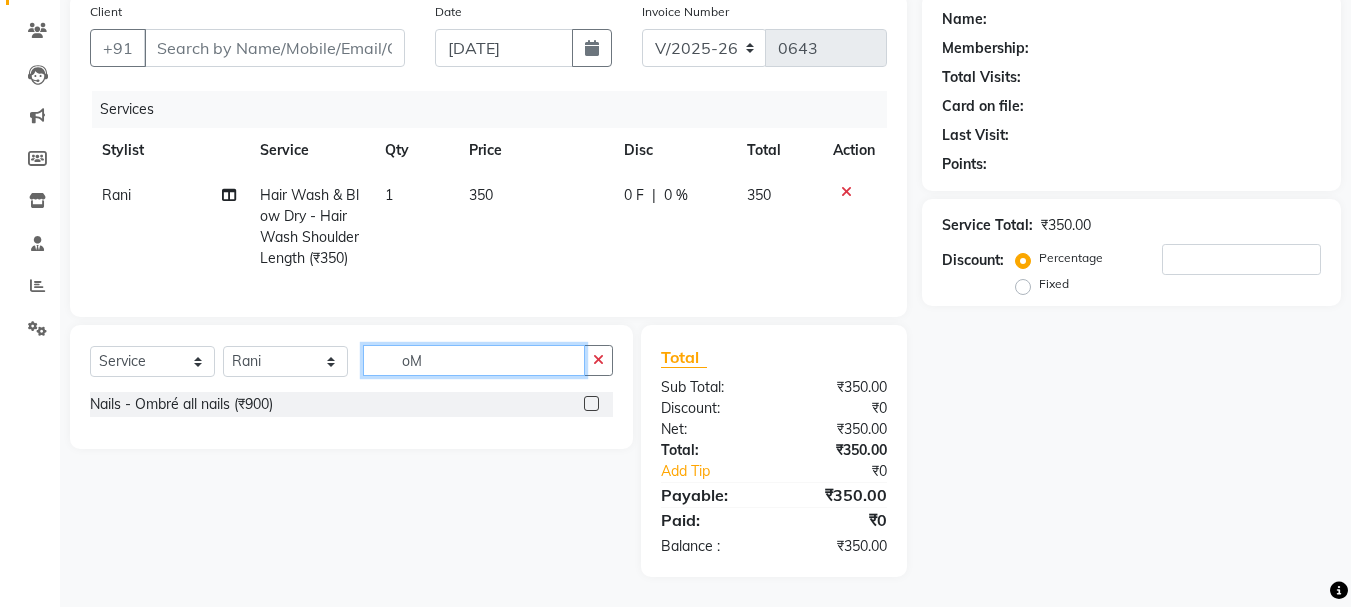 type on "o" 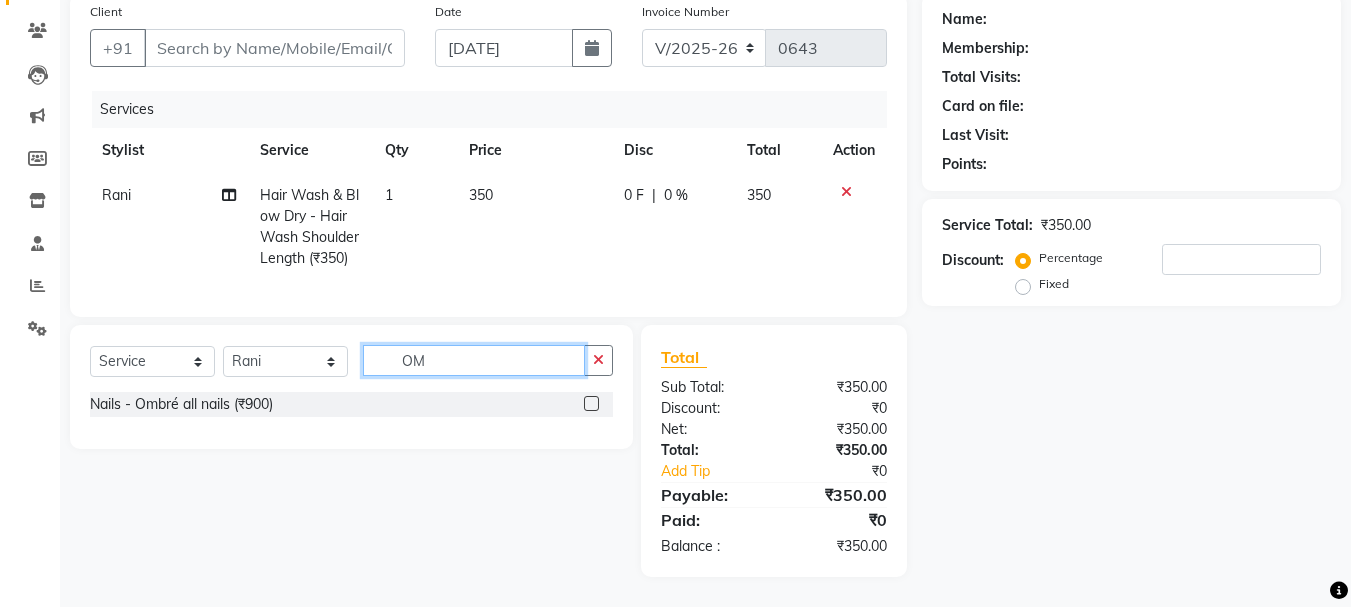type on "O" 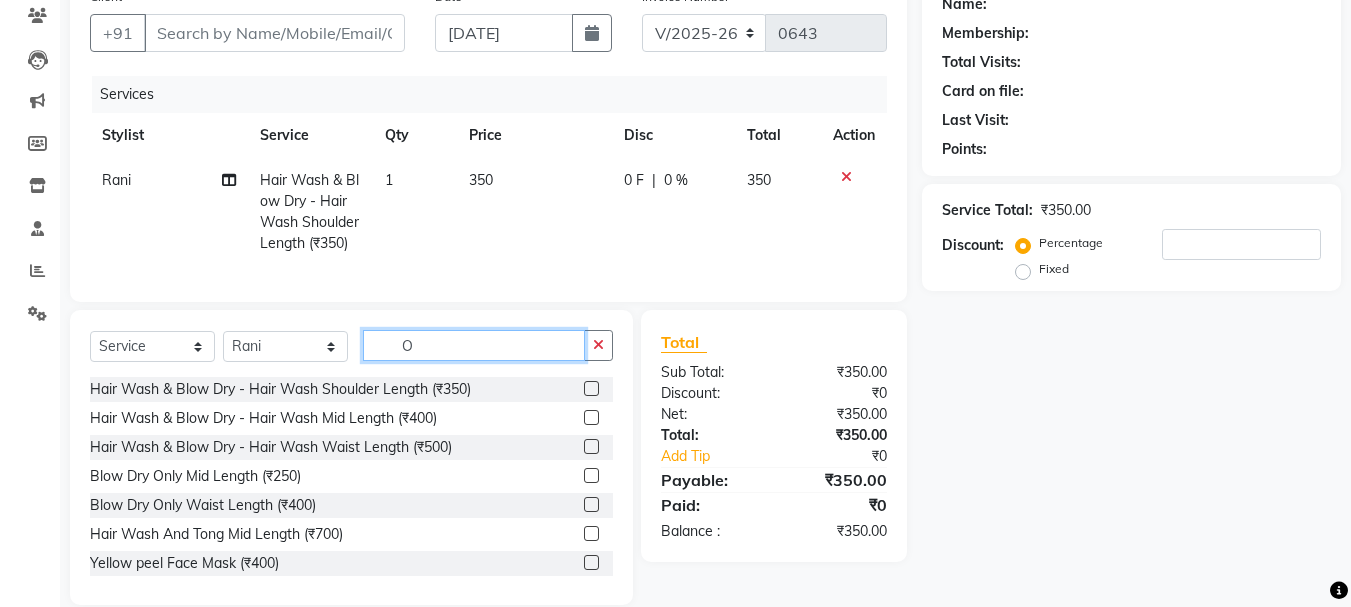 type 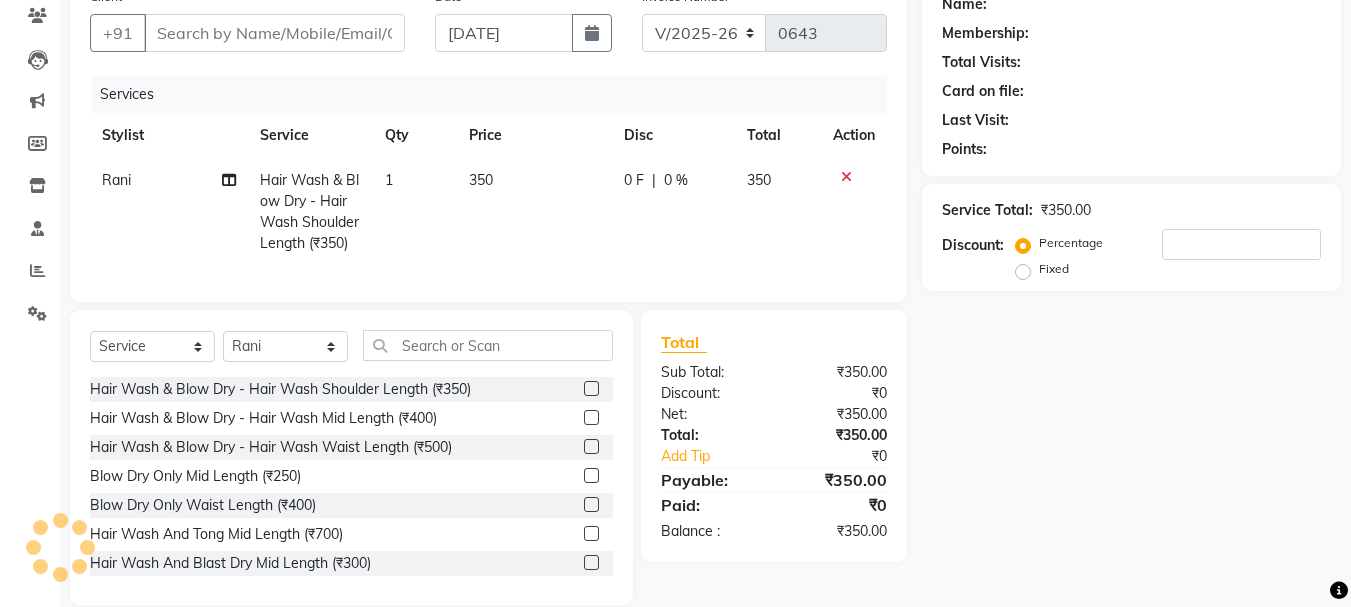 click on "0 F" 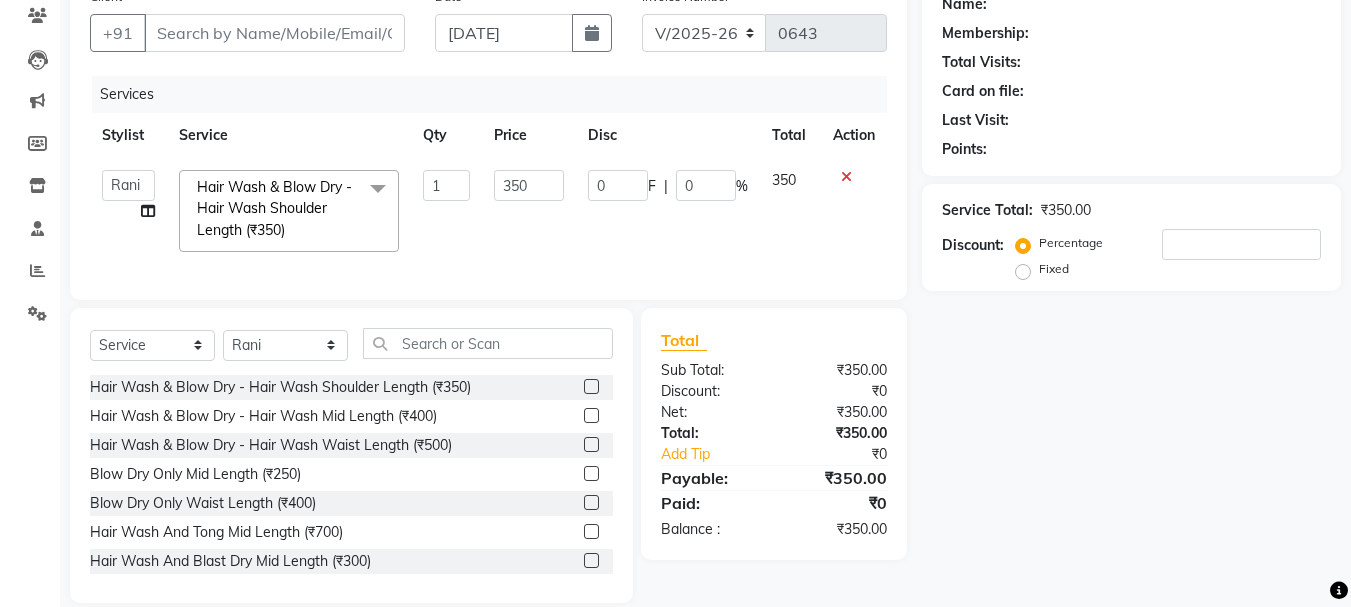 drag, startPoint x: 286, startPoint y: 385, endPoint x: 318, endPoint y: 373, distance: 34.176014 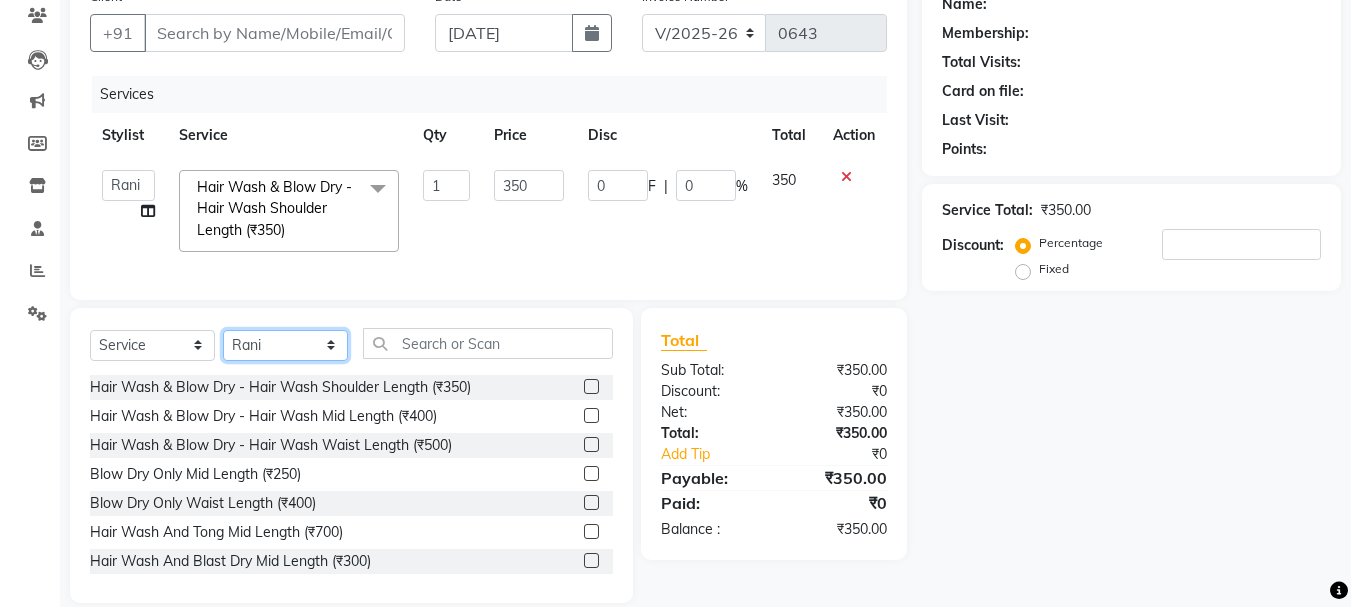 click on "Select Stylist [PERSON_NAME] [PERSON_NAME] Rani Salon" 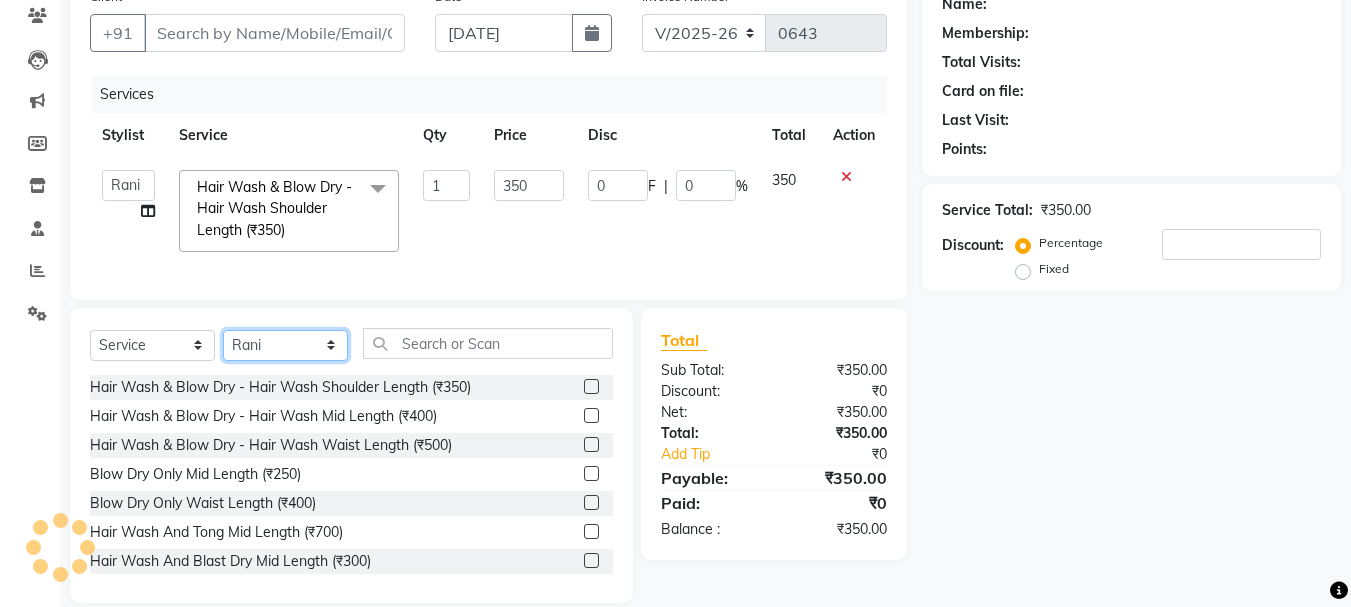 select on "70235" 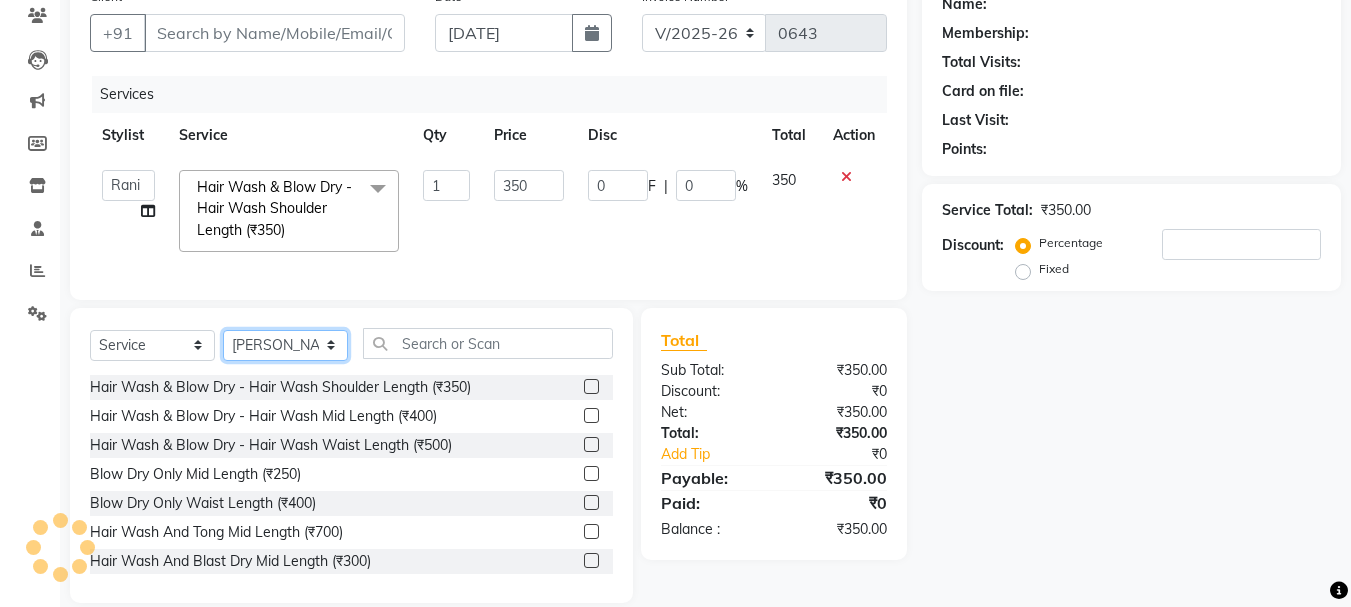 click on "Select Stylist [PERSON_NAME] [PERSON_NAME] Rani Salon" 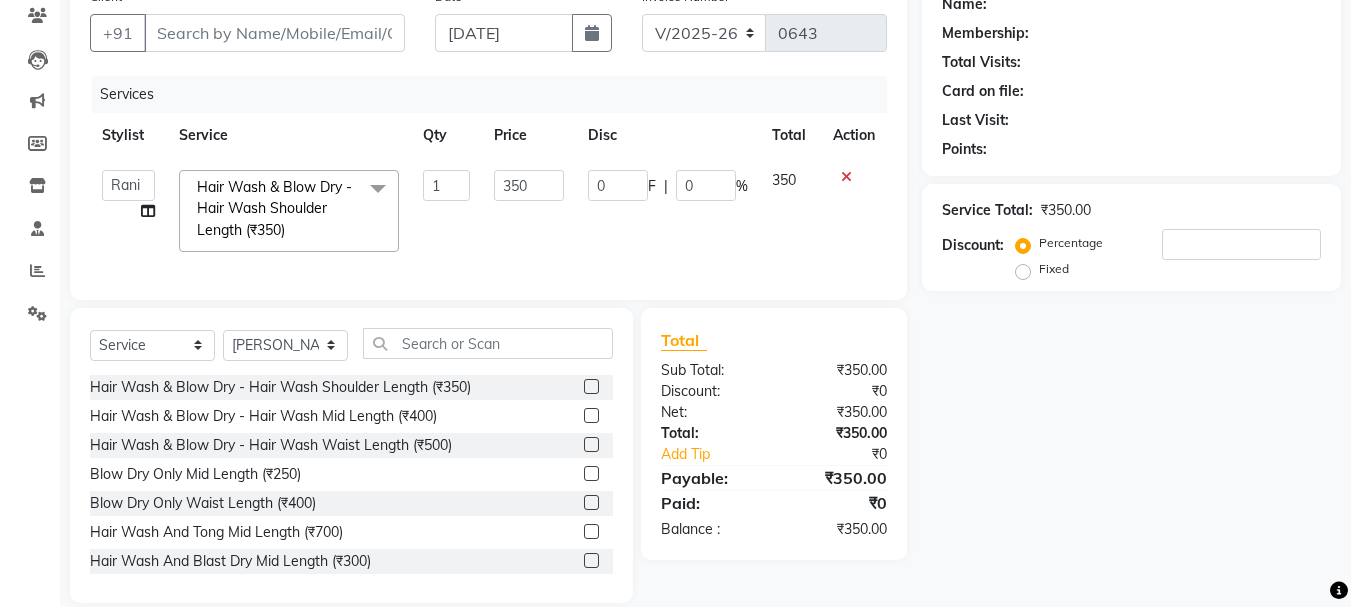 click 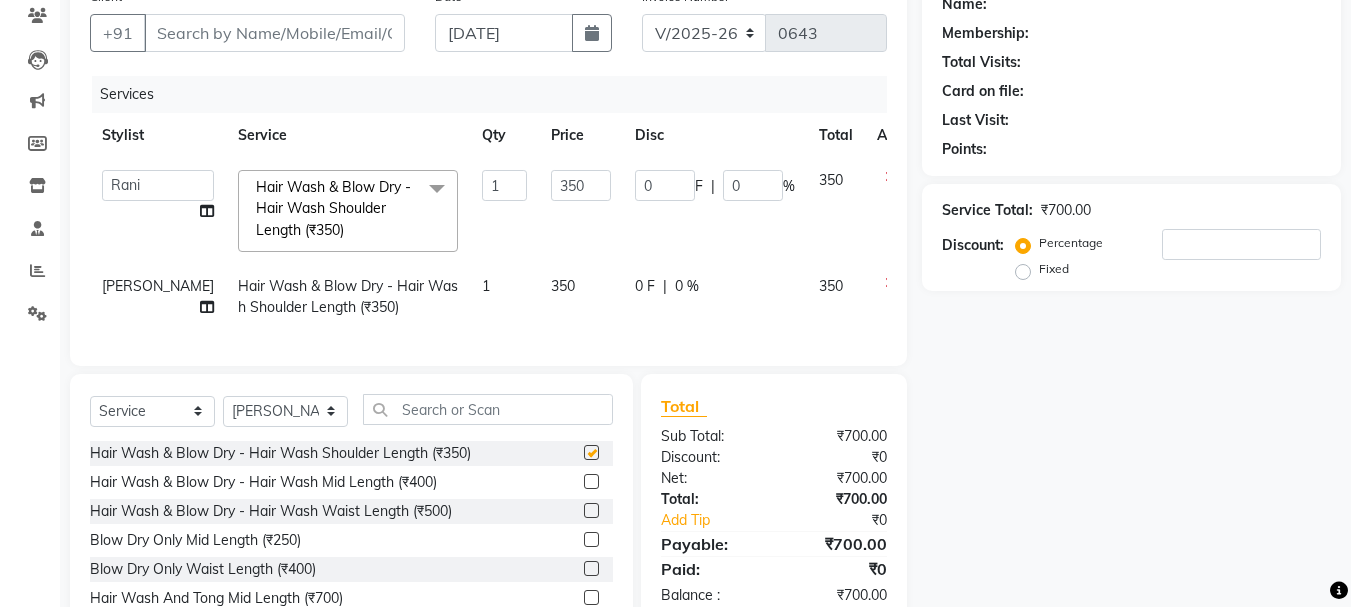 checkbox on "false" 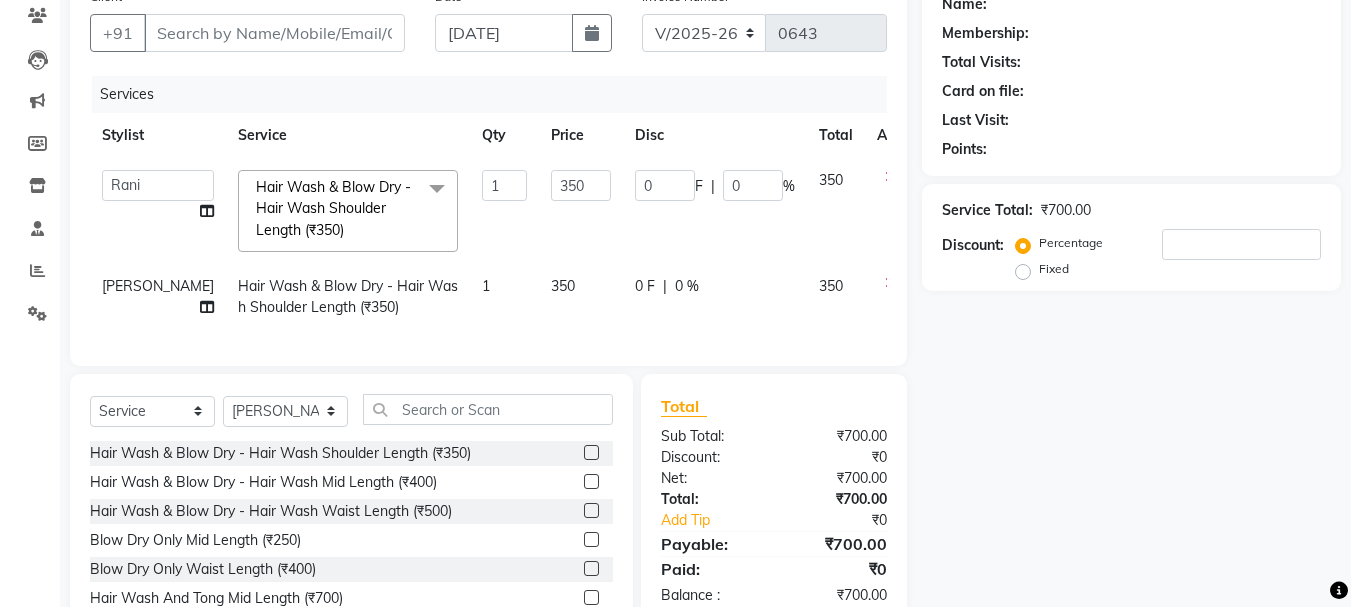 click on "350" 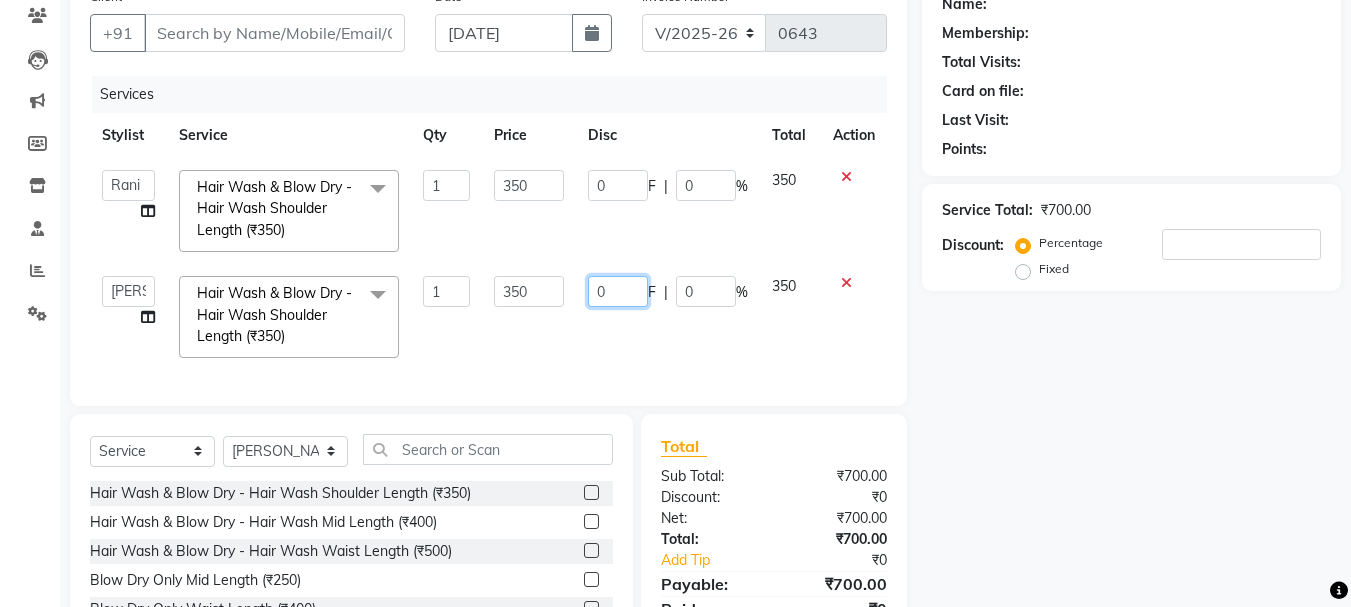 click on "0" 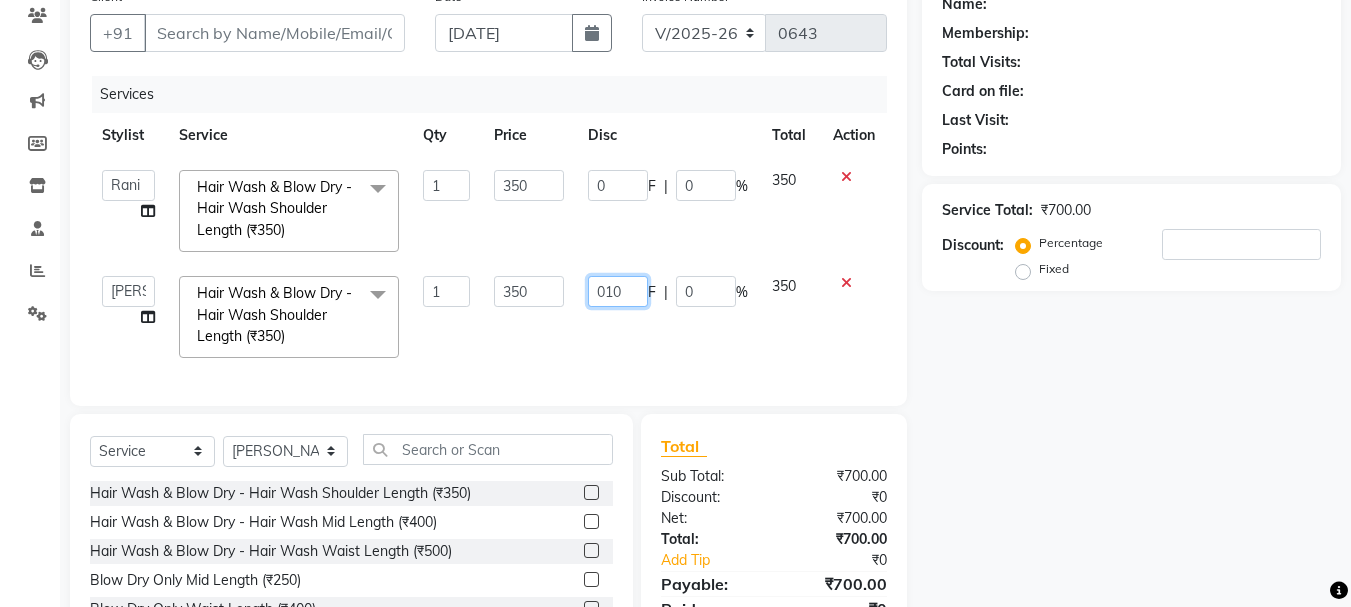 type on "0100" 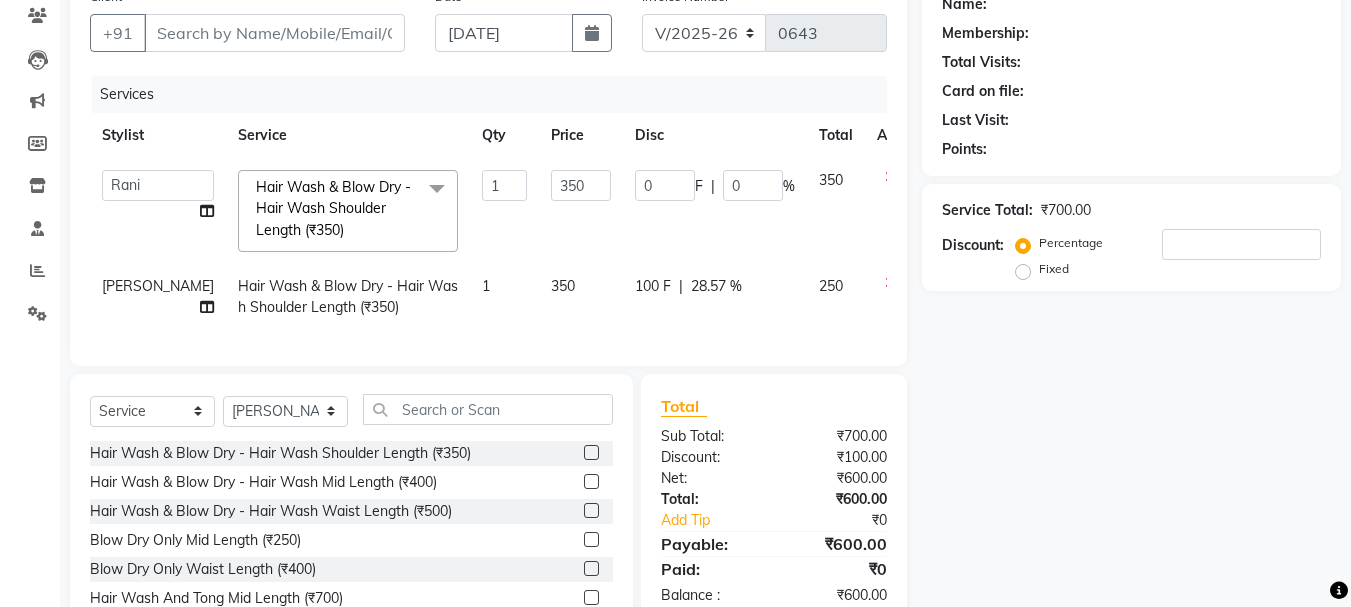 click on "Services Stylist Service Qty Price Disc Total Action  [PERSON_NAME]   [PERSON_NAME]   Rani   Salon  Hair Wash & Blow Dry - Hair Wash Shoulder Length (₹350)  x Hair Wash & Blow Dry - Hair Wash Shoulder Length (₹350) Hair Wash & Blow Dry - Hair Wash Mid Length (₹400) Hair Wash & Blow Dry - Hair Wash Waist Length (₹500) Blow Dry Only Mid Length (₹250) Blow Dry Only Waist Length (₹400) Hair Wash And Tong Mid Length (₹700) Hair Wash And Blast Dry Mid Length (₹300) Hair Wash And Blast Dry Waist Length (₹500) Hair Wash [DEMOGRAPHIC_DATA] And Styling (₹150) Yellow peel Face Mask (₹400) HAIR FALL TREATMENT (₹2000) Haircut - Fringe Cut ([DEMOGRAPHIC_DATA]) (₹200) Haircut - Hair Cut Below 12 Year (Girl) (₹300) Haircut - Hair Cut  ([DEMOGRAPHIC_DATA]) (₹500) Haircut - Hair Cut  (Boy) (₹200) Haircut - Hair Cut ([DEMOGRAPHIC_DATA]) (₹300) [MEDICAL_DATA] peel wax (₹100) [PERSON_NAME]- Styling (₹150) [PERSON_NAME] -Shaving (₹150) [PERSON_NAME] - Styling And Color  (₹550) [PERSON_NAME] - Color (₹400) Iron -Hair Wash Shoulder (₹450) Iron - Hair Wash Mid Length (₹500) 1 350" 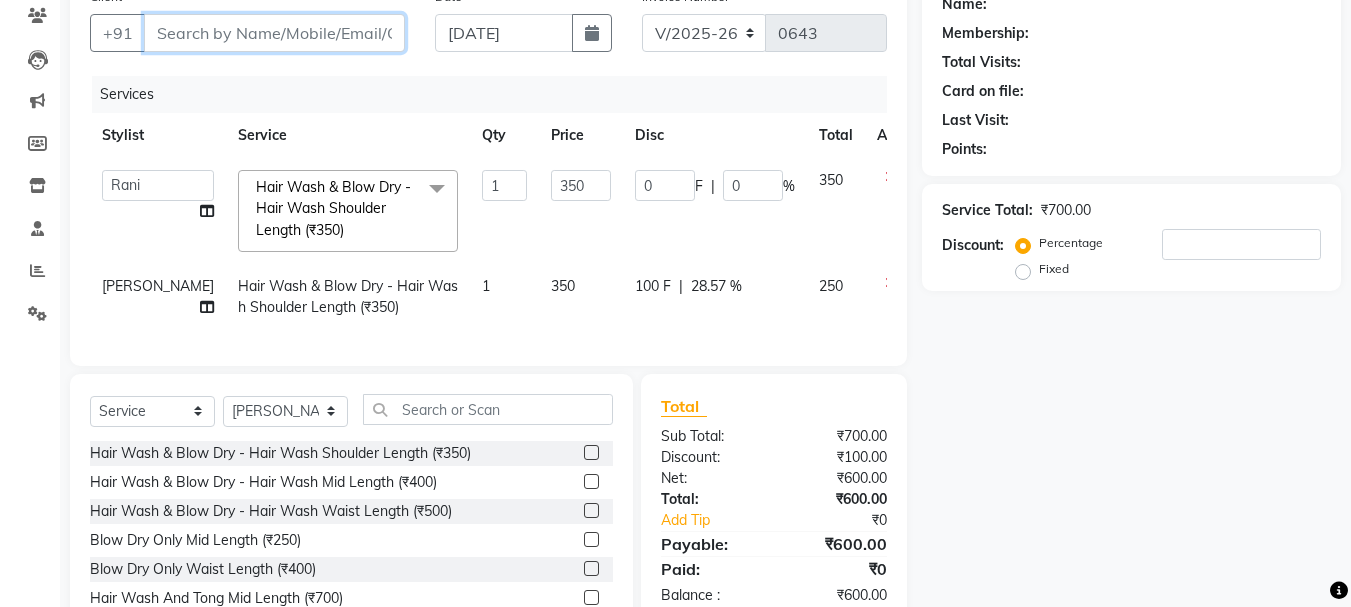 click on "Client" at bounding box center [274, 33] 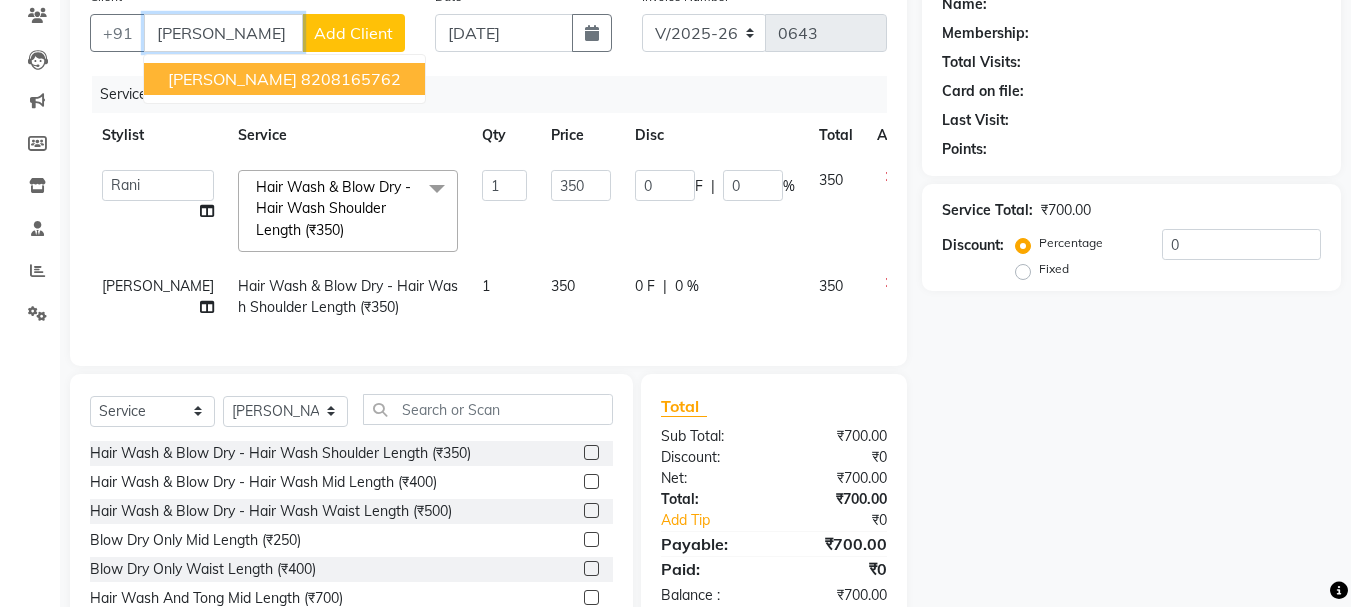 click on "8208165762" at bounding box center [351, 79] 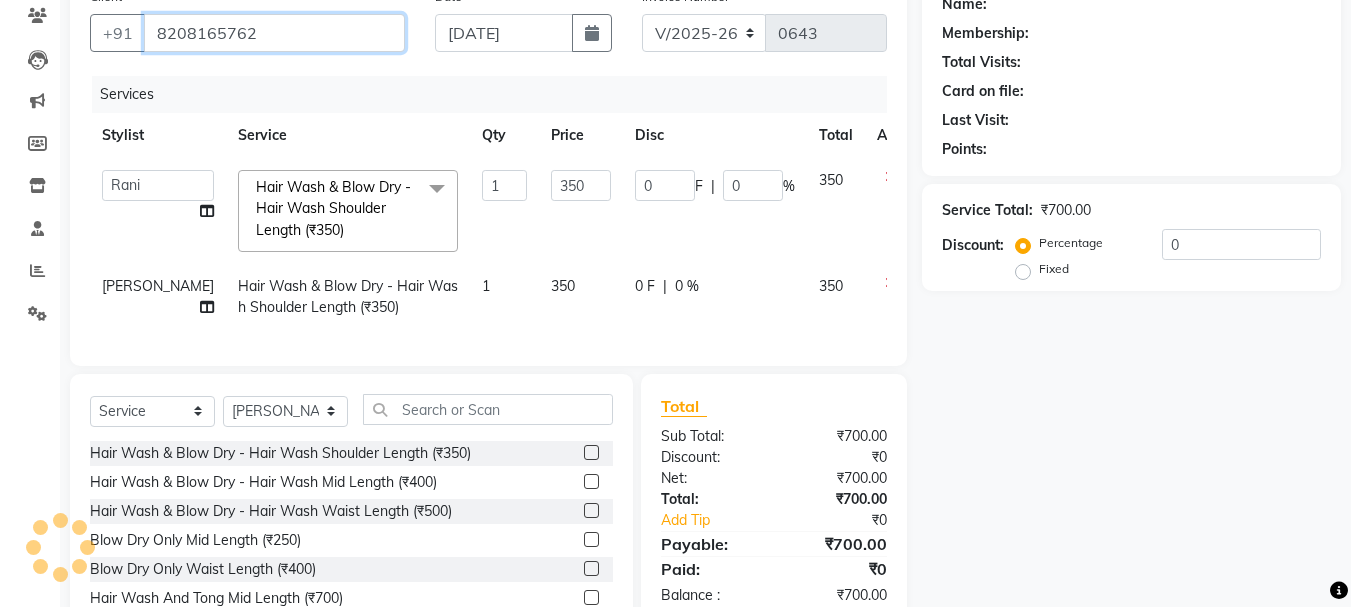 type on "8208165762" 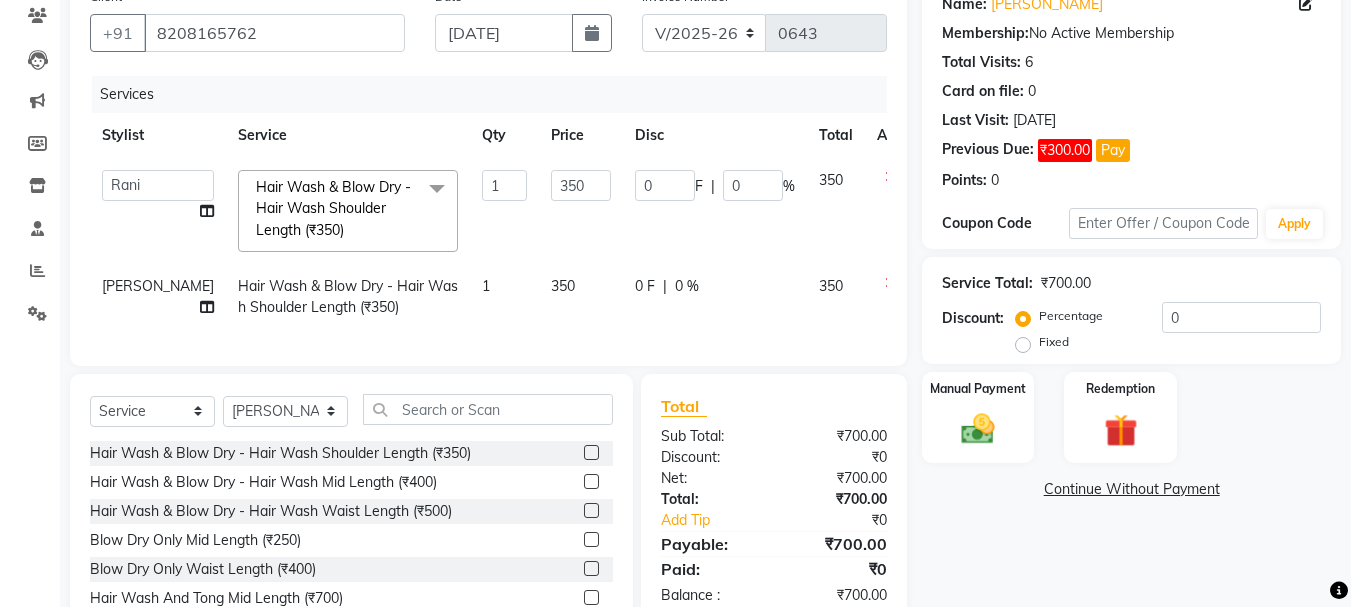 click 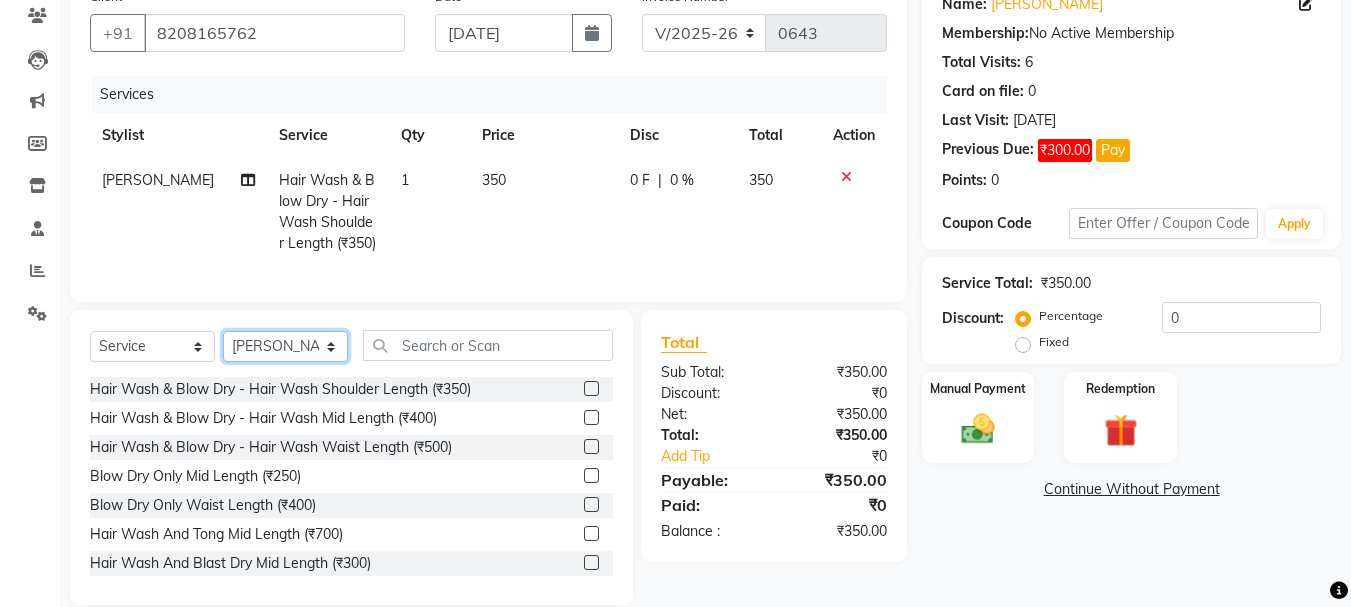 click on "Select Stylist [PERSON_NAME] [PERSON_NAME] Rani Salon" 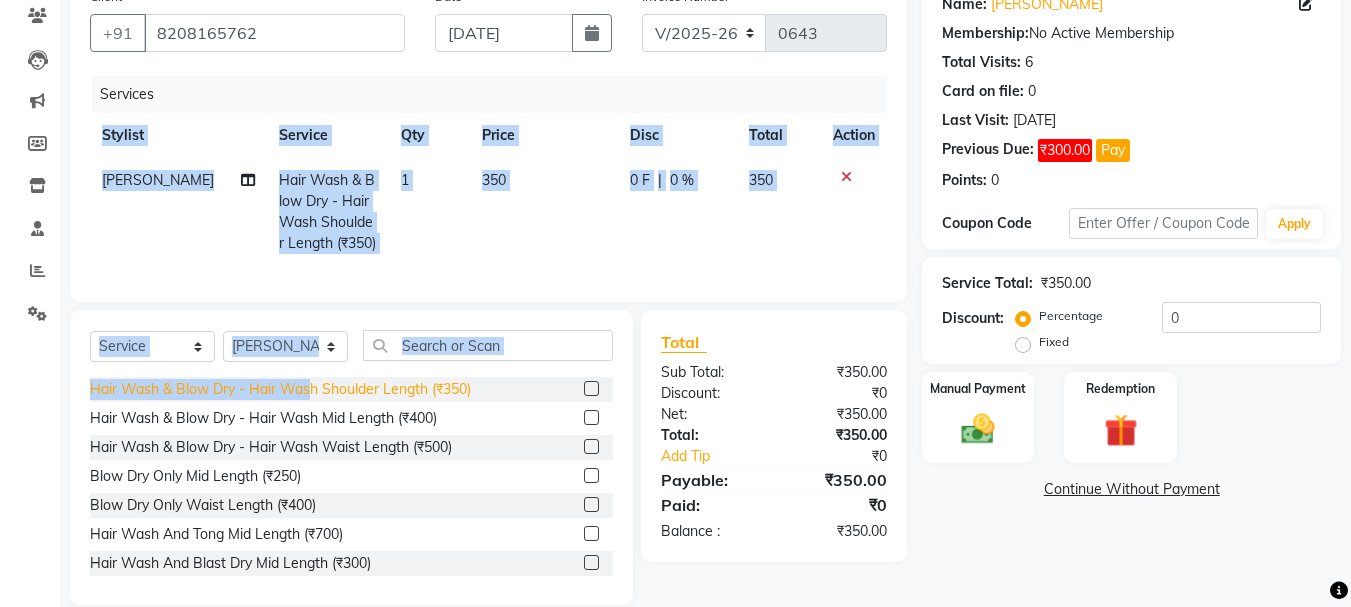 drag, startPoint x: 570, startPoint y: 303, endPoint x: 312, endPoint y: 401, distance: 275.9855 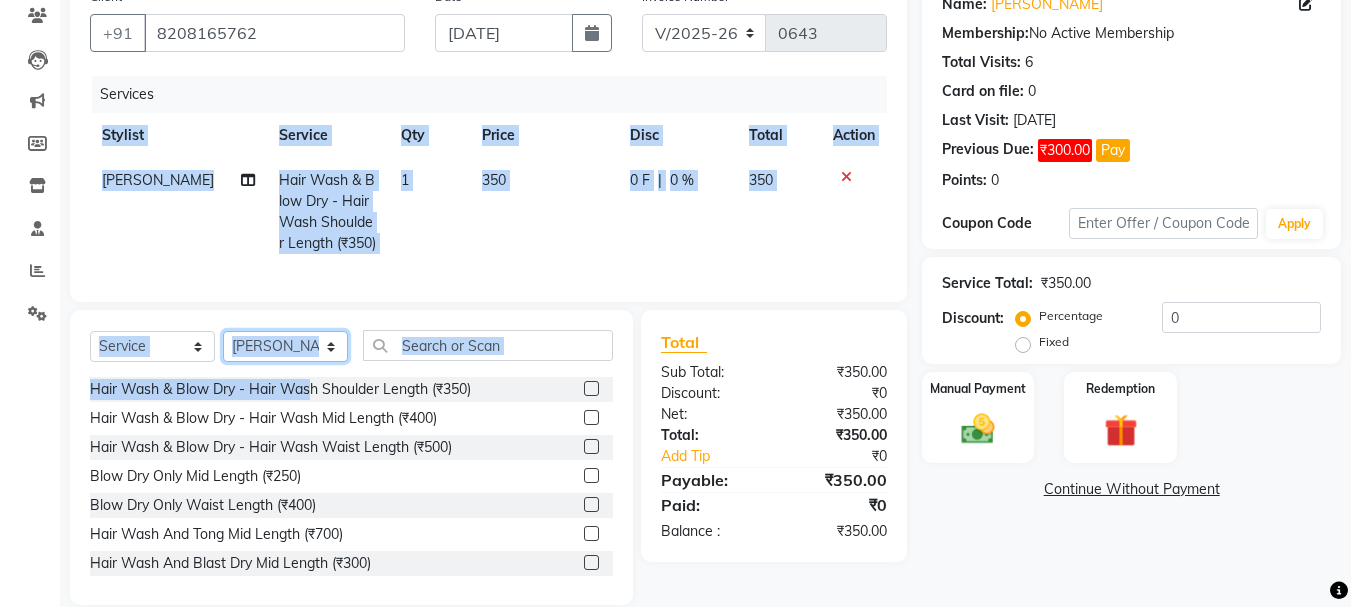 click on "Select Stylist [PERSON_NAME] [PERSON_NAME] Rani Salon" 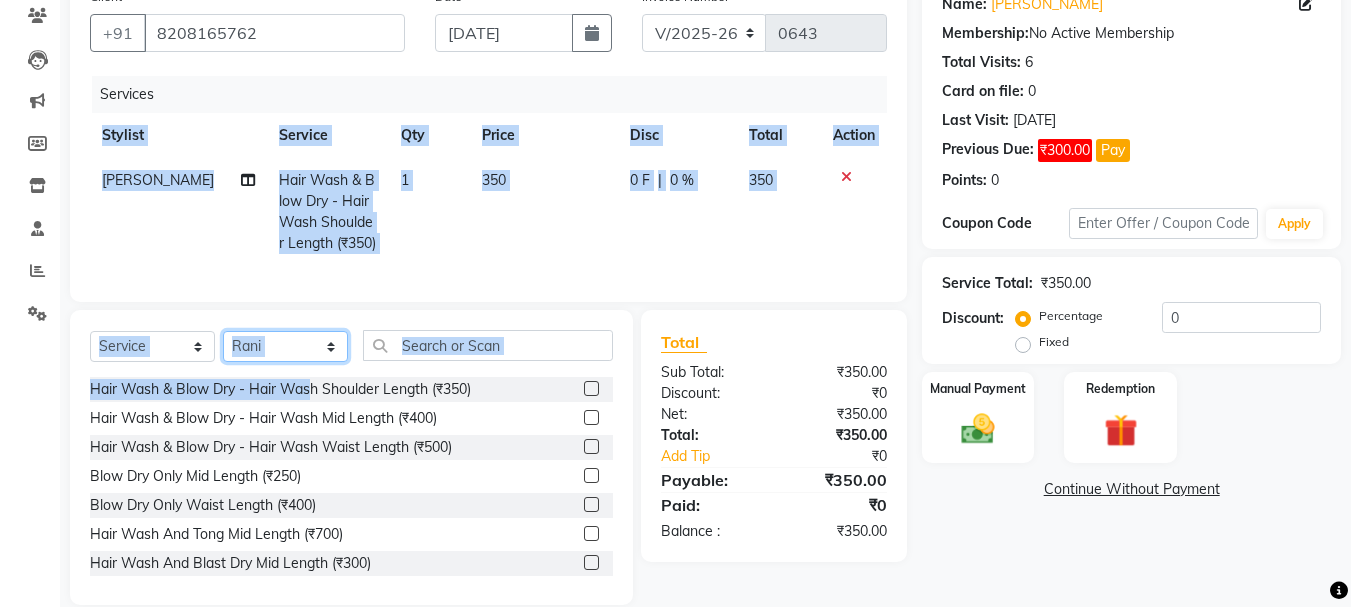 click on "Select Stylist [PERSON_NAME] [PERSON_NAME] Rani Salon" 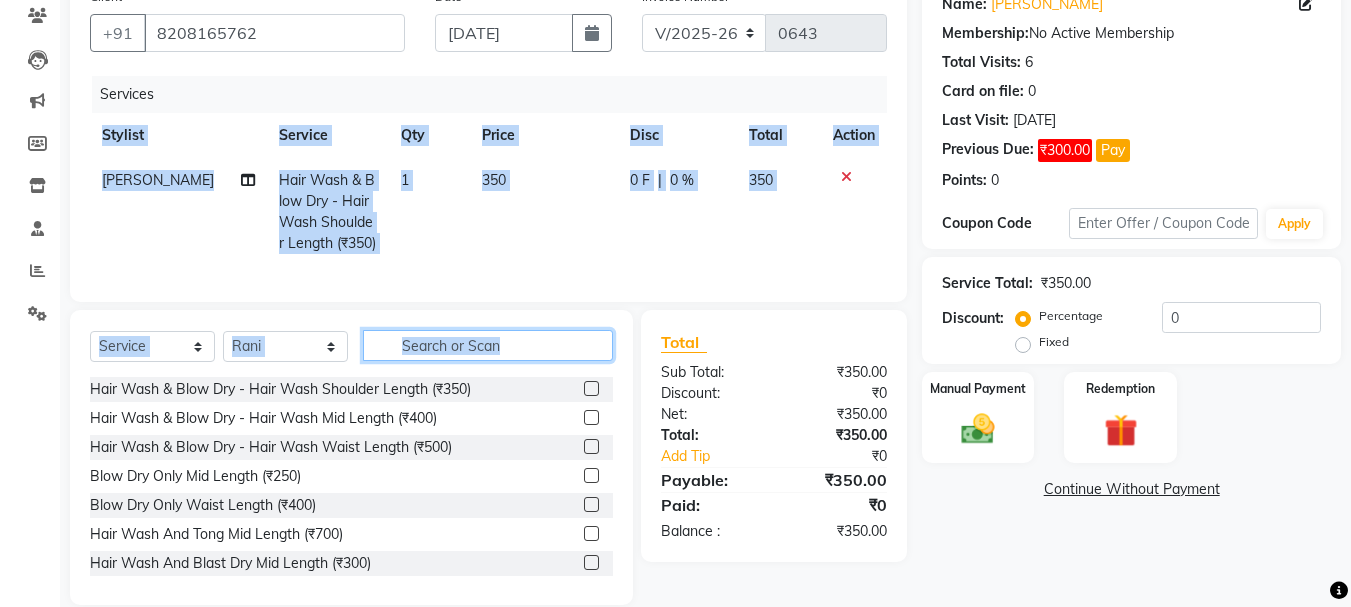click 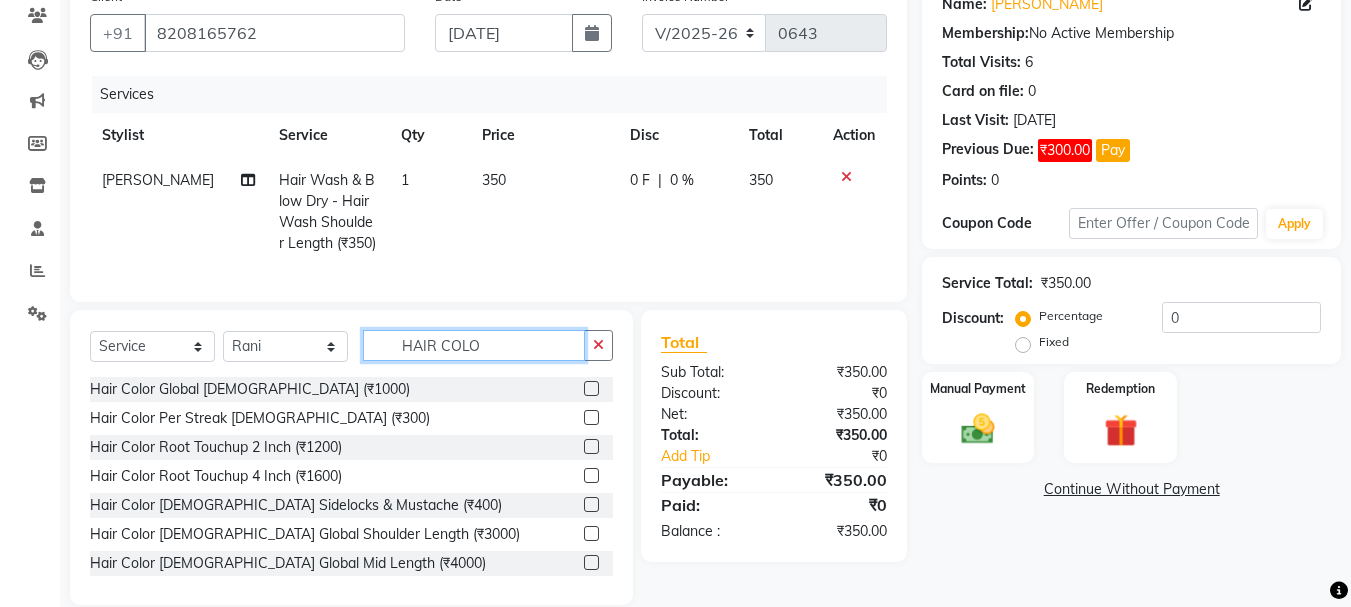 scroll, scrollTop: 215, scrollLeft: 0, axis: vertical 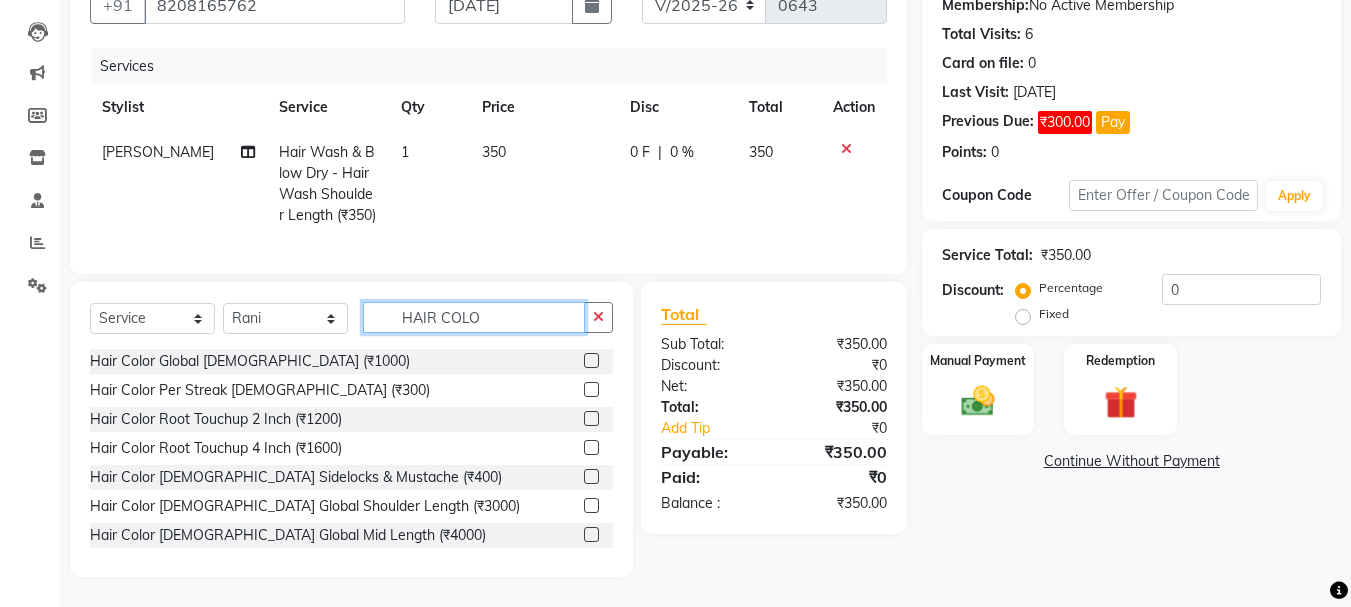 click on "HAIR COLO" 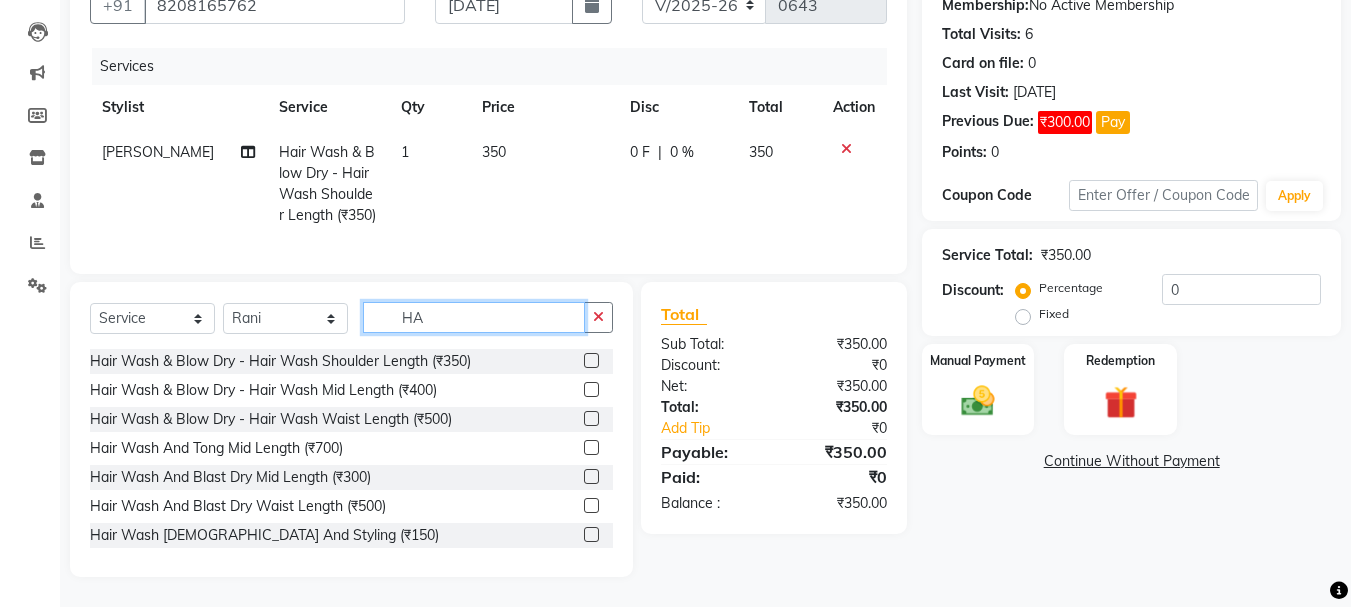 type on "H" 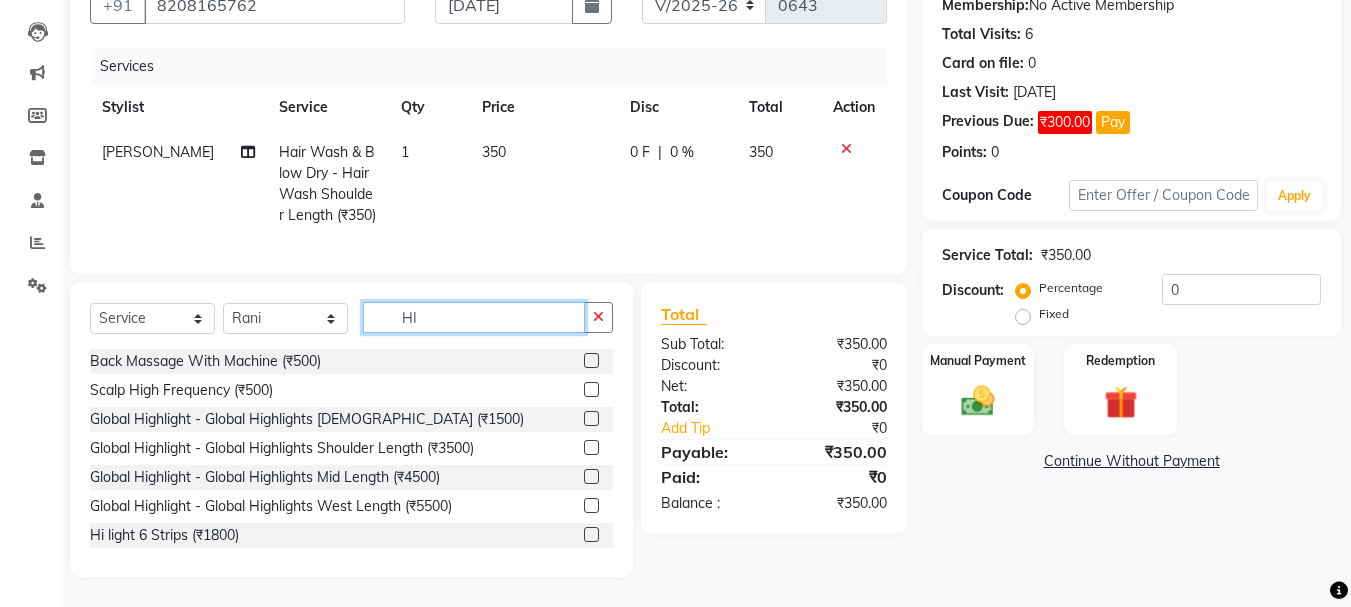 click on "HI" 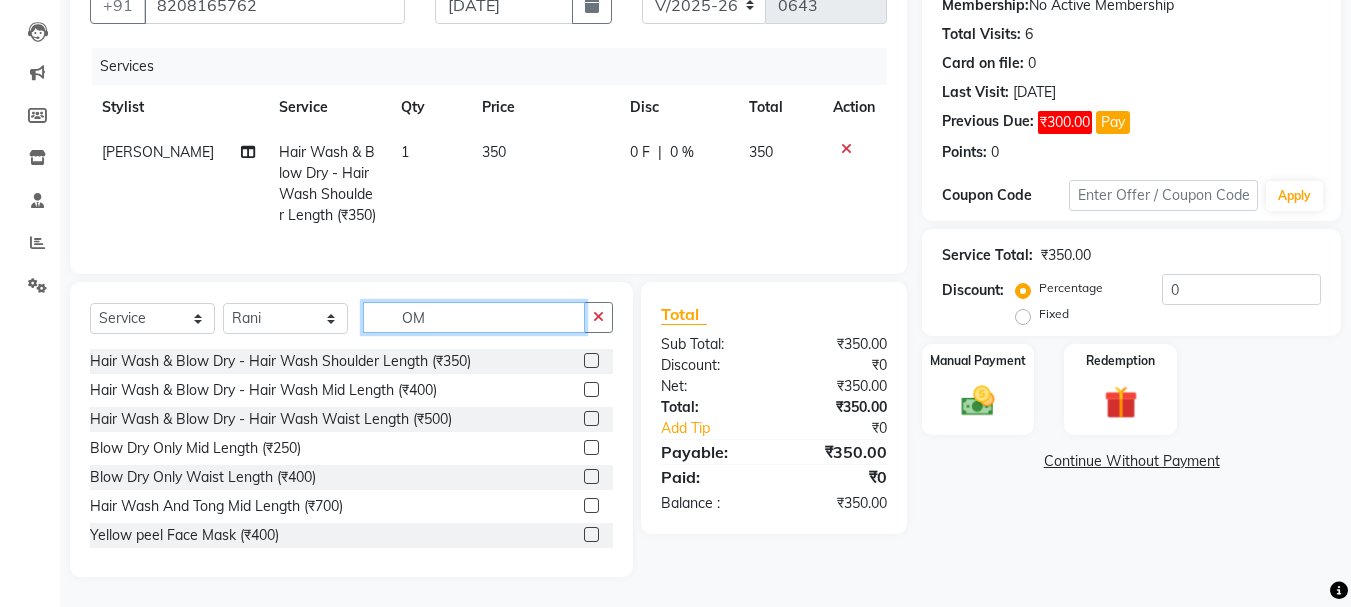scroll, scrollTop: 172, scrollLeft: 0, axis: vertical 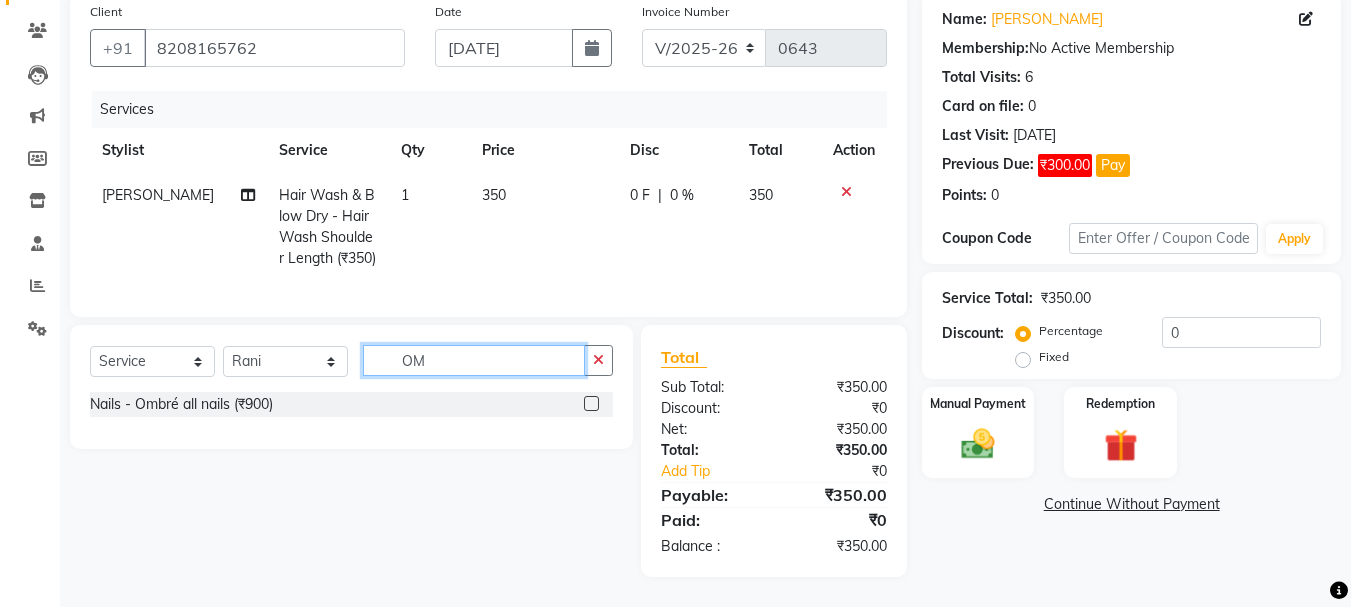 type on "O" 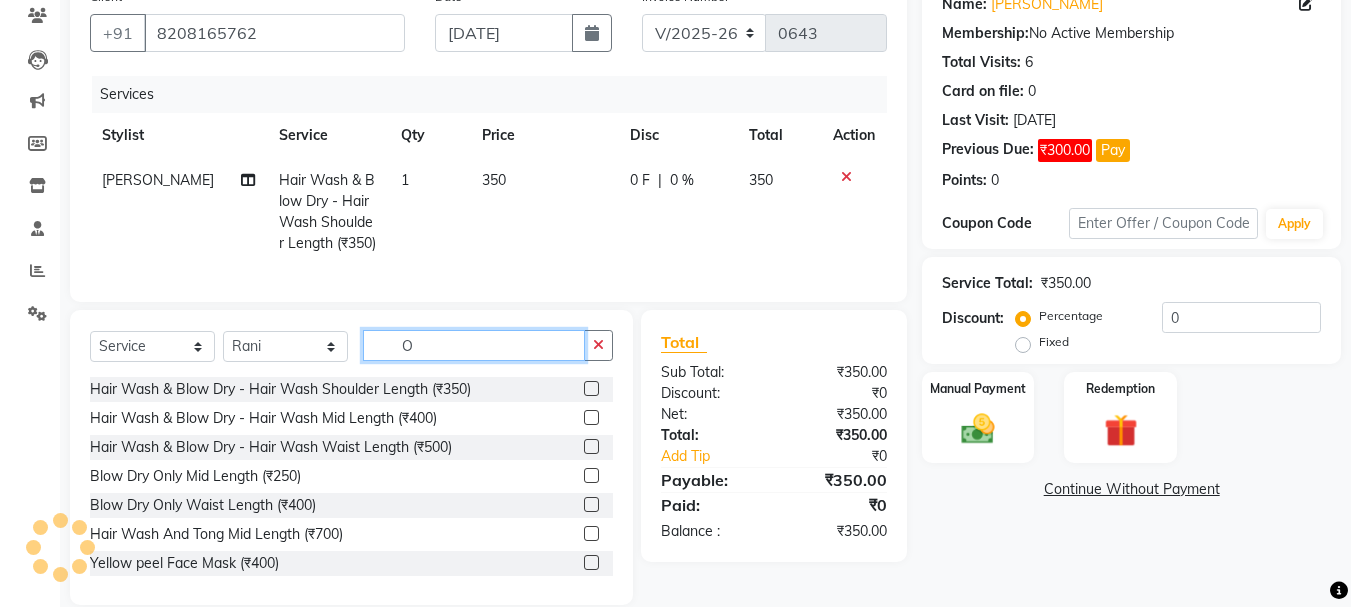 scroll, scrollTop: 215, scrollLeft: 0, axis: vertical 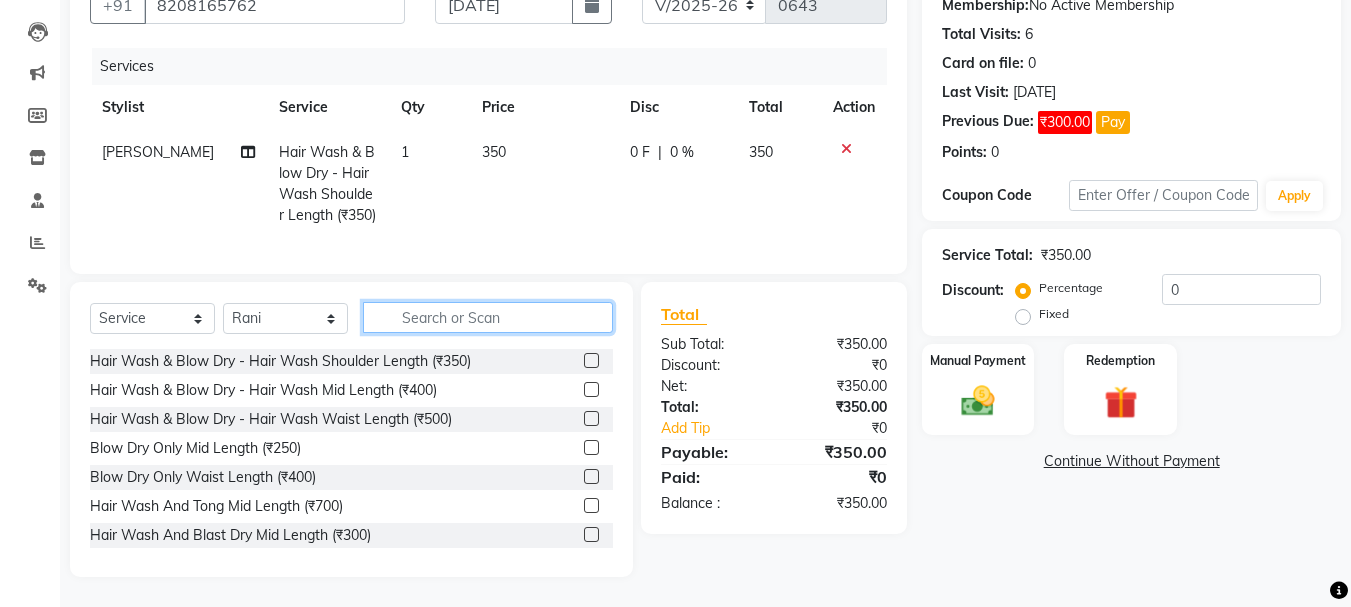 drag, startPoint x: 428, startPoint y: 312, endPoint x: 486, endPoint y: 393, distance: 99.62429 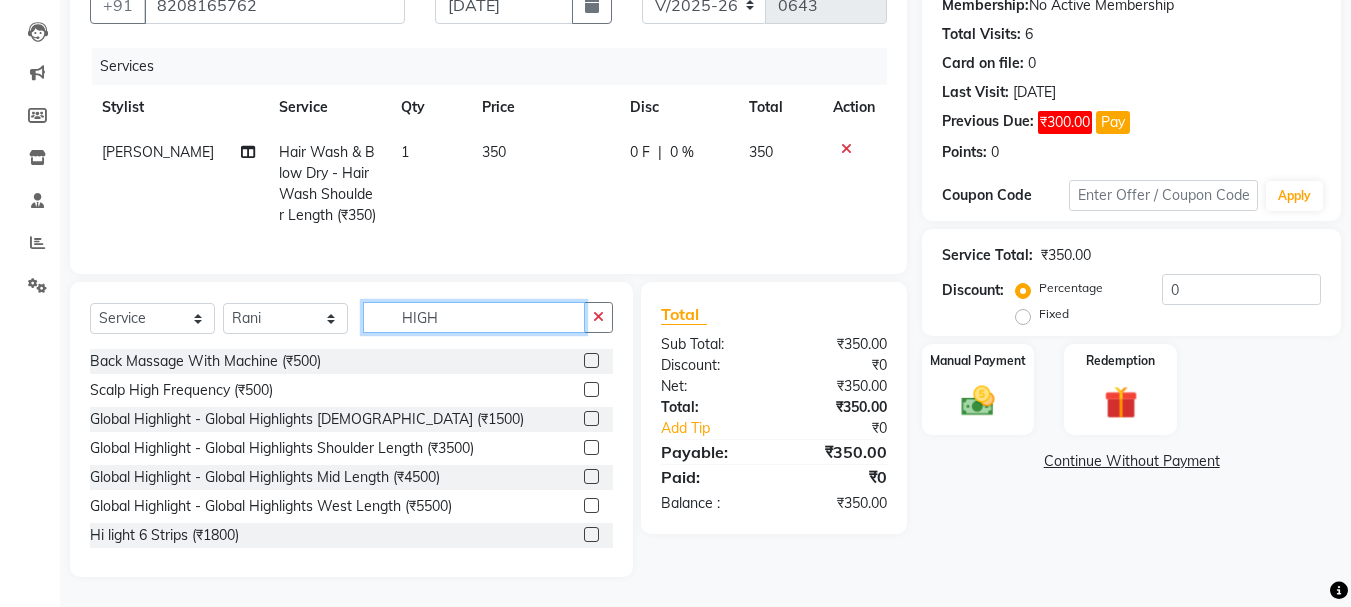 scroll, scrollTop: 172, scrollLeft: 0, axis: vertical 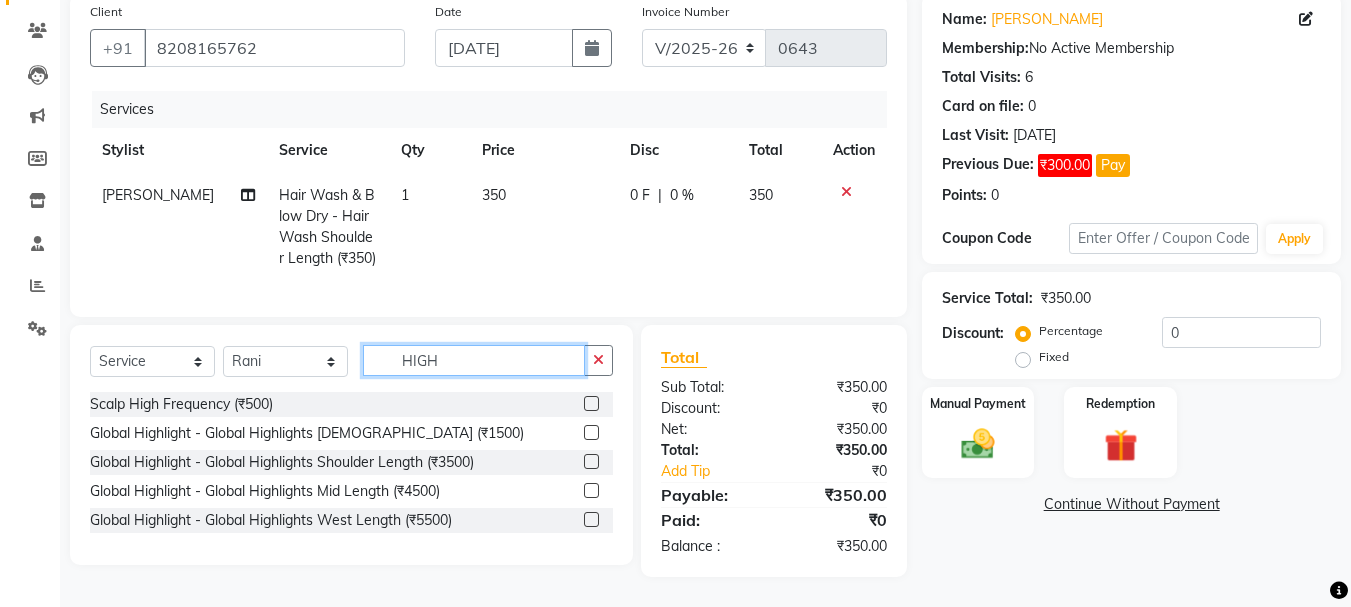 type on "HIGH" 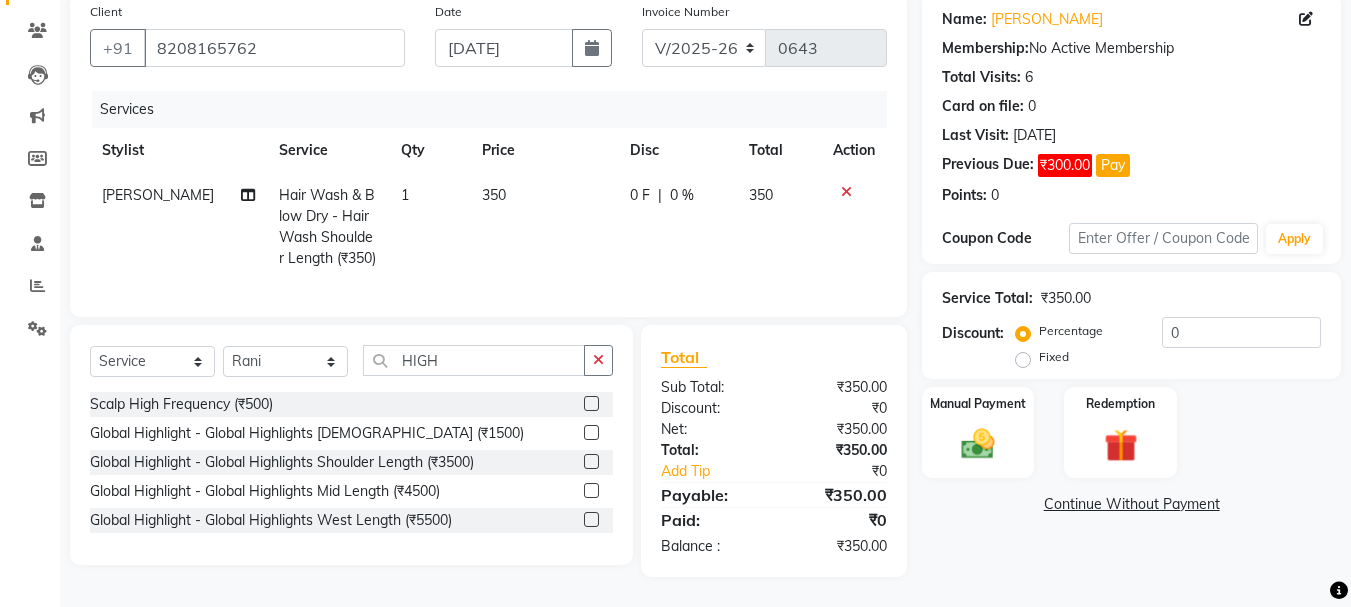 click 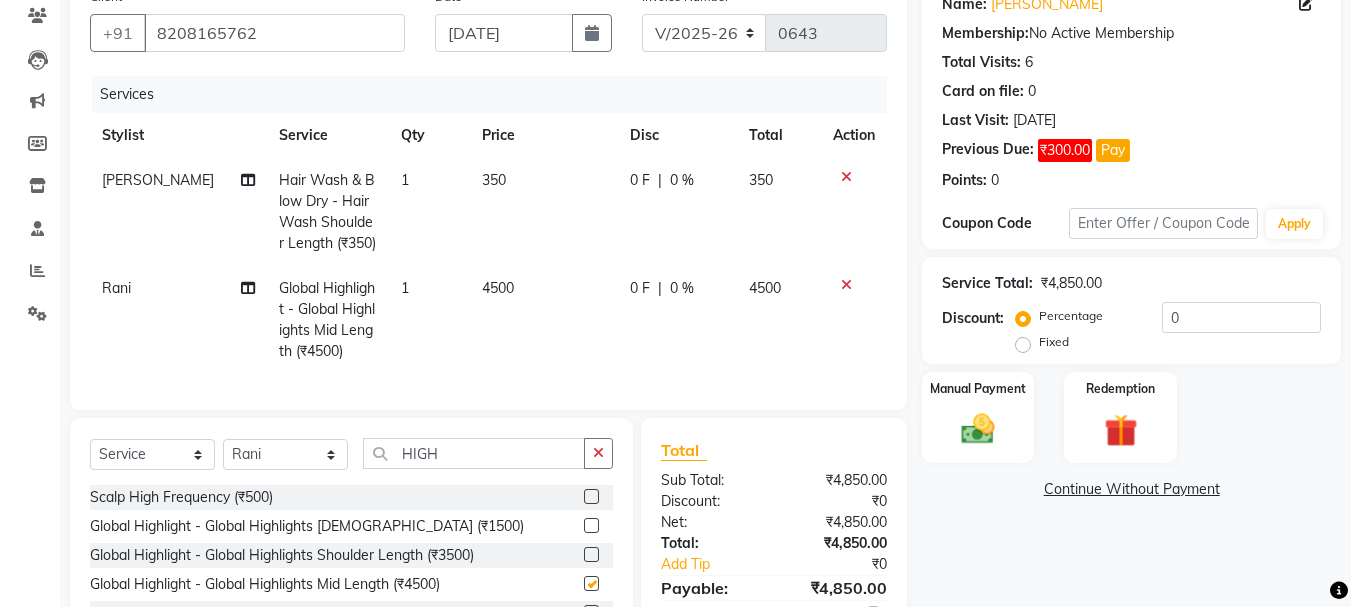 checkbox on "false" 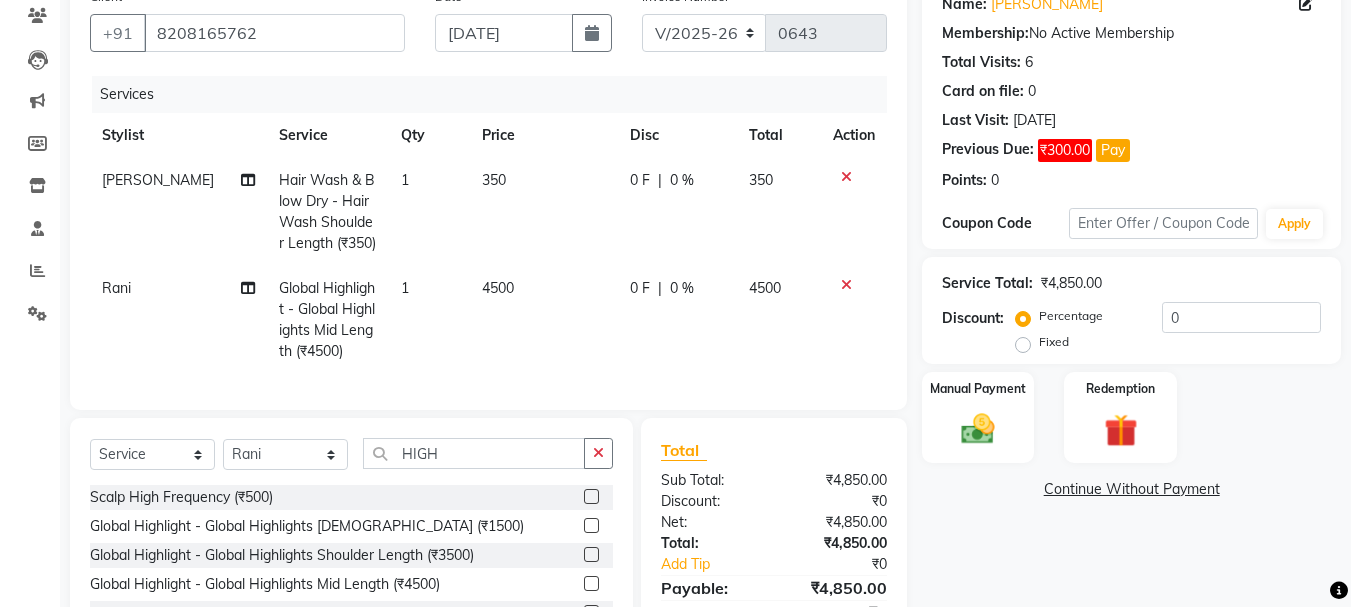 click on "0 F" 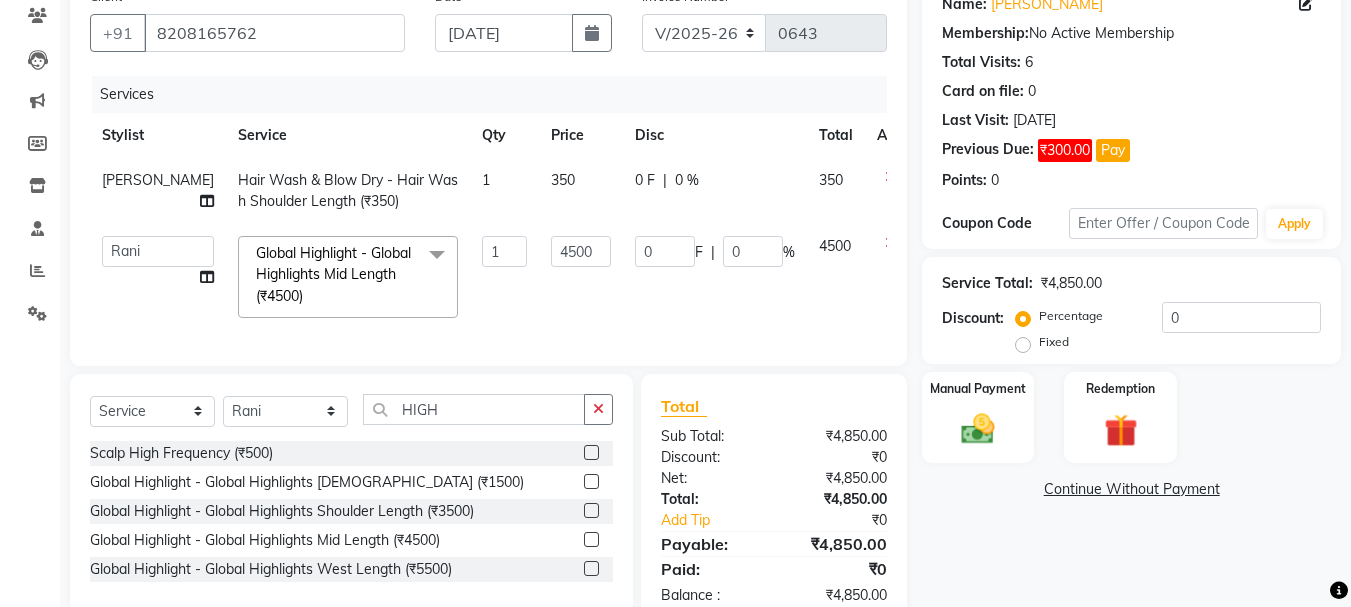 click on "[PERSON_NAME]" 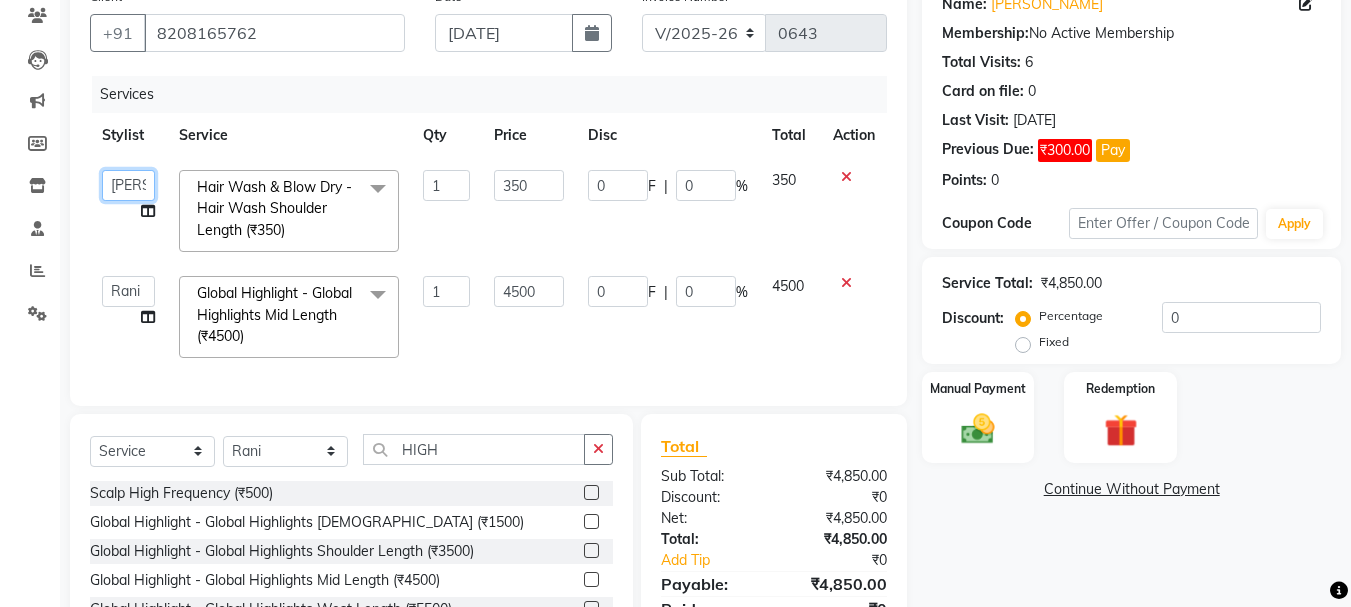 click on "[PERSON_NAME]   [PERSON_NAME]   Rani   Salon" 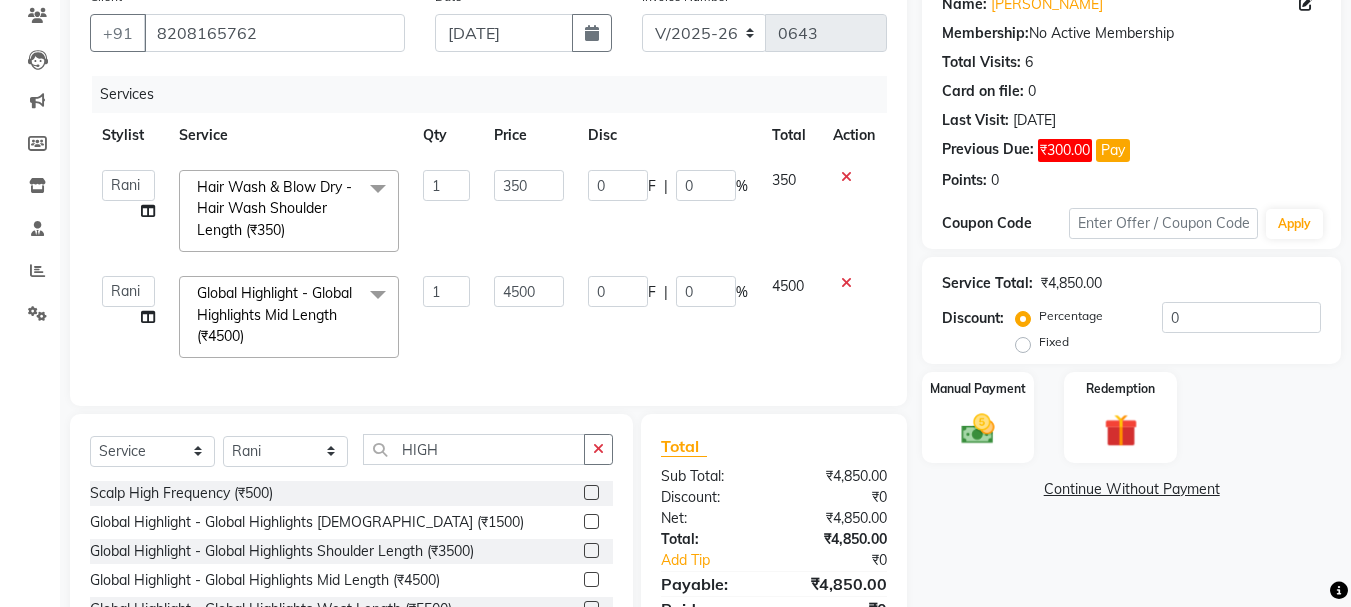 select on "36631" 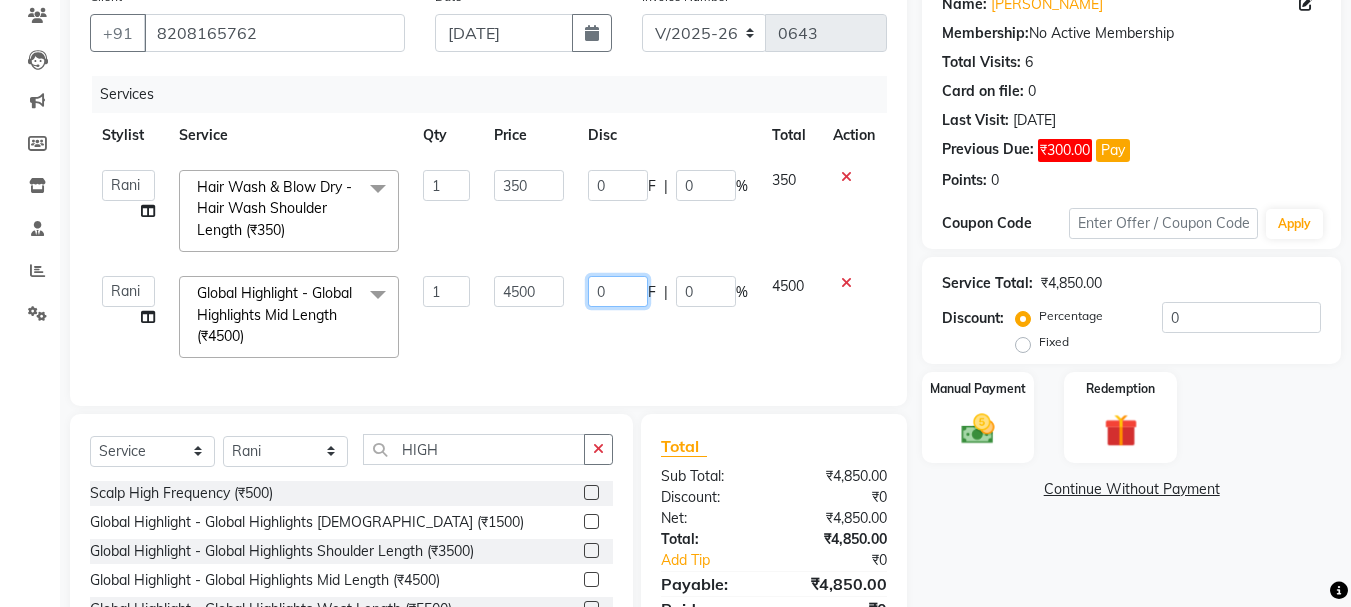click on "0" 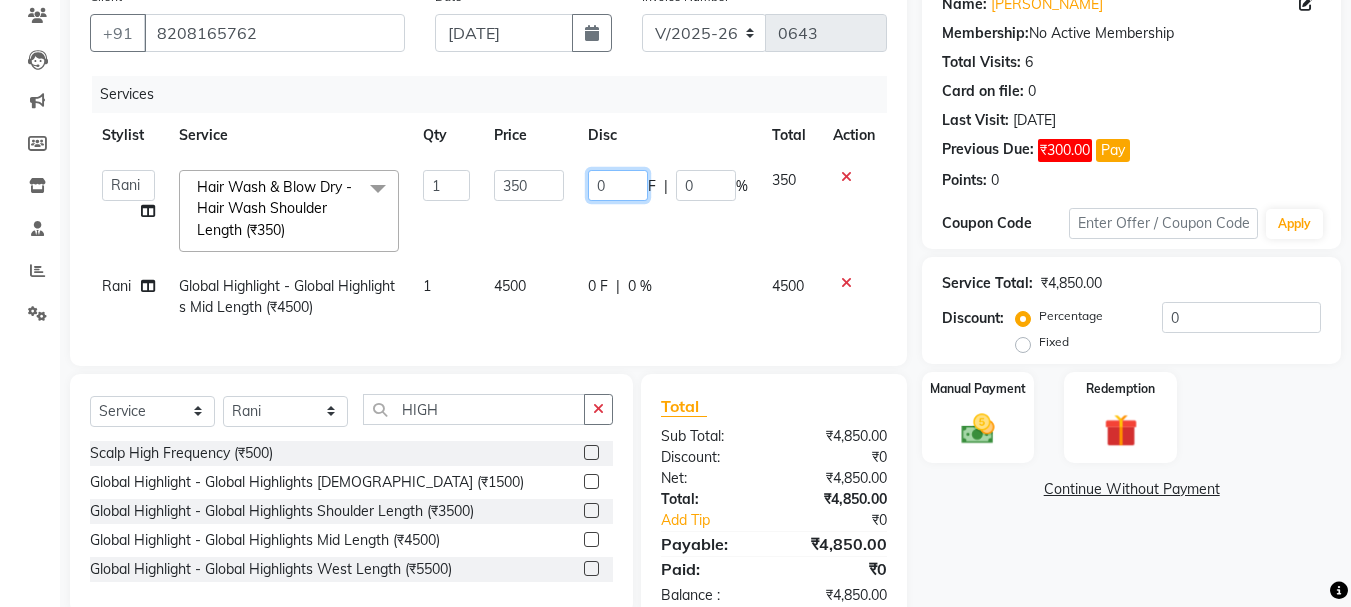 click on "0" 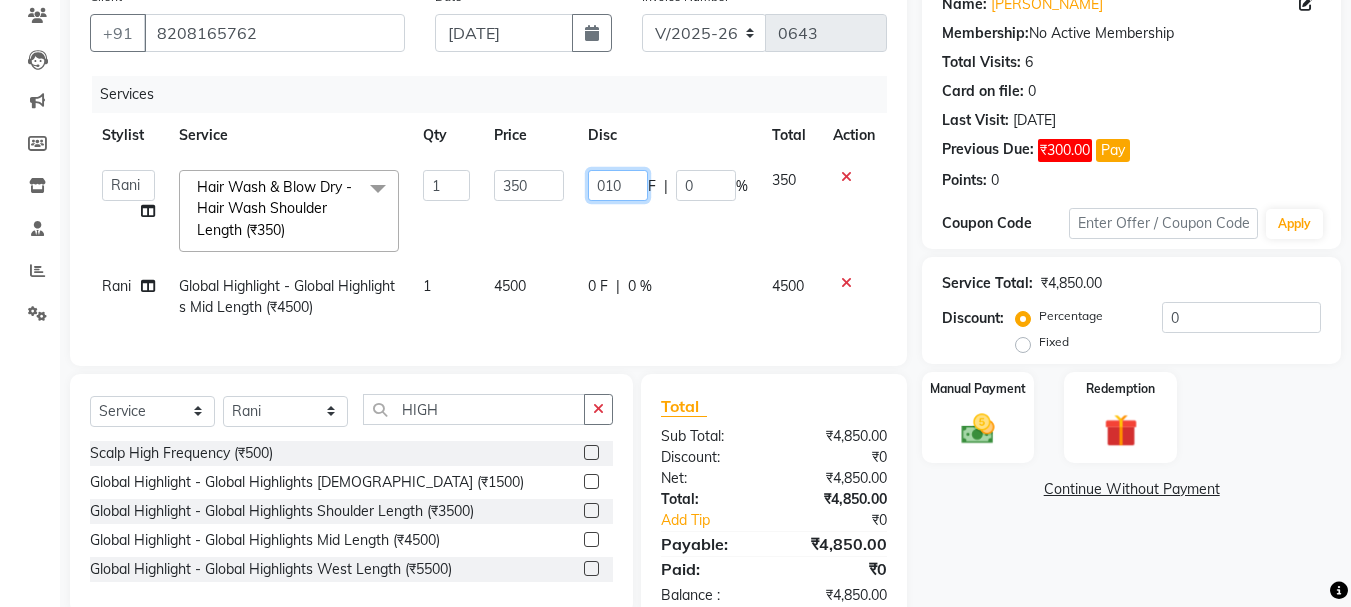 type on "0100" 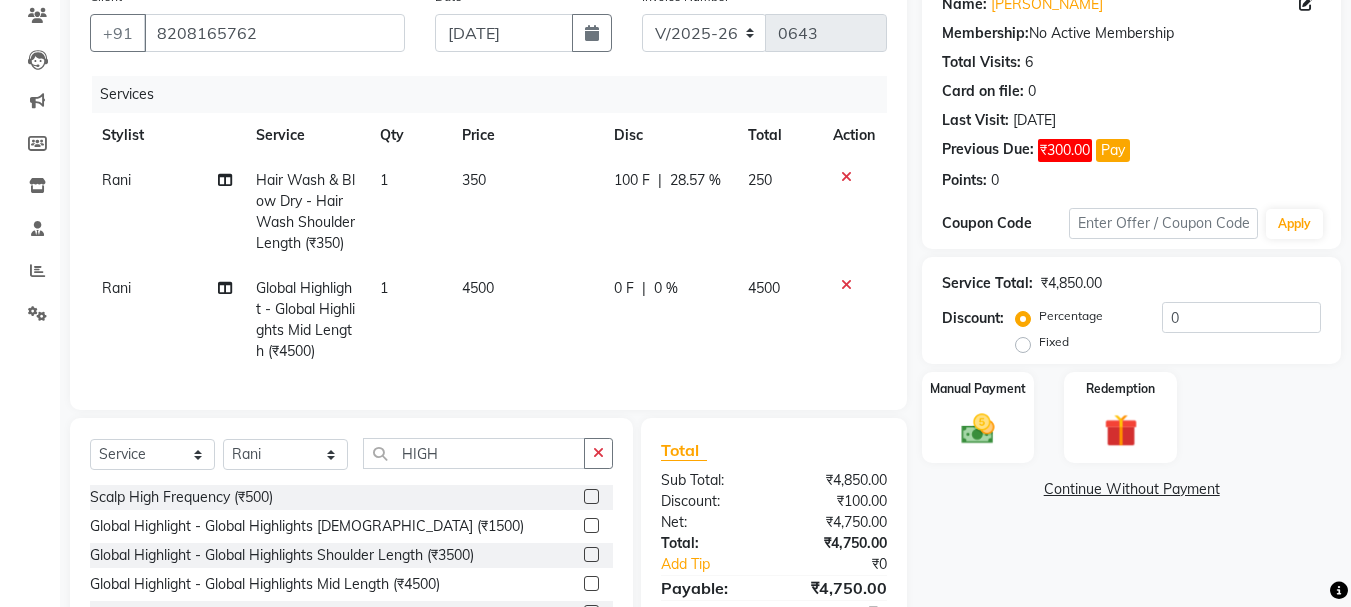 click on "100 F | 28.57 %" 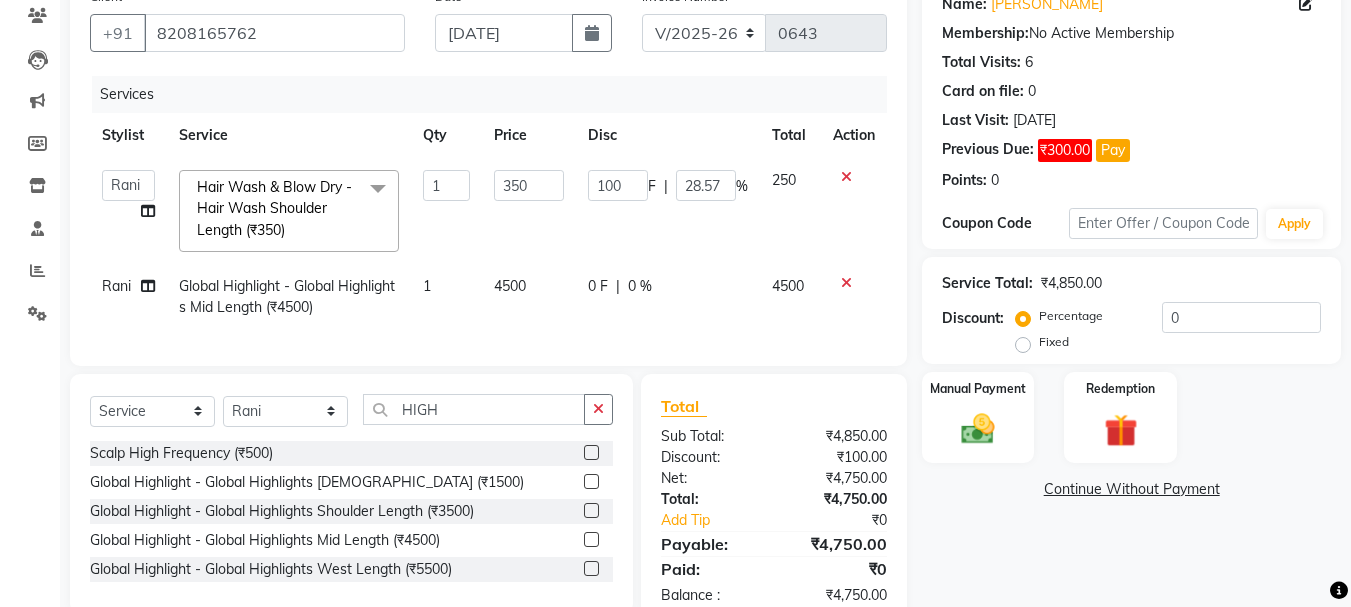 click on "0 F" 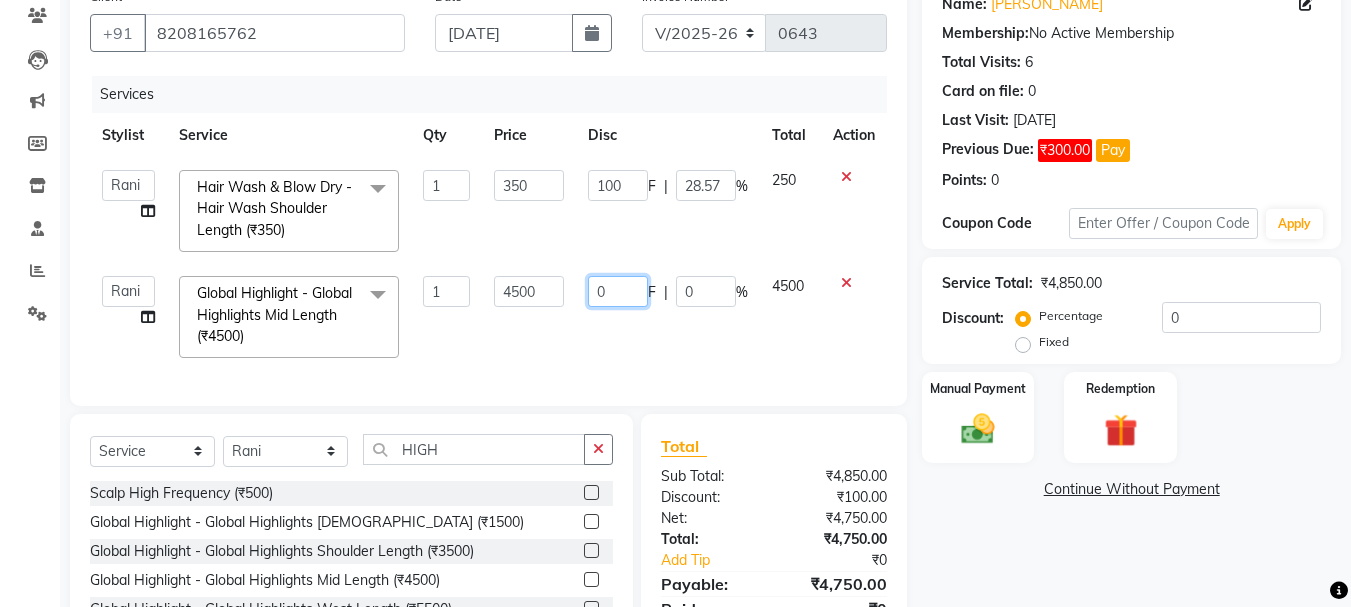 click on "0" 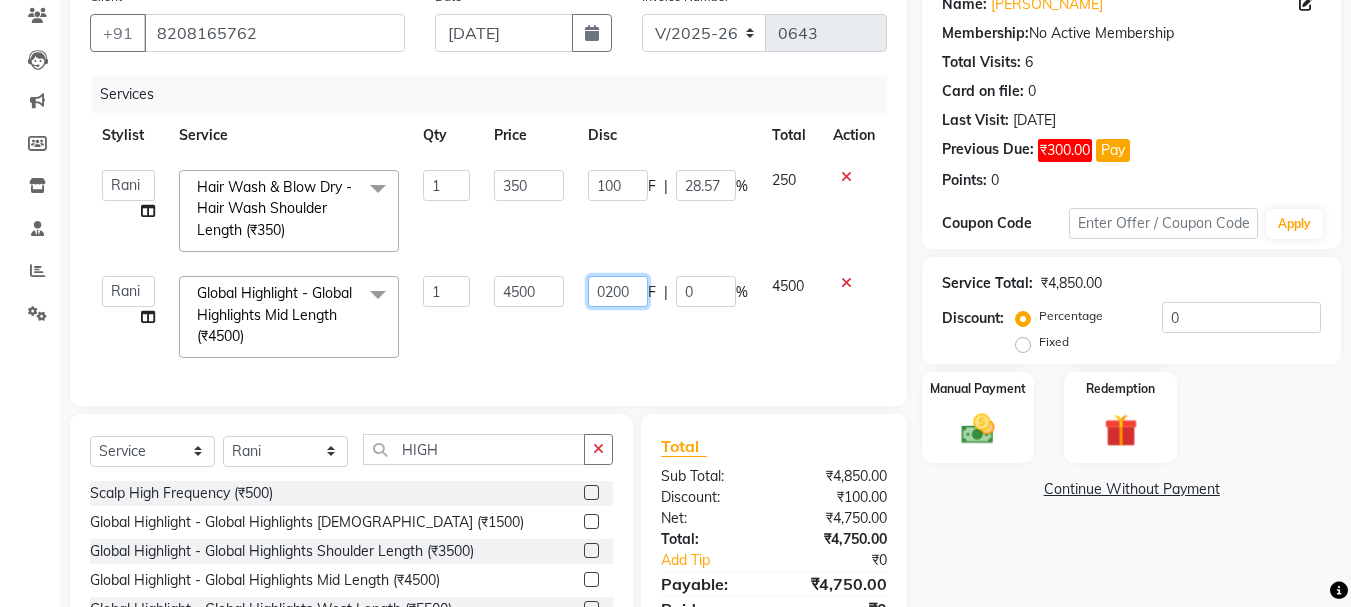 type on "02000" 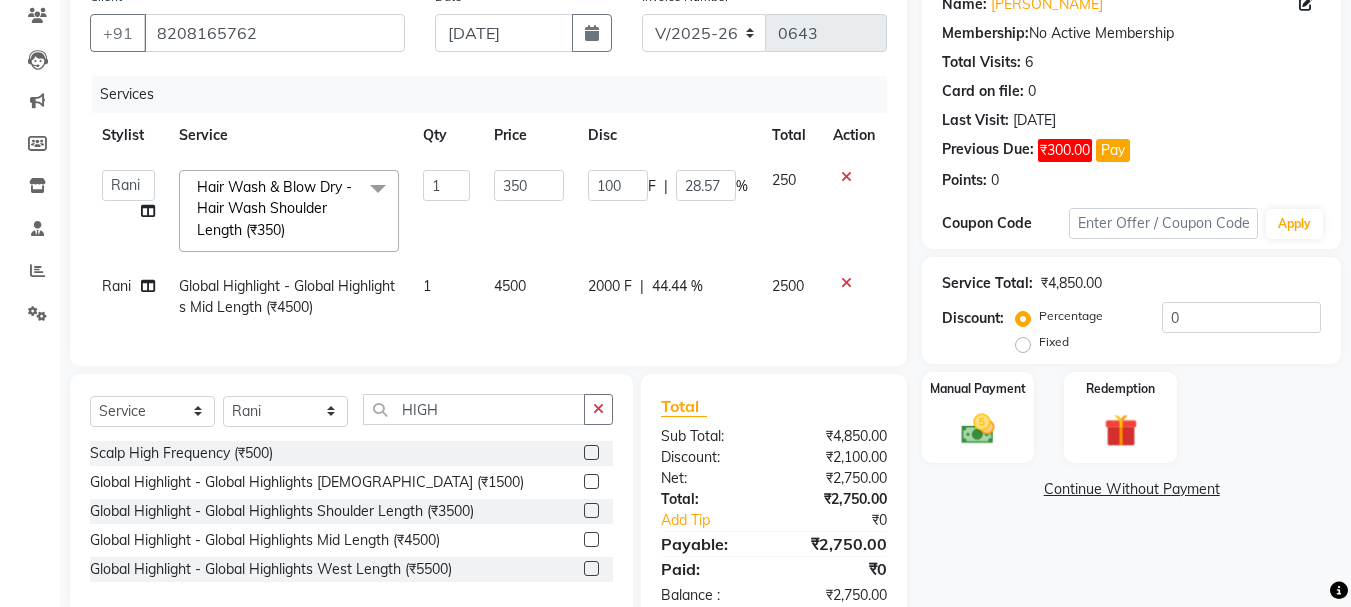 click on "2000 F | 44.44 %" 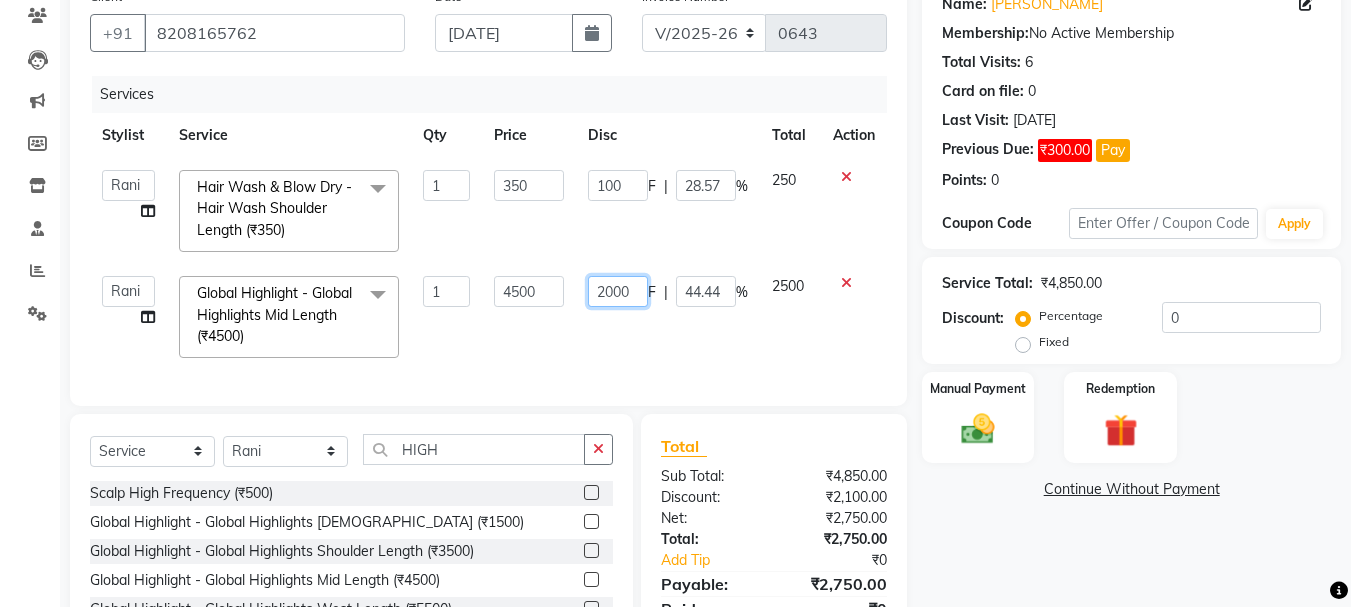 click on "2000" 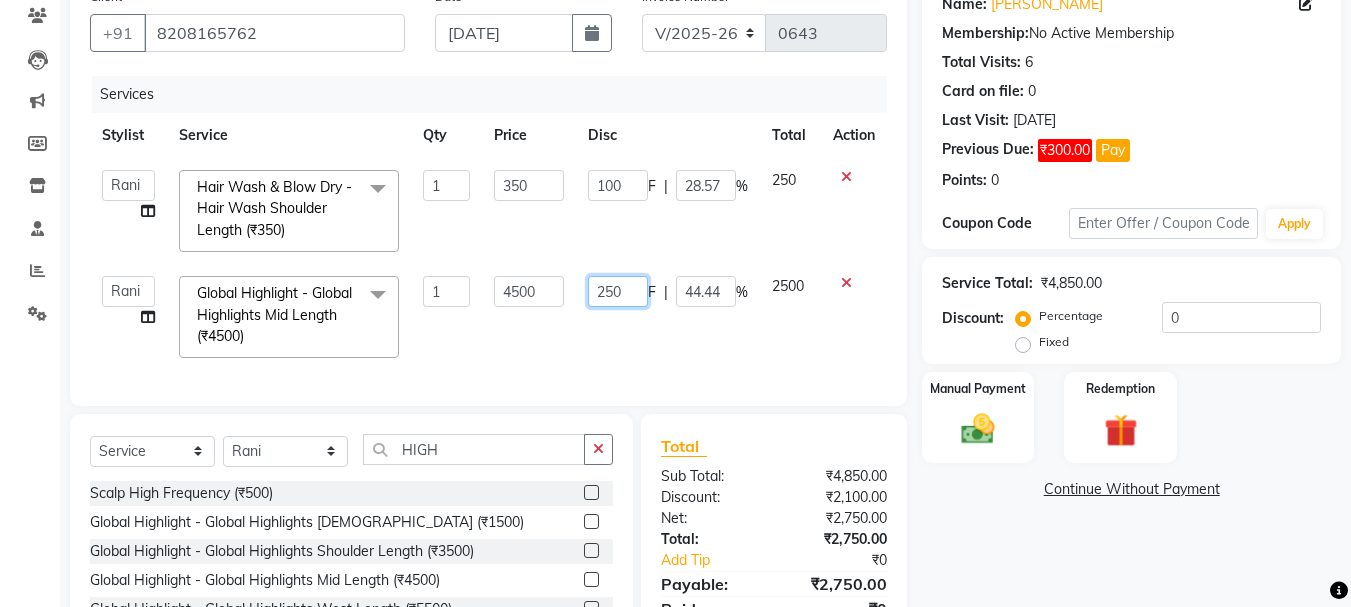type on "2500" 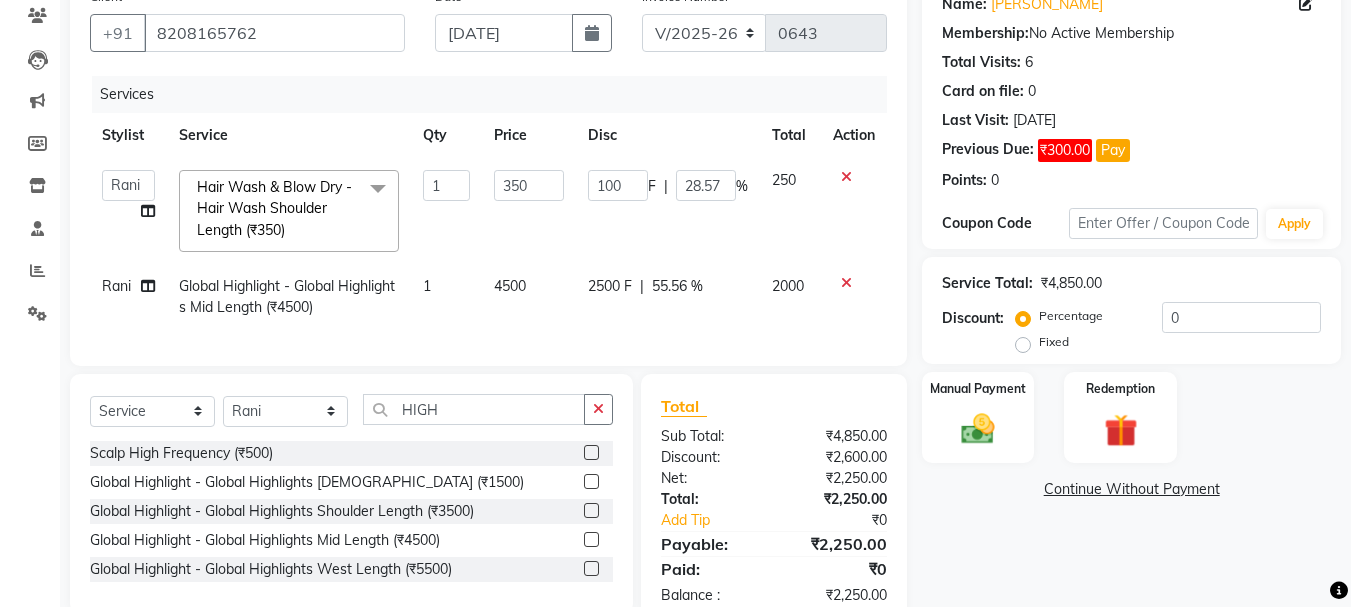 click on "2500 F | 55.56 %" 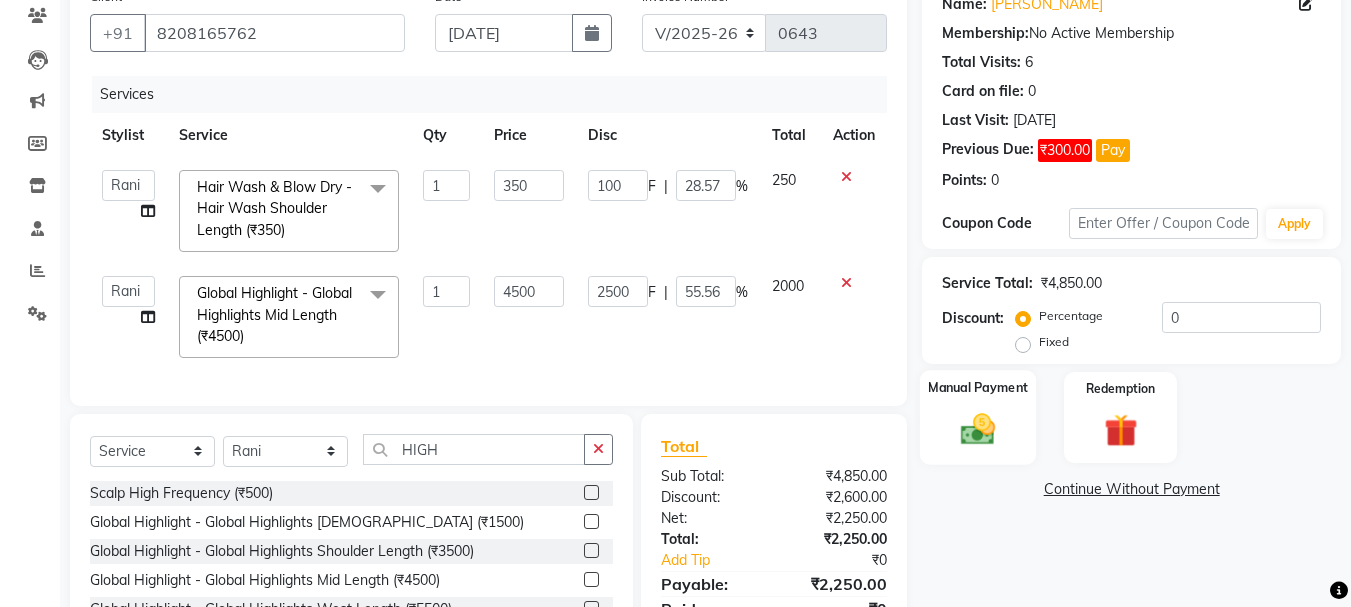 click 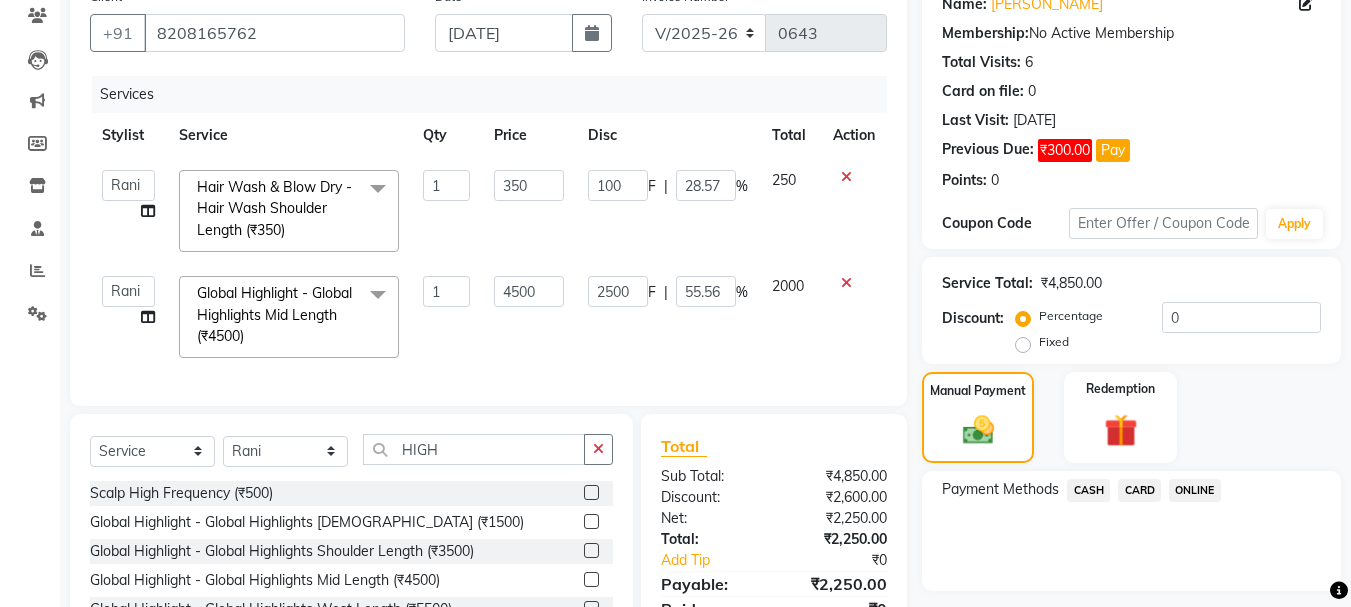 click on "ONLINE" 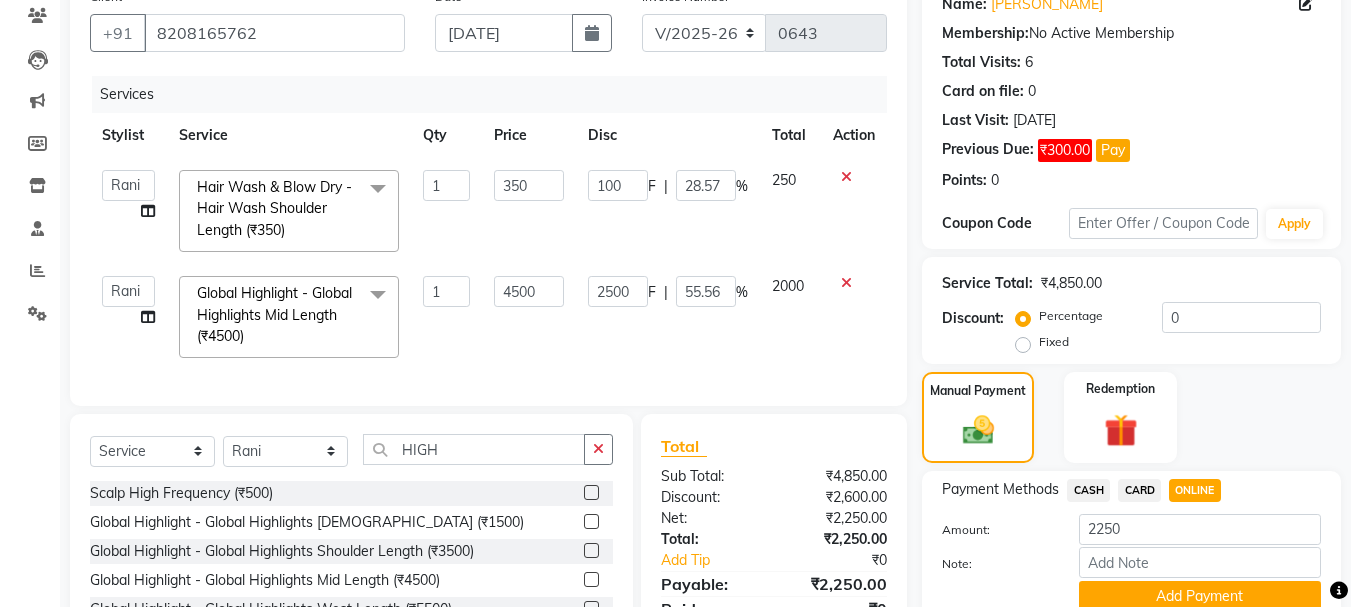 scroll, scrollTop: 276, scrollLeft: 0, axis: vertical 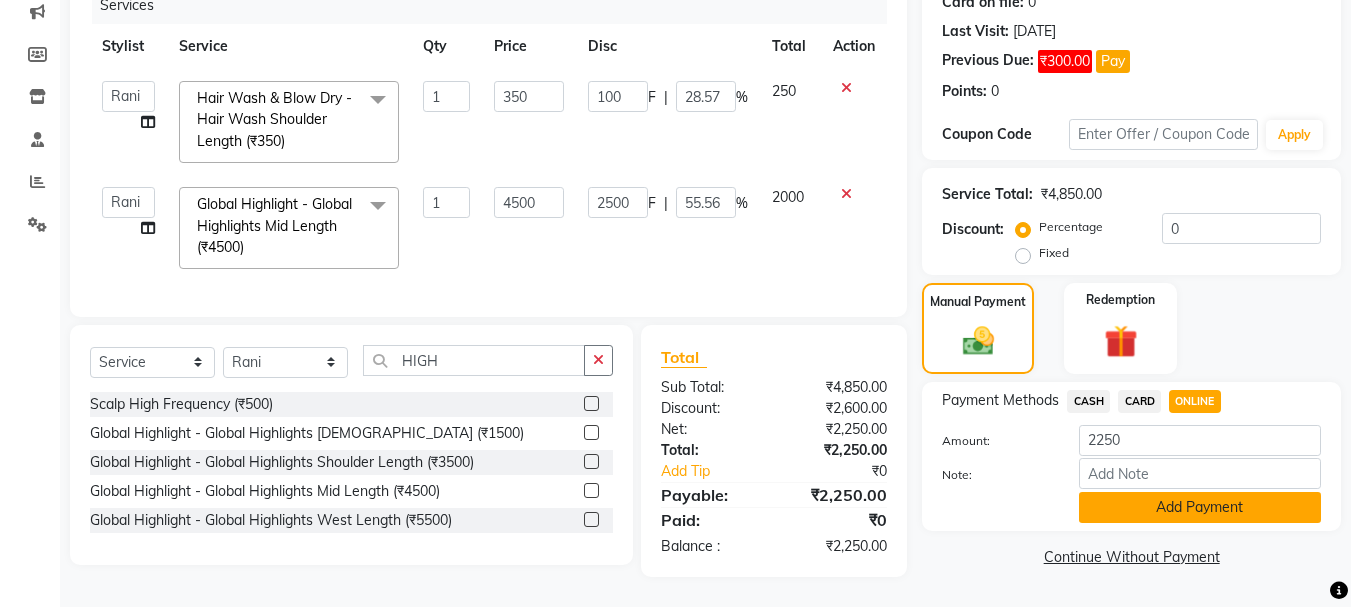 click on "Add Payment" 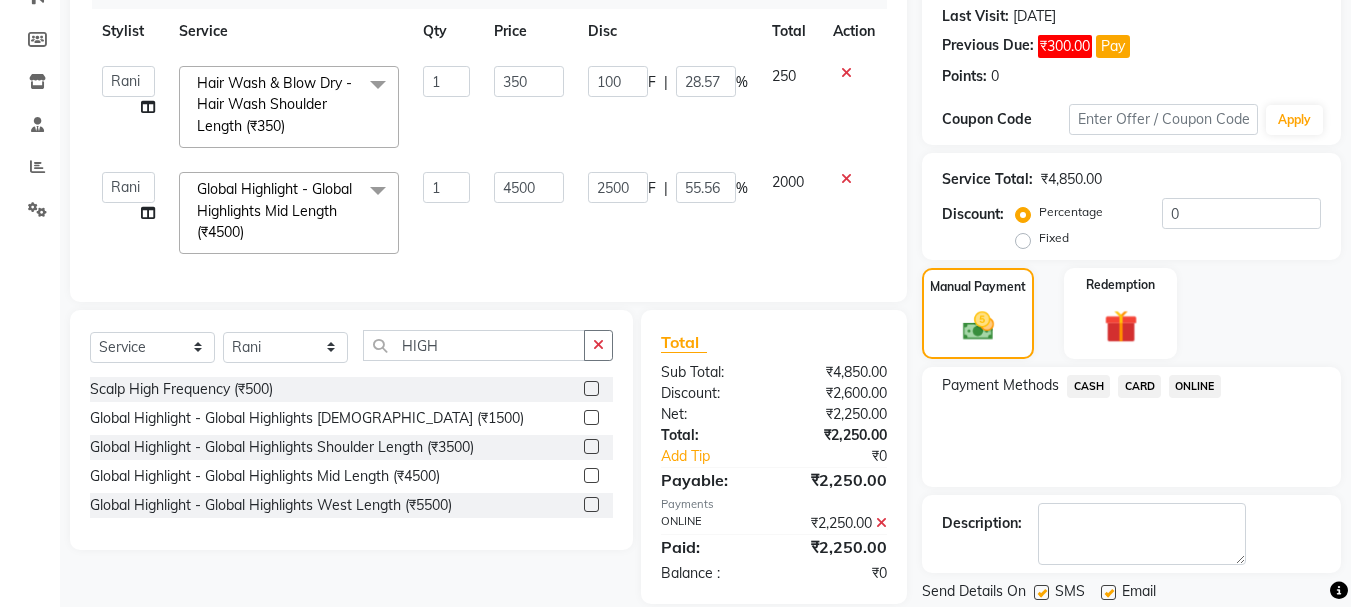 scroll, scrollTop: 340, scrollLeft: 0, axis: vertical 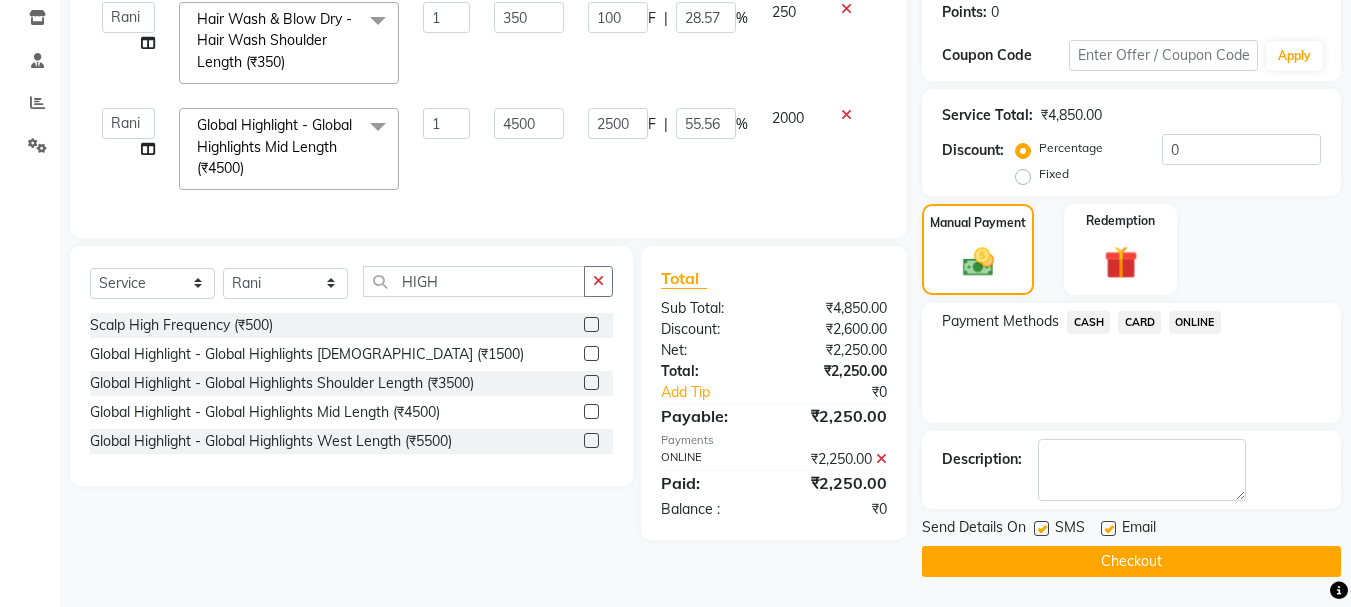 click on "Checkout" 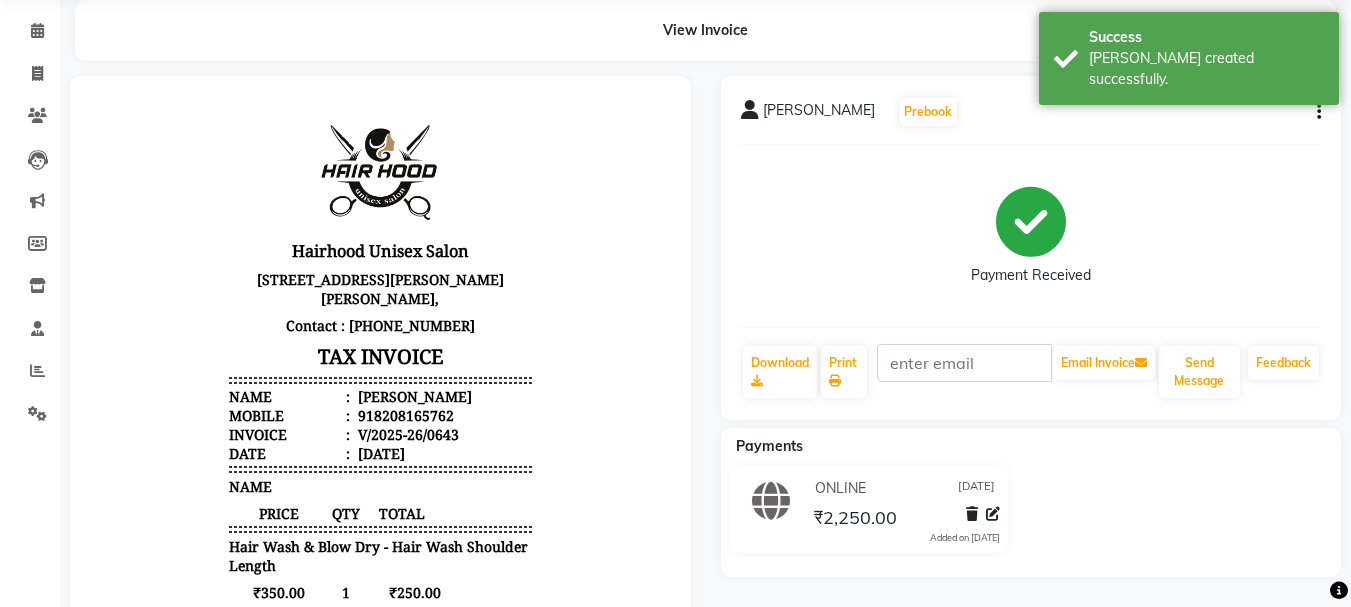 scroll, scrollTop: 0, scrollLeft: 0, axis: both 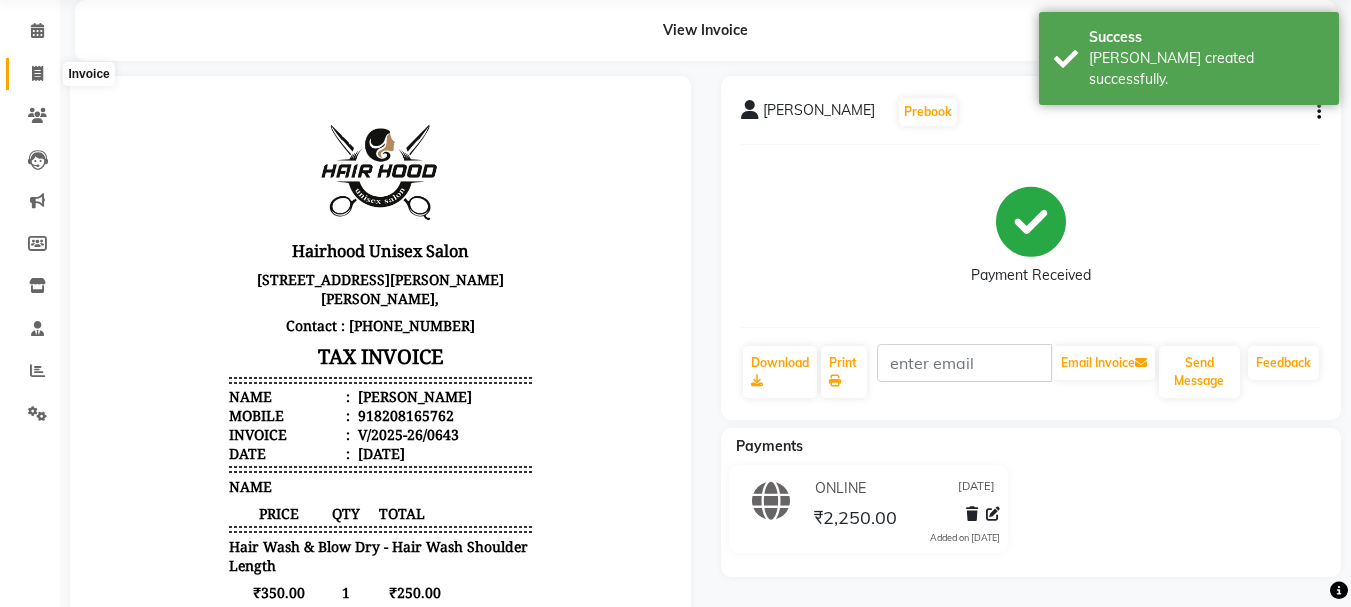 click 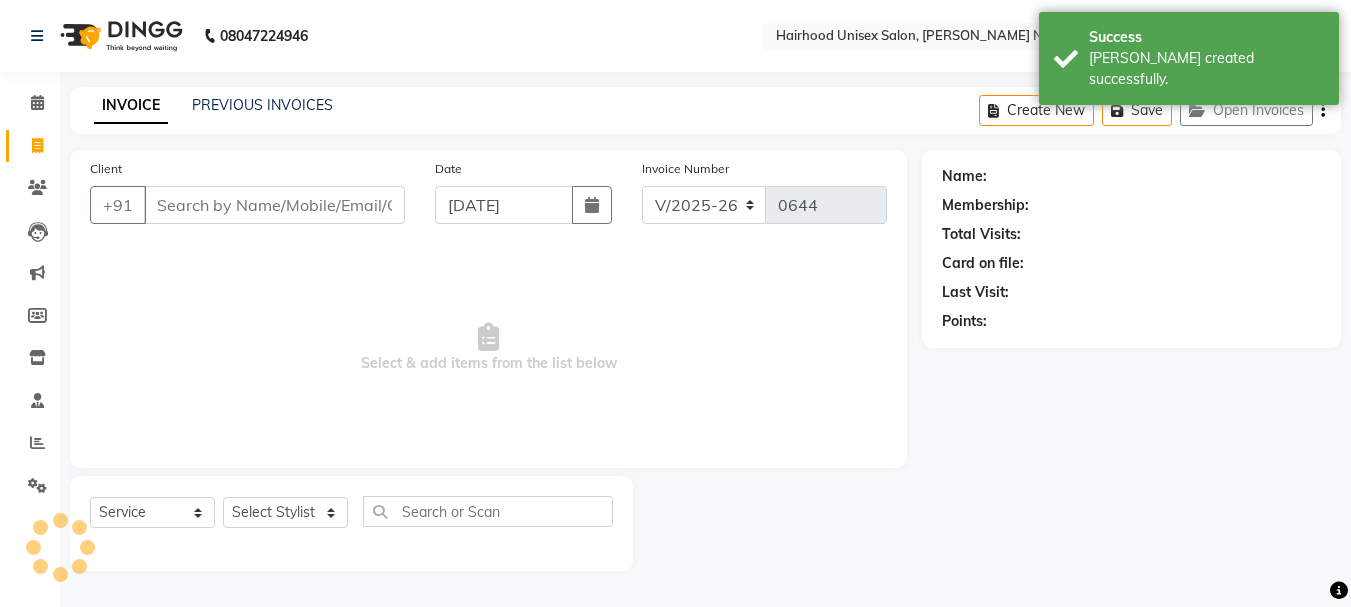 scroll, scrollTop: 0, scrollLeft: 0, axis: both 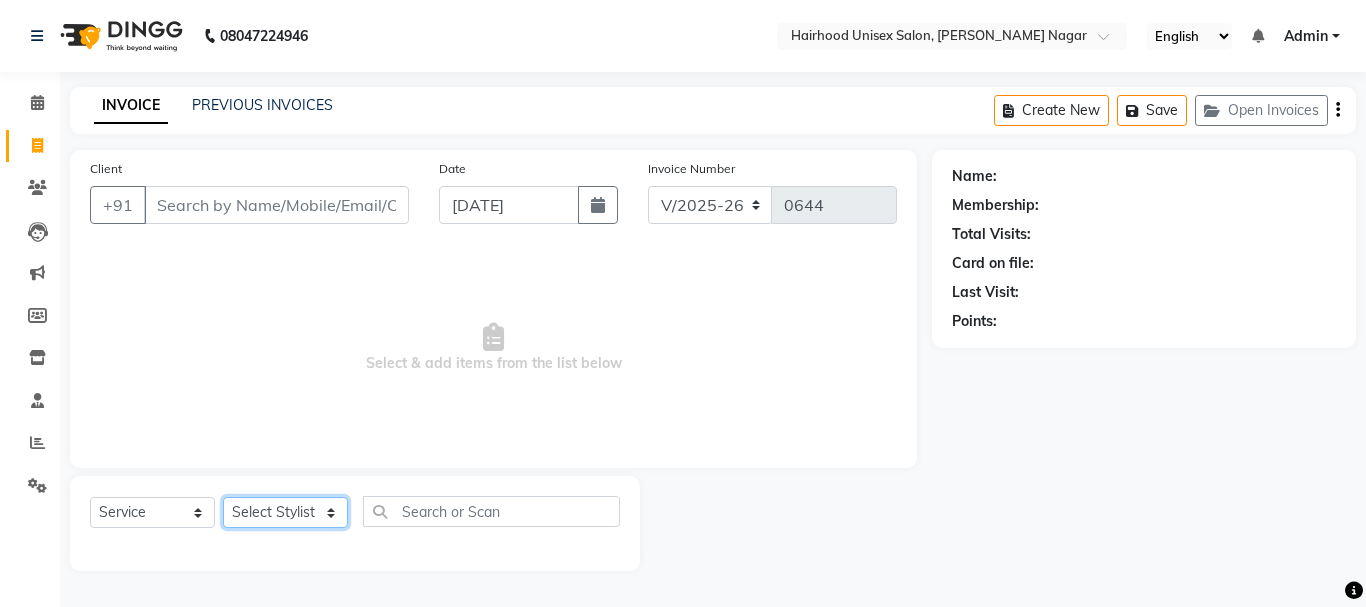 click on "Select Stylist [PERSON_NAME] [PERSON_NAME] Rani Salon" 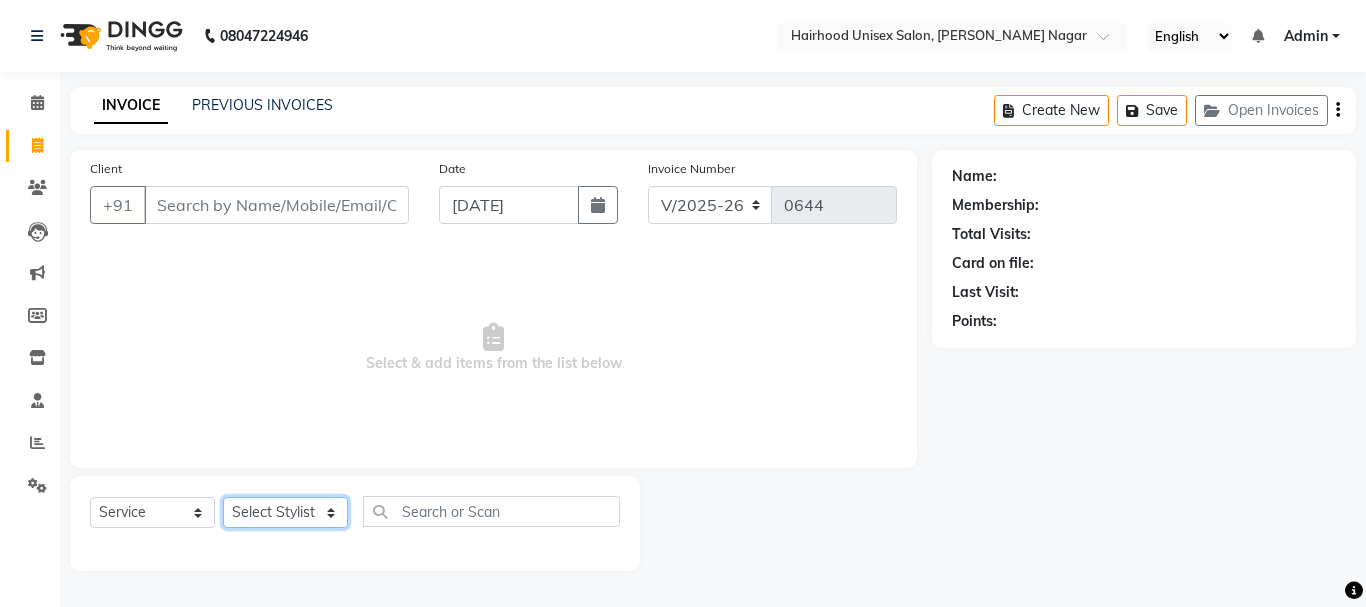 select on "12325" 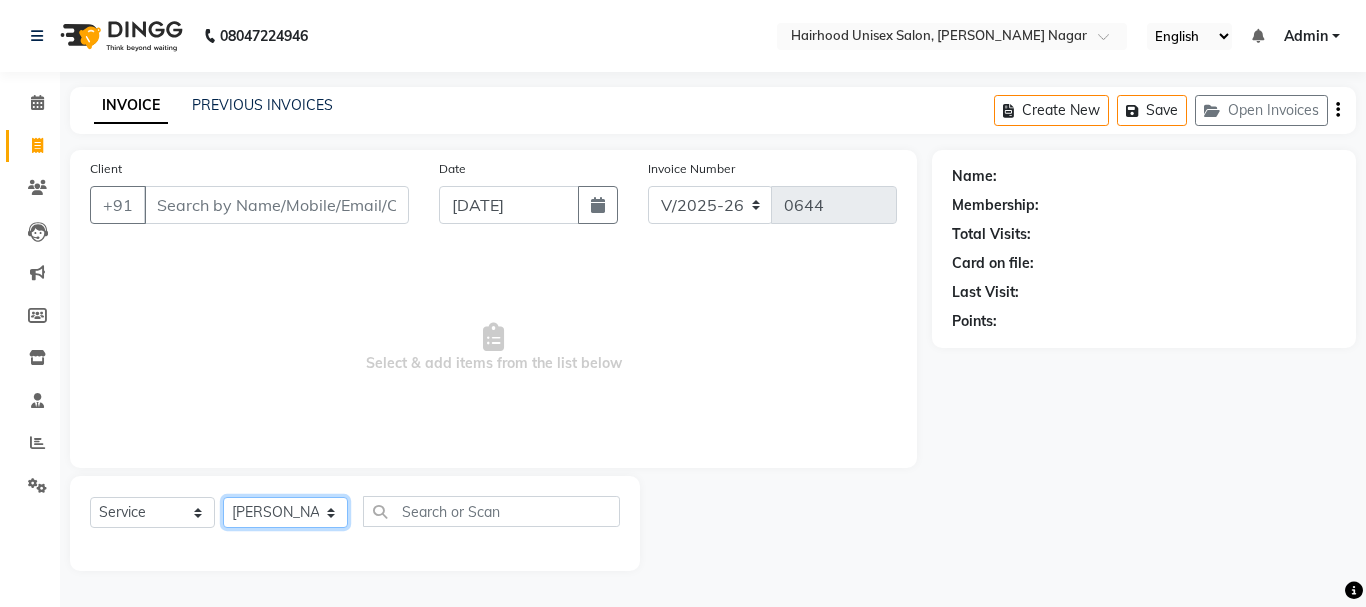 click on "Select Stylist [PERSON_NAME] [PERSON_NAME] Rani Salon" 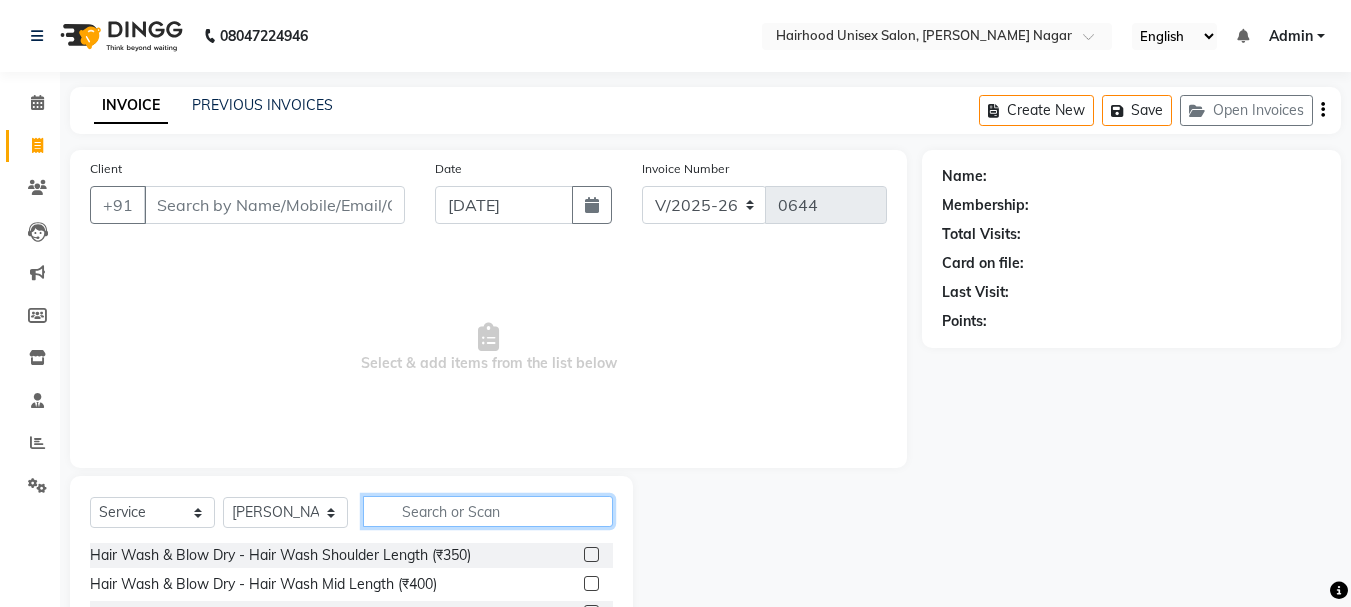 click 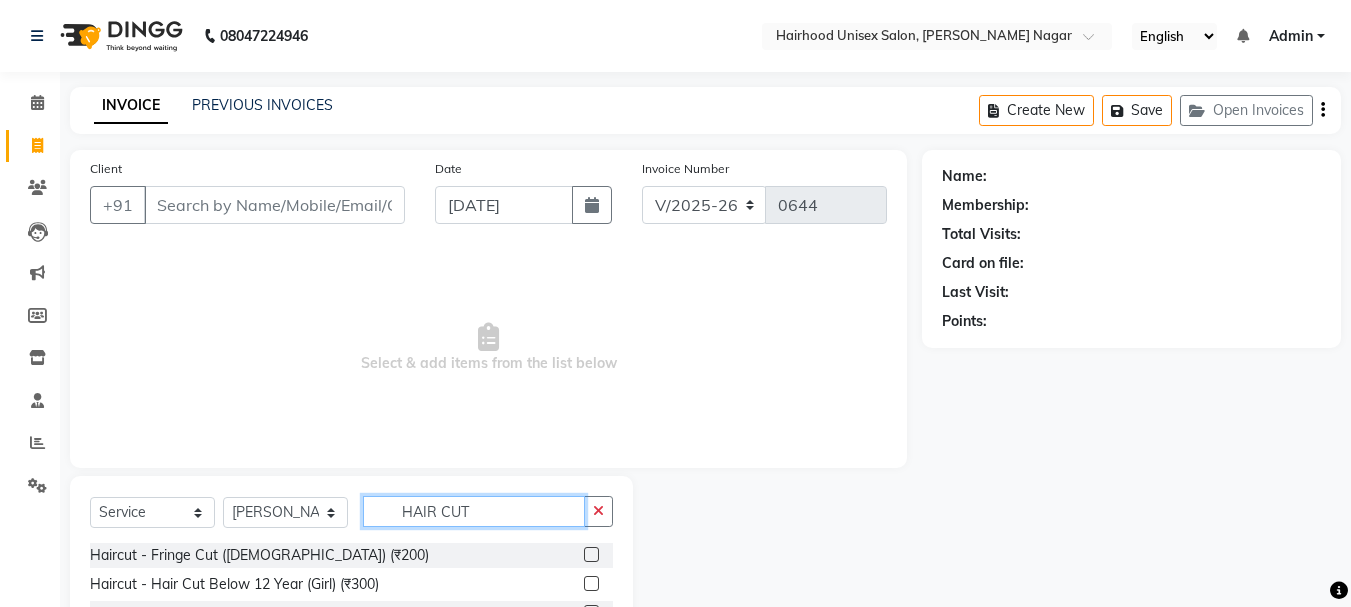 scroll, scrollTop: 139, scrollLeft: 0, axis: vertical 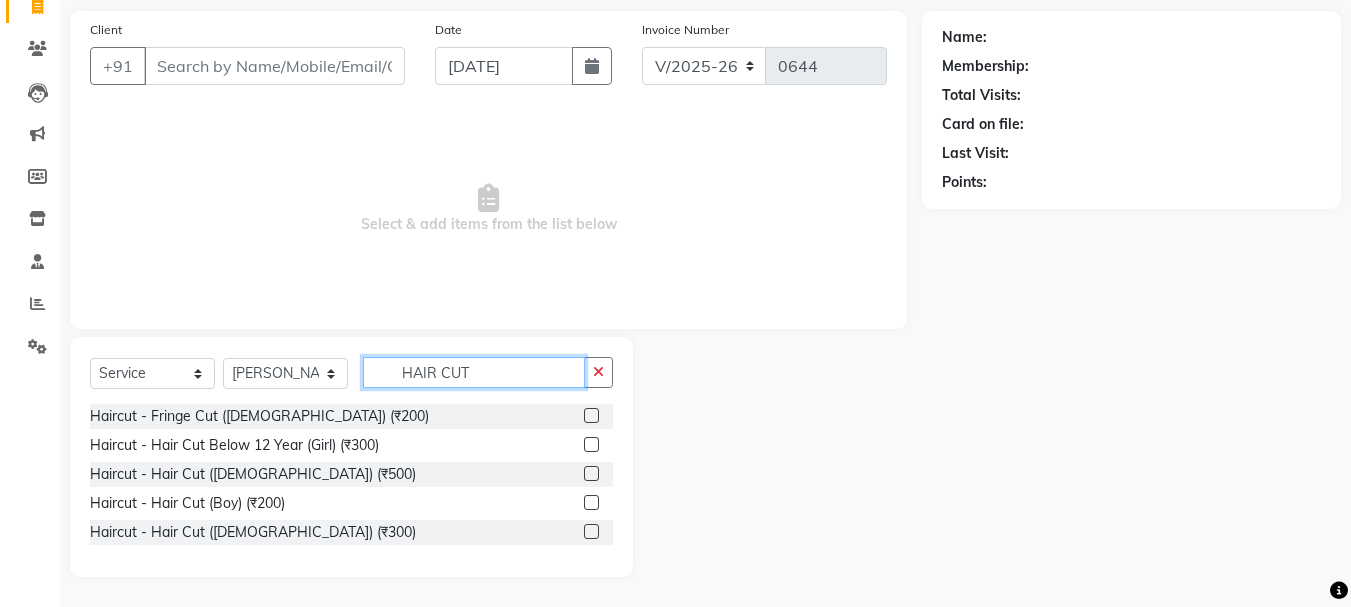type on "HAIR CUT" 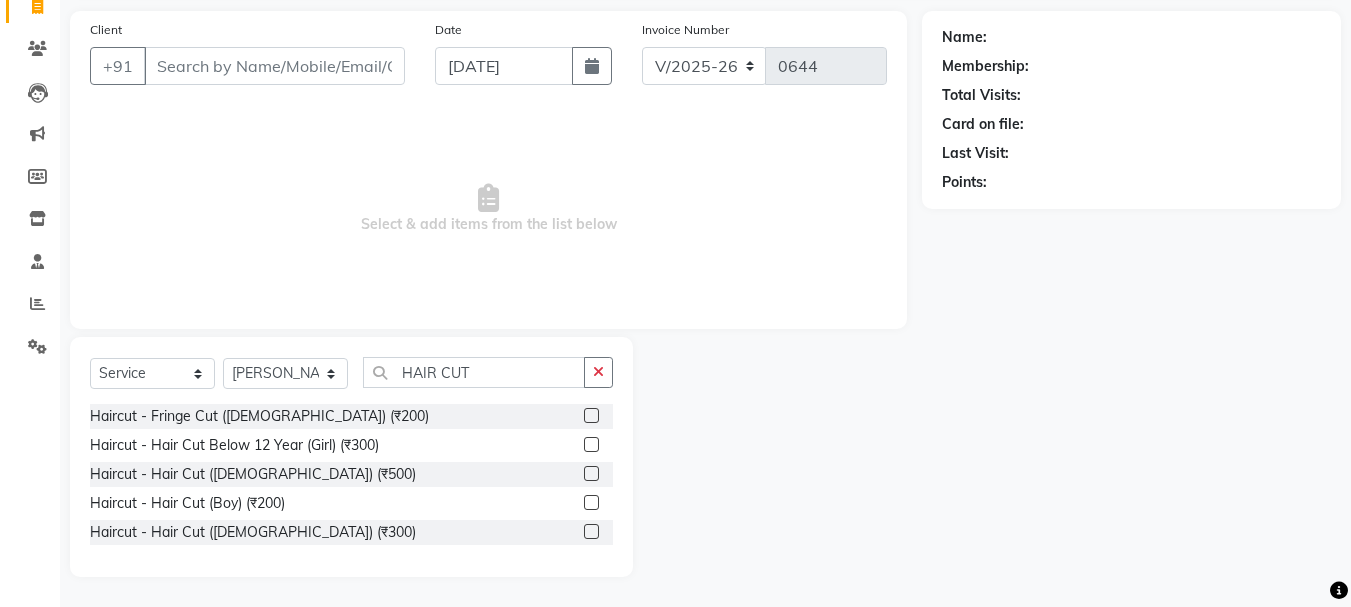 click 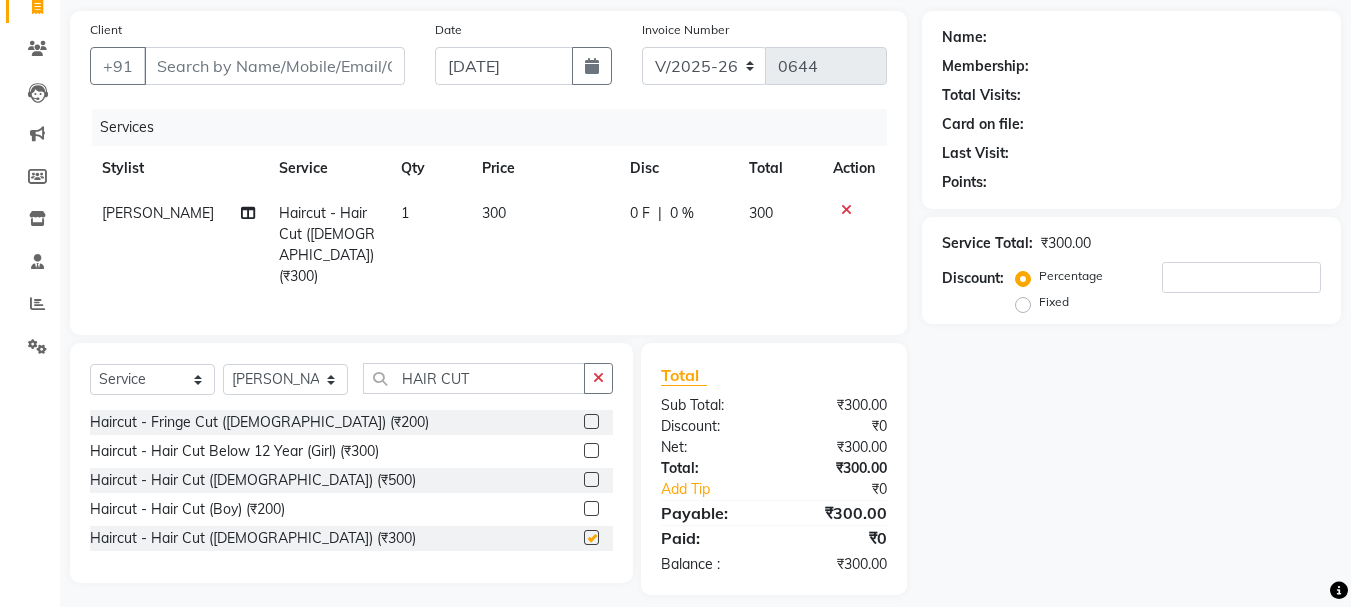 checkbox on "false" 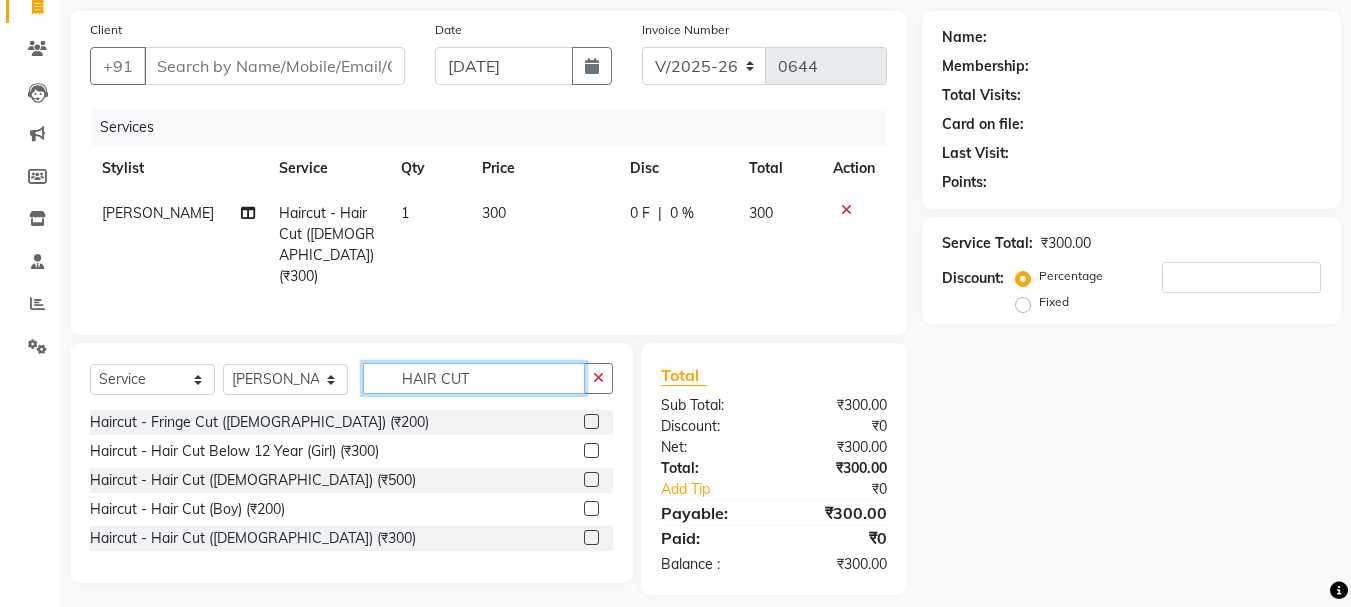click on "HAIR CUT" 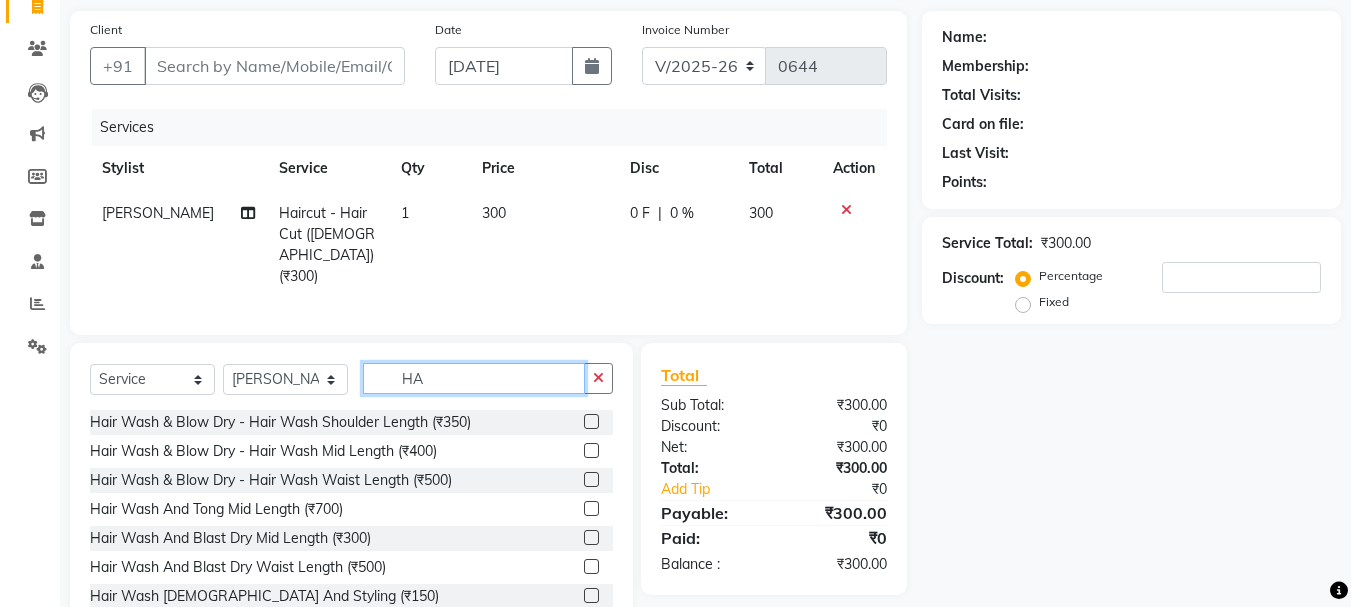 type on "H" 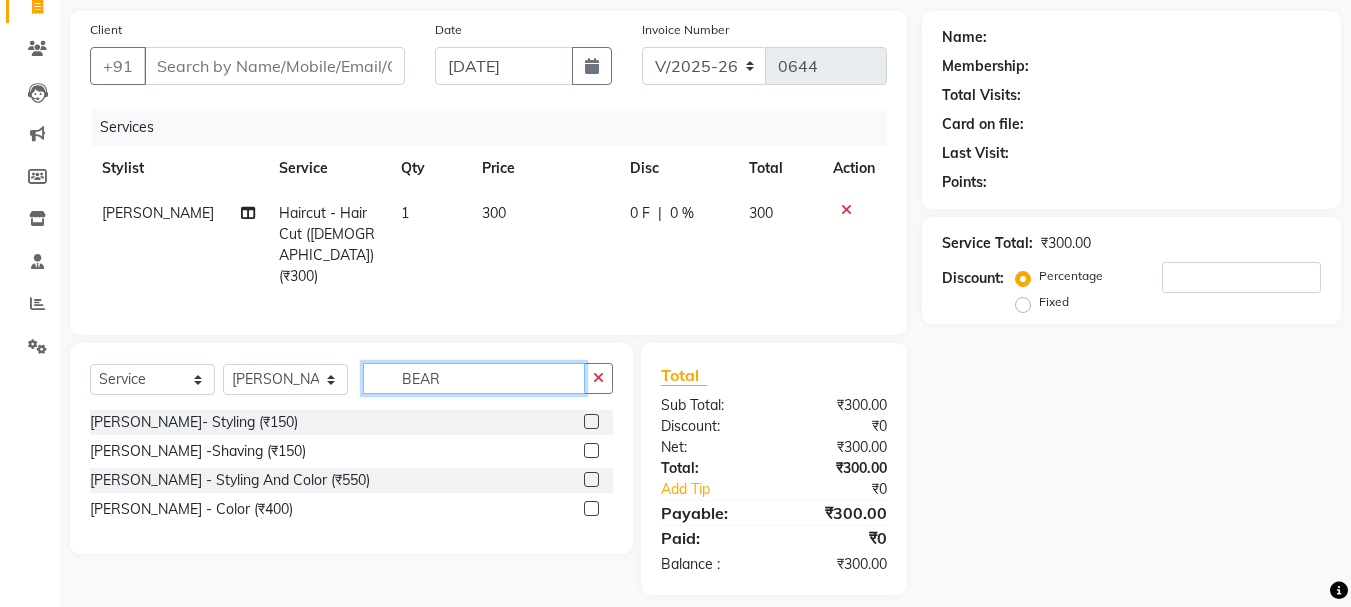 type on "BEAR" 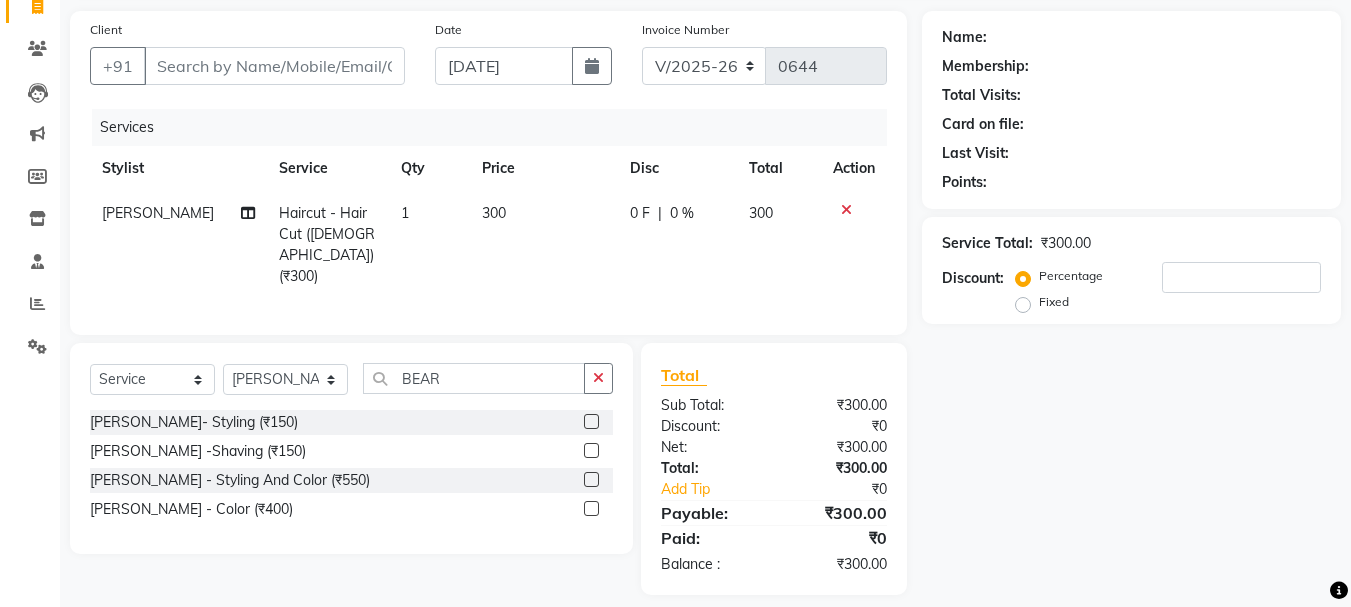click 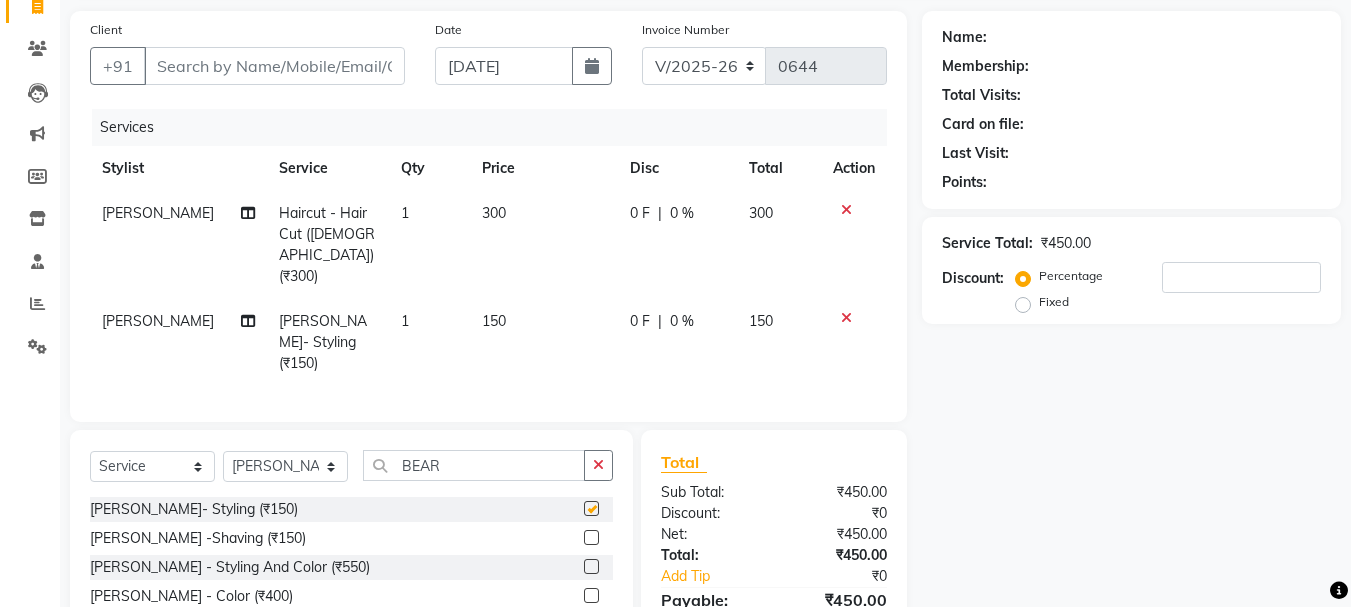 checkbox on "false" 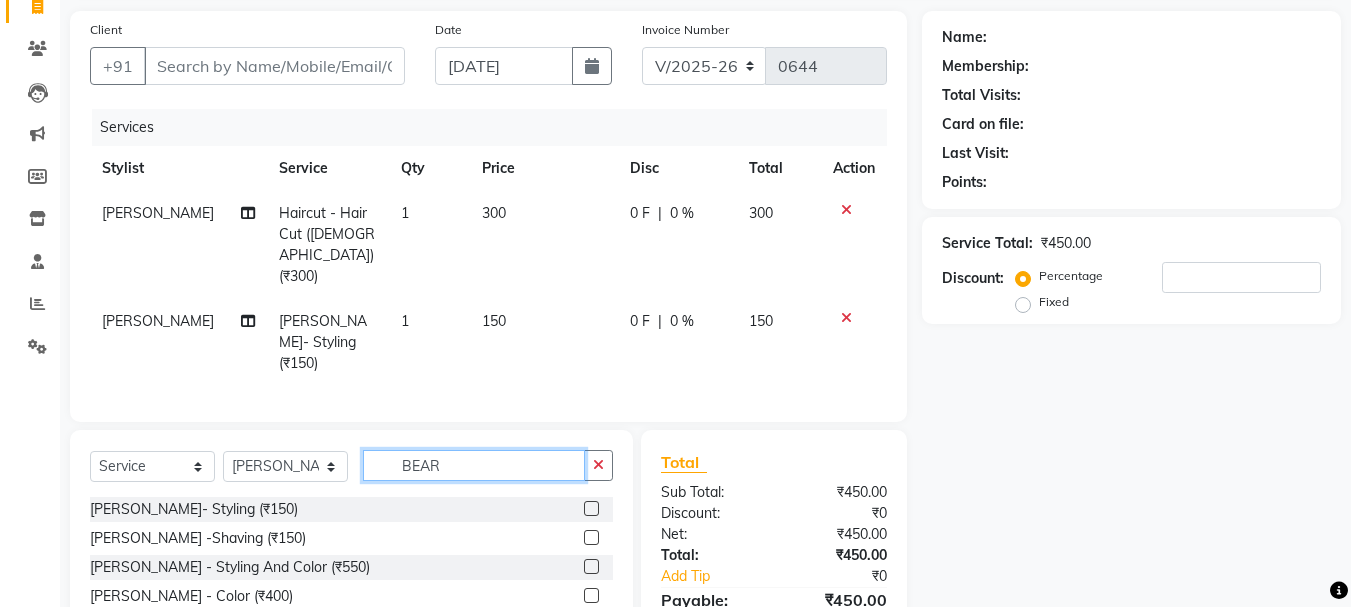 click on "BEAR" 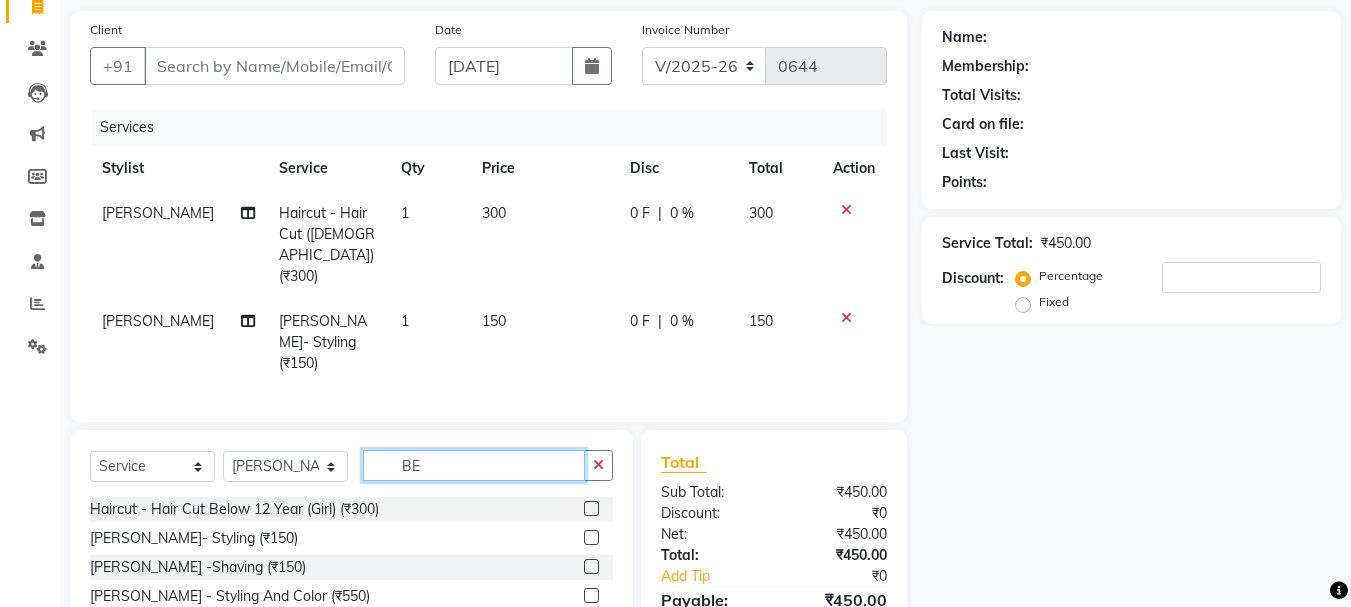 type on "B" 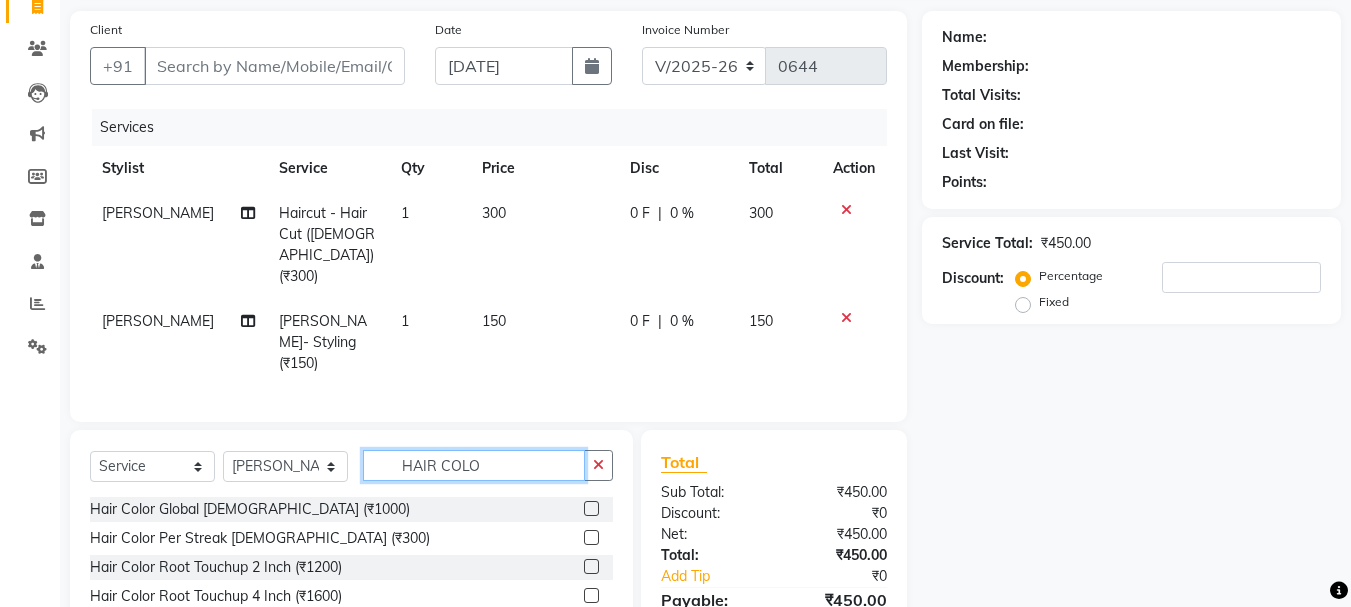 type on "HAIR COLO" 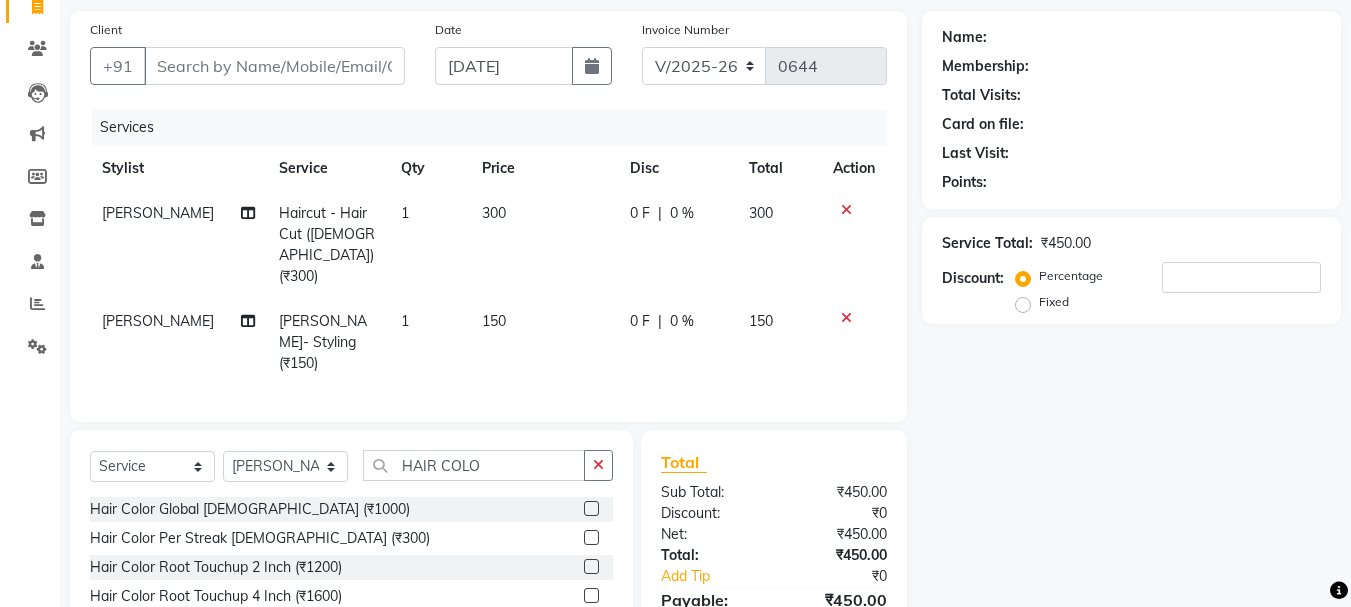 click 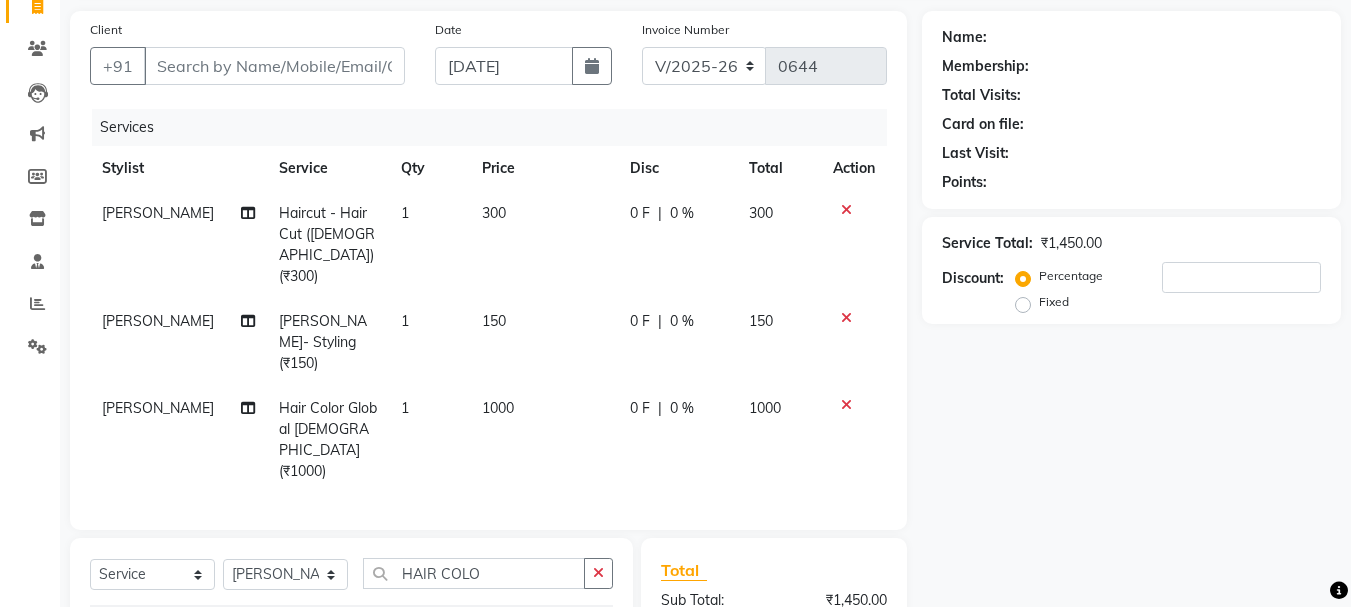 checkbox on "false" 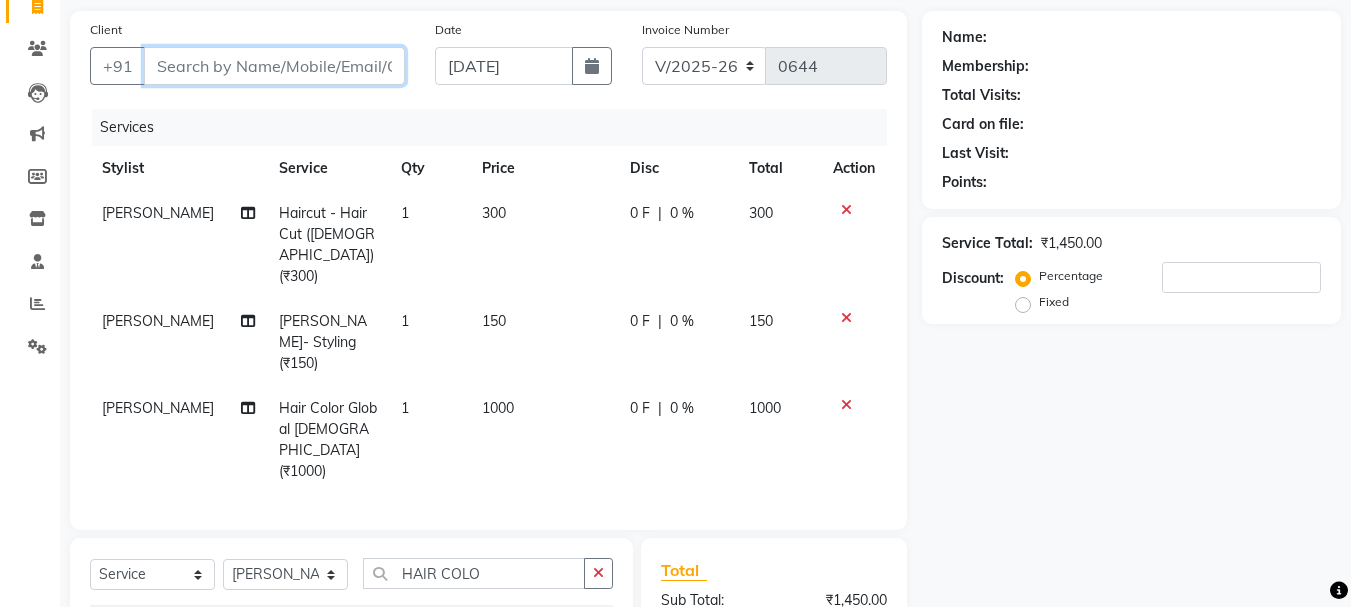 click on "Client" at bounding box center (274, 66) 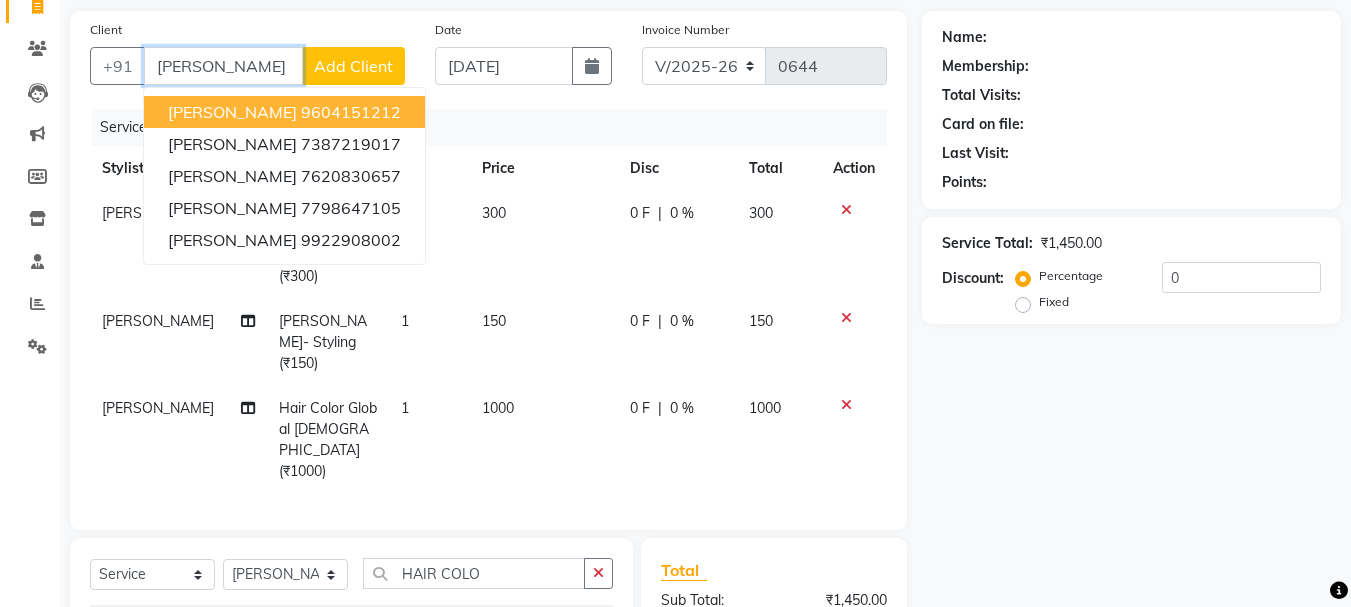 click on "[PERSON_NAME]" at bounding box center (223, 66) 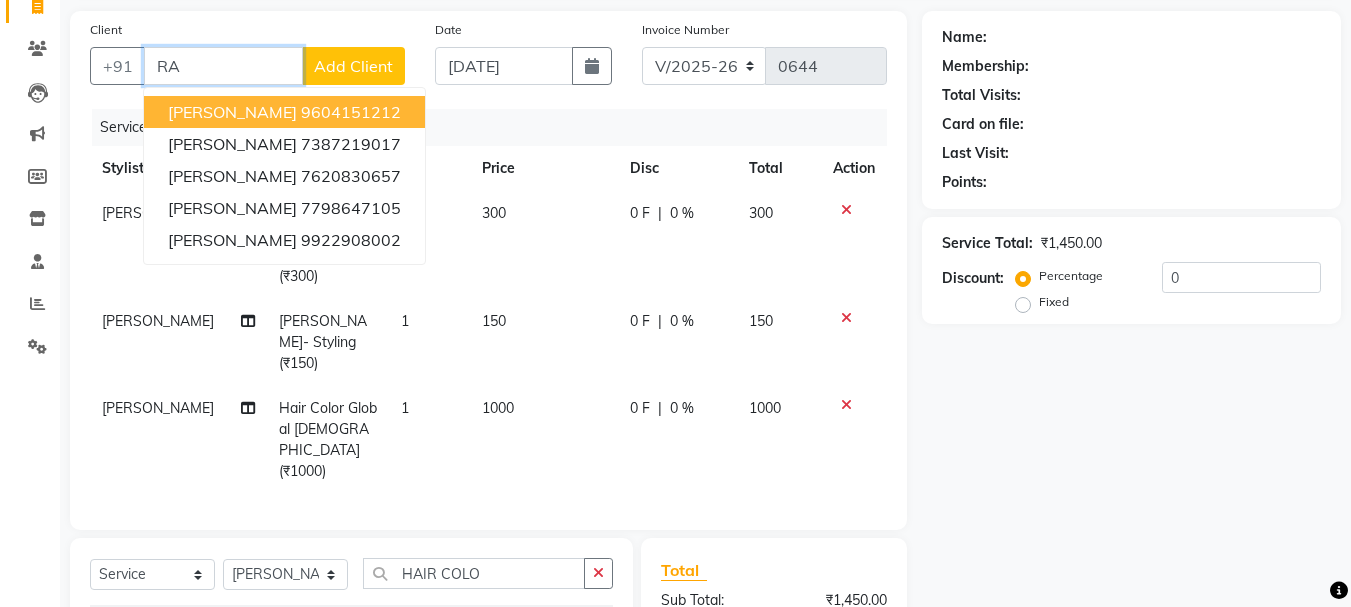 type on "R" 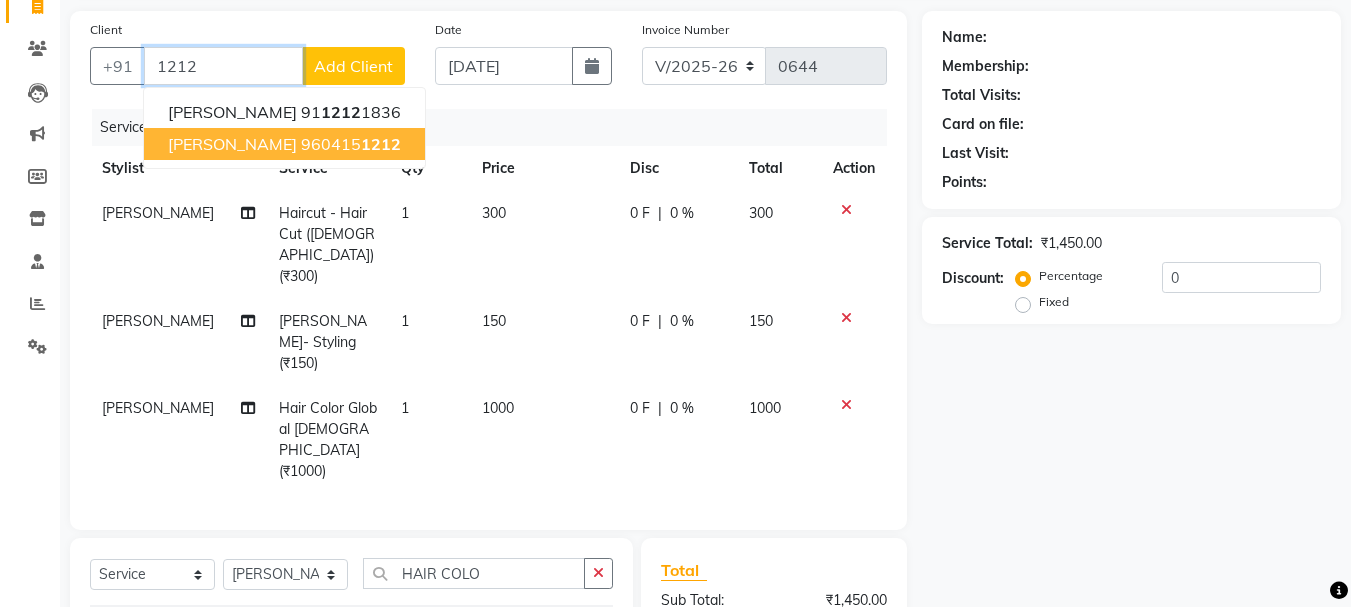 click on "[PERSON_NAME]" at bounding box center [232, 144] 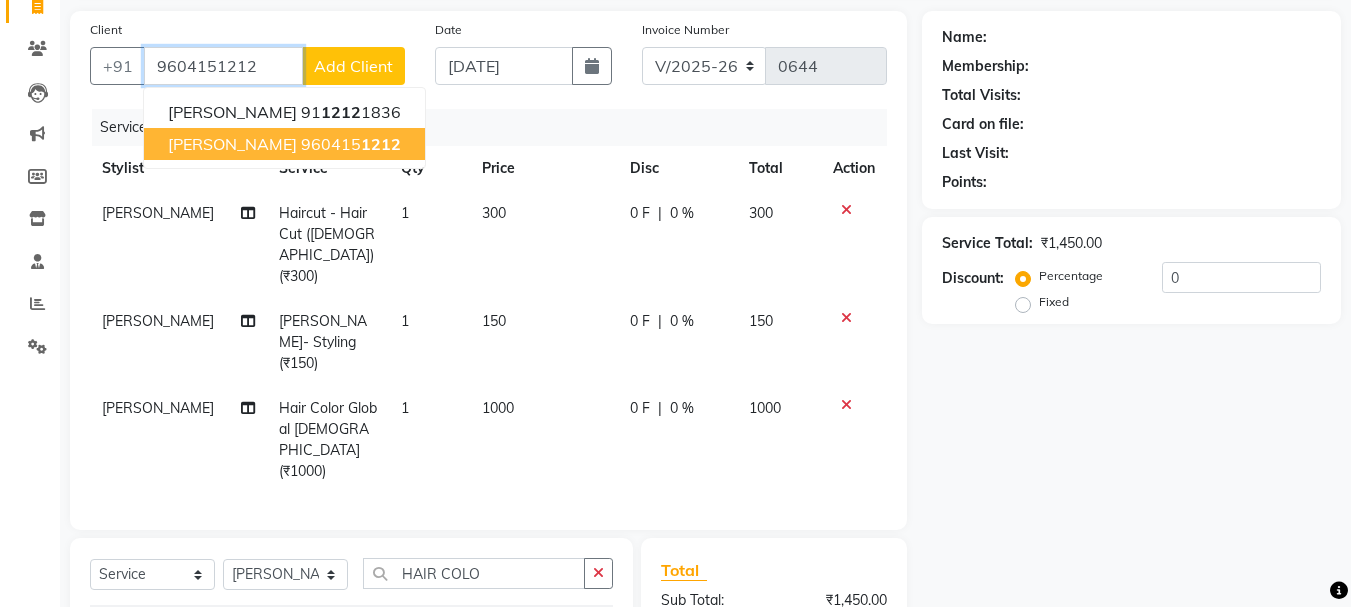 type on "9604151212" 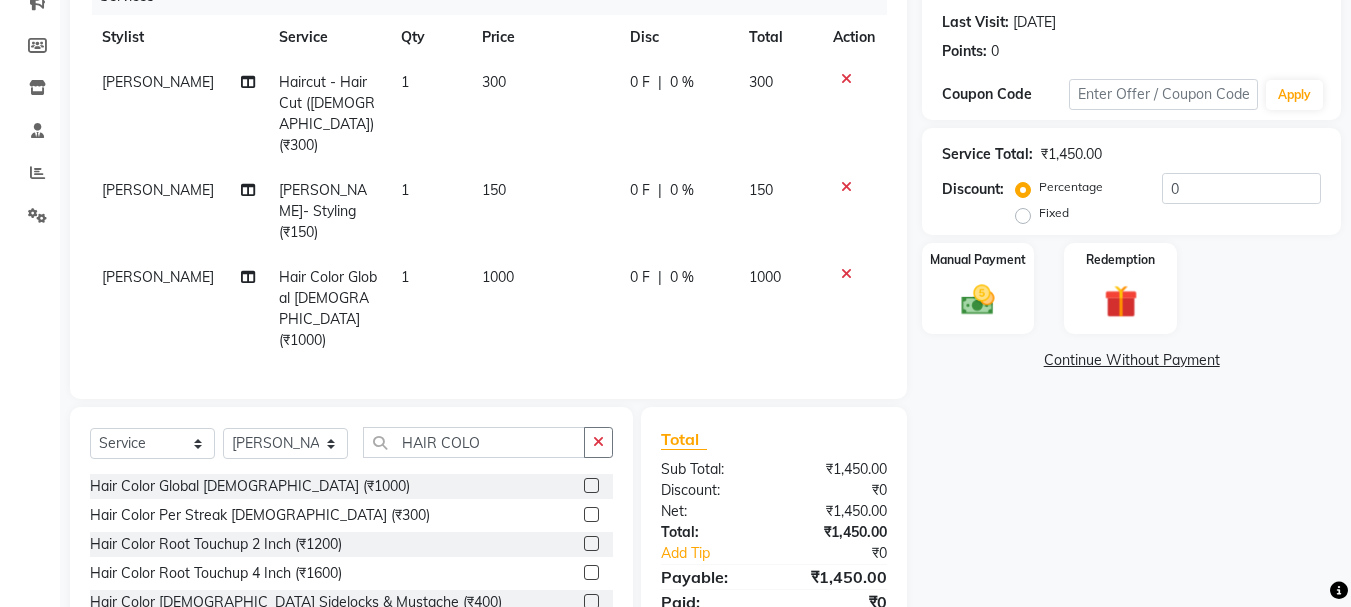 scroll, scrollTop: 326, scrollLeft: 0, axis: vertical 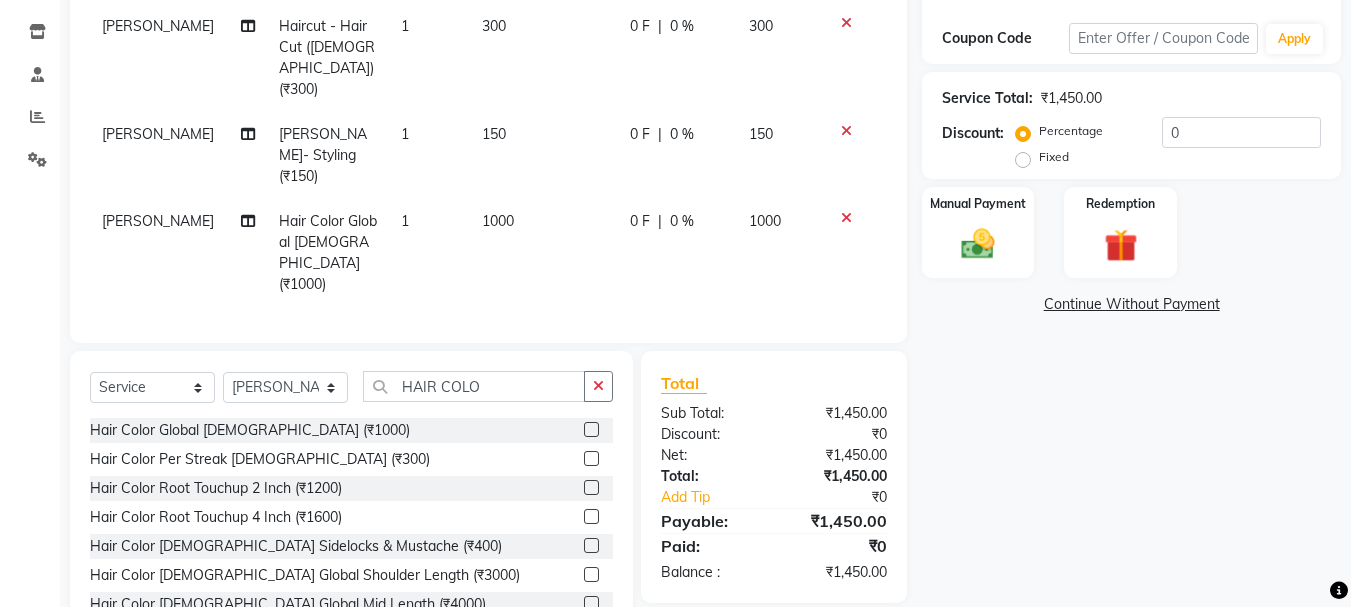 click on "Fixed" 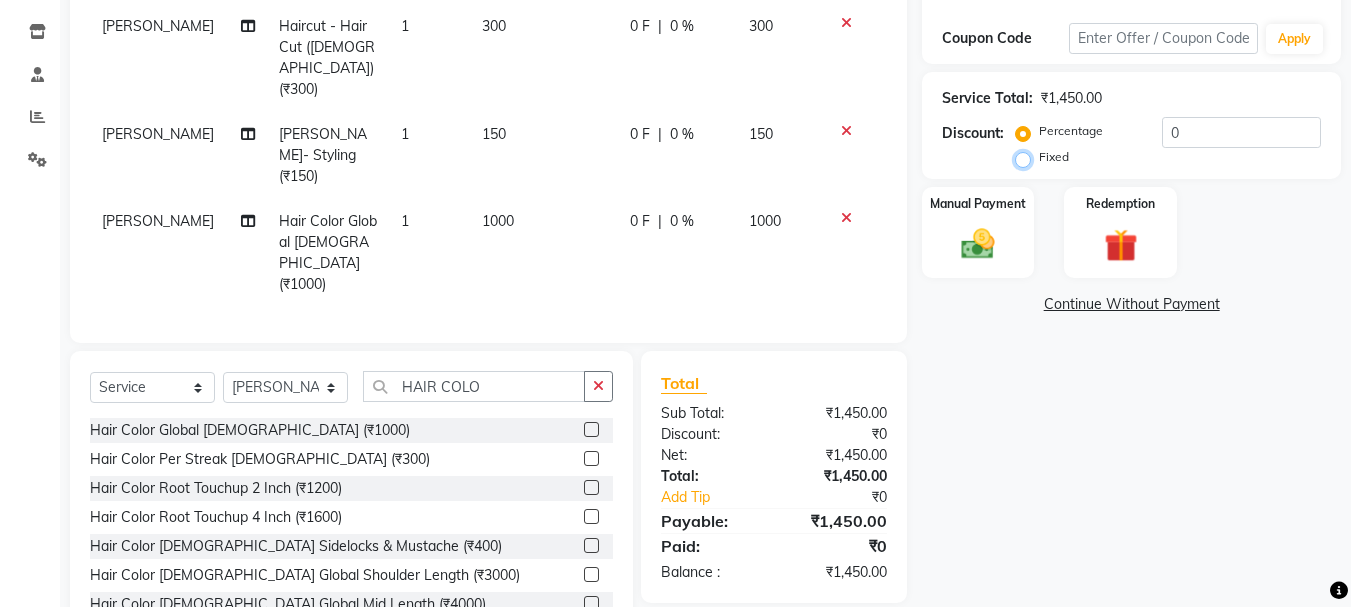 click on "Fixed" at bounding box center (1027, 157) 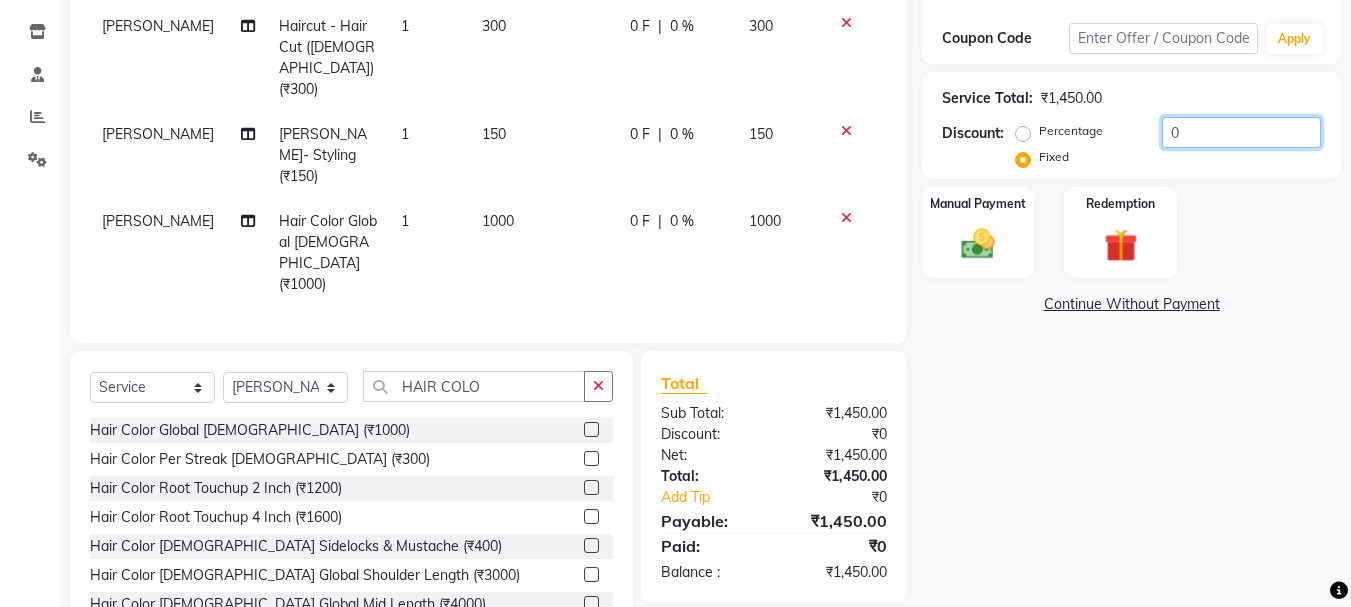 drag, startPoint x: 1220, startPoint y: 125, endPoint x: 1231, endPoint y: 125, distance: 11 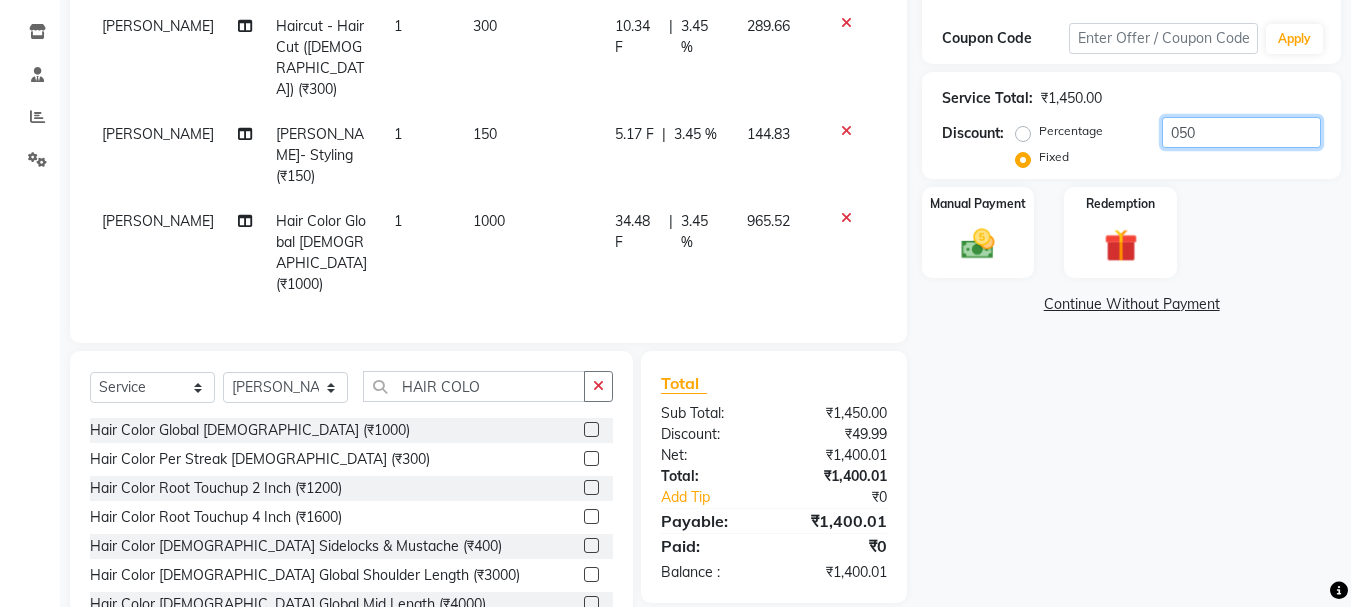 type on "050" 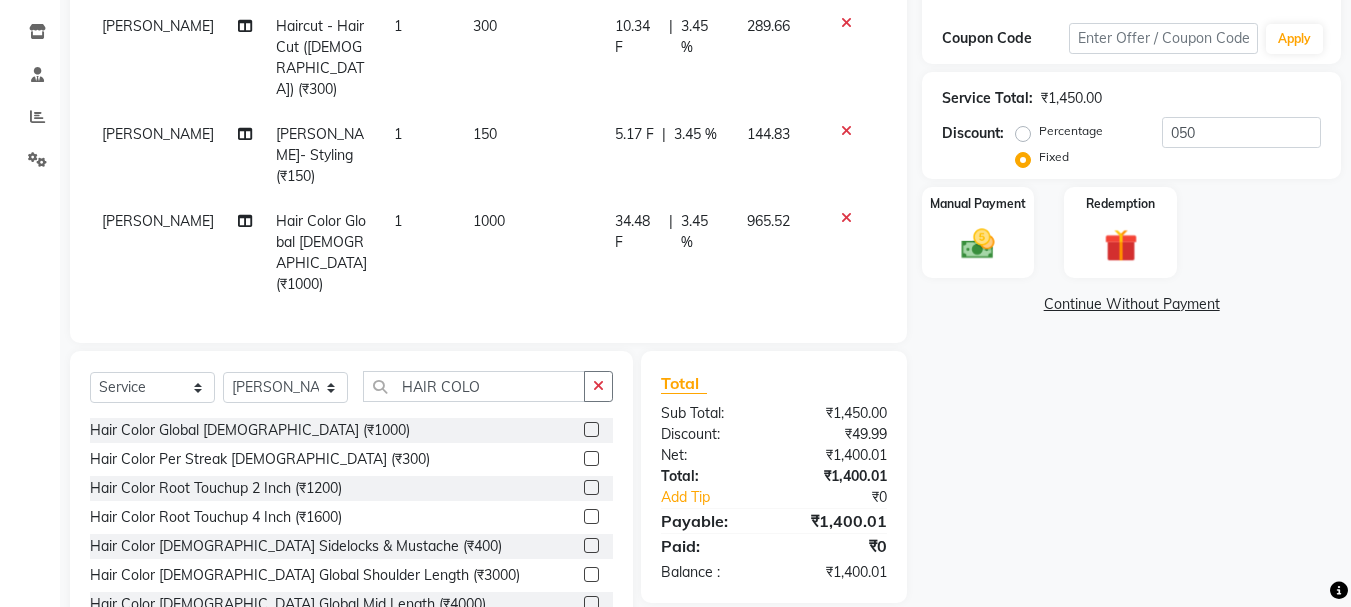click on "Continue Without Payment" 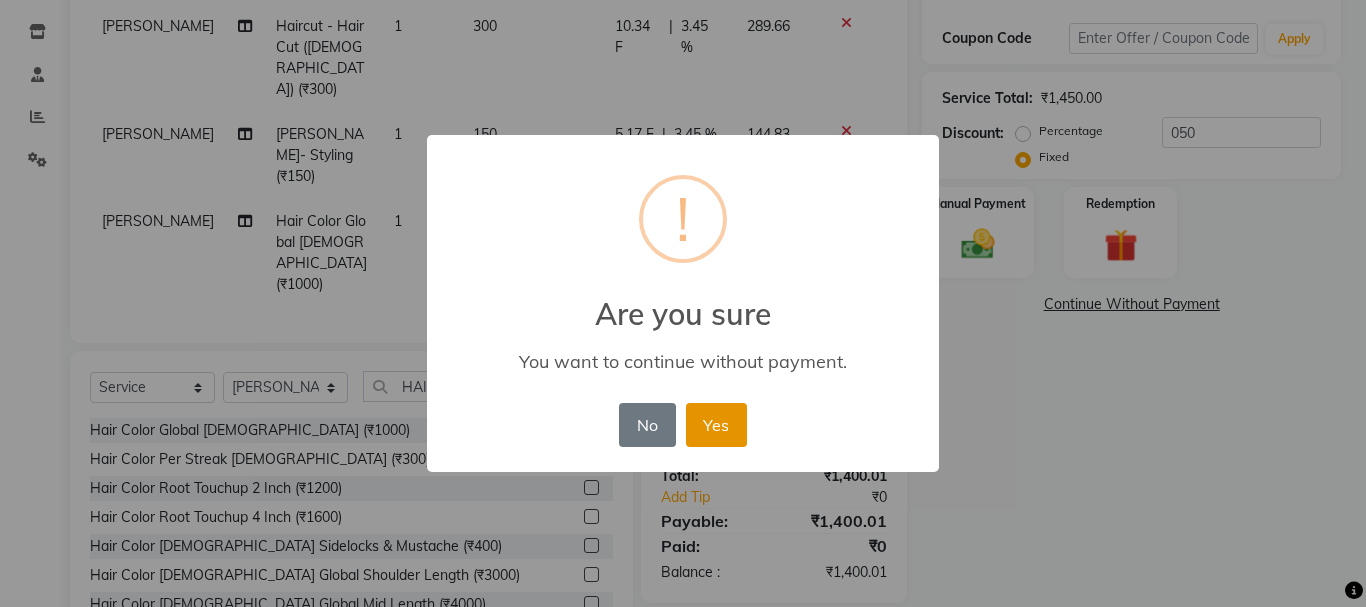 click on "Yes" at bounding box center [716, 425] 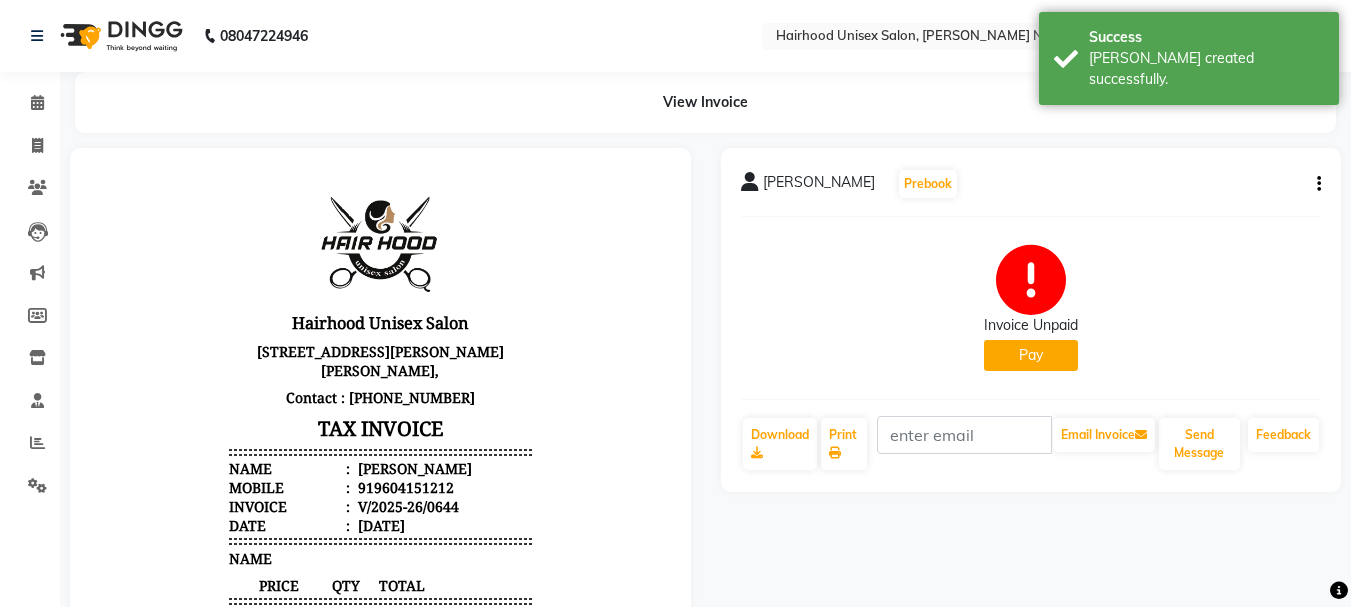 scroll, scrollTop: 0, scrollLeft: 0, axis: both 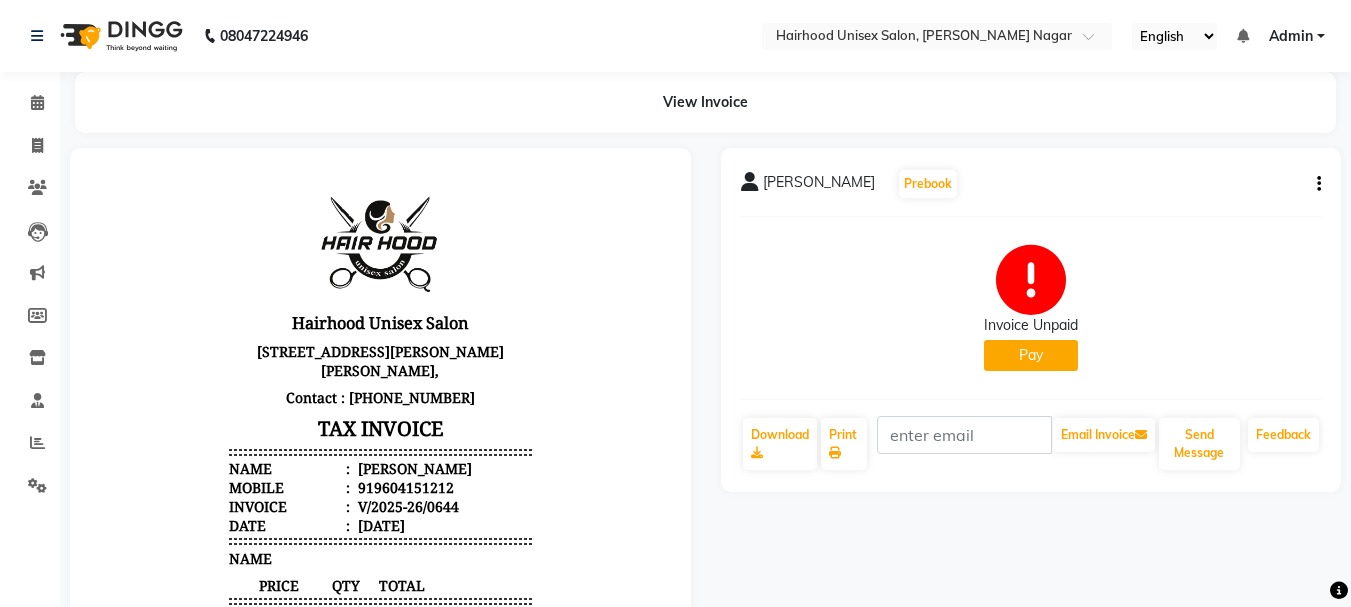 click 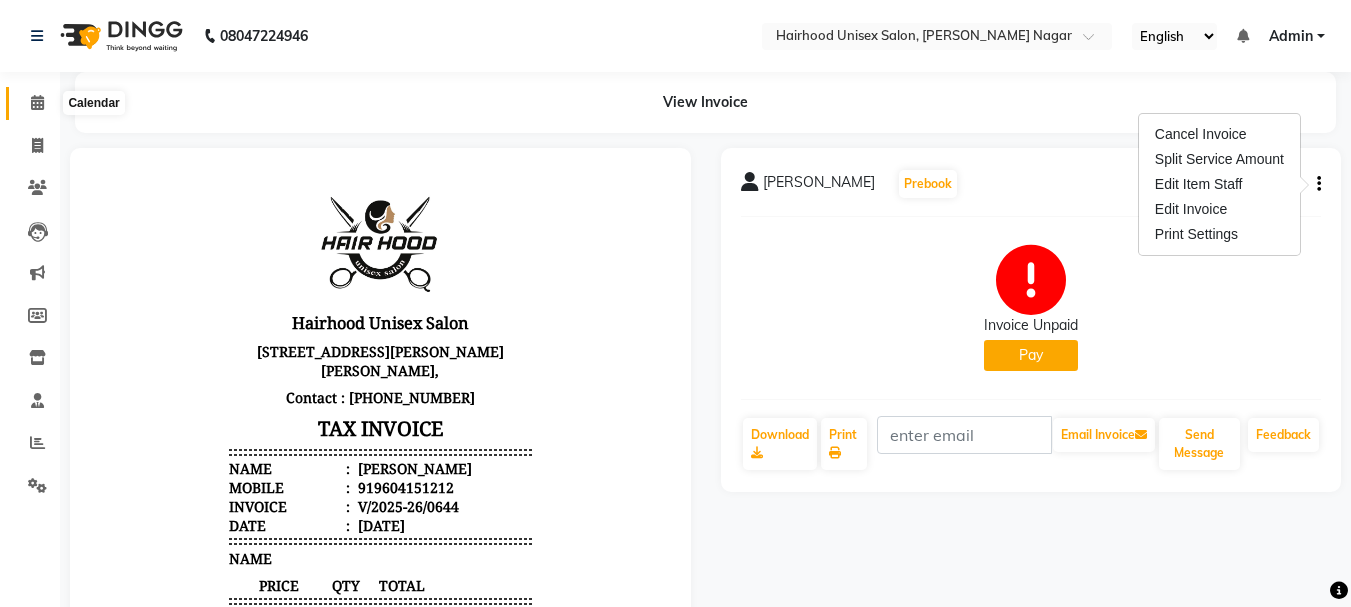 click 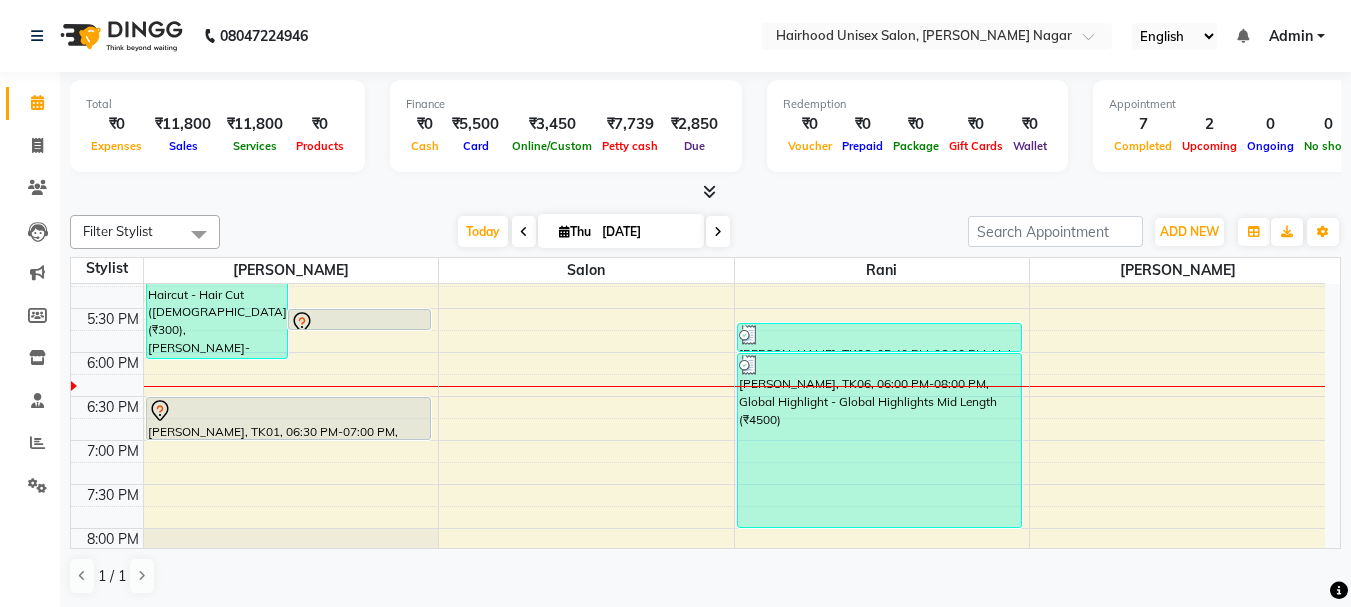 scroll, scrollTop: 814, scrollLeft: 0, axis: vertical 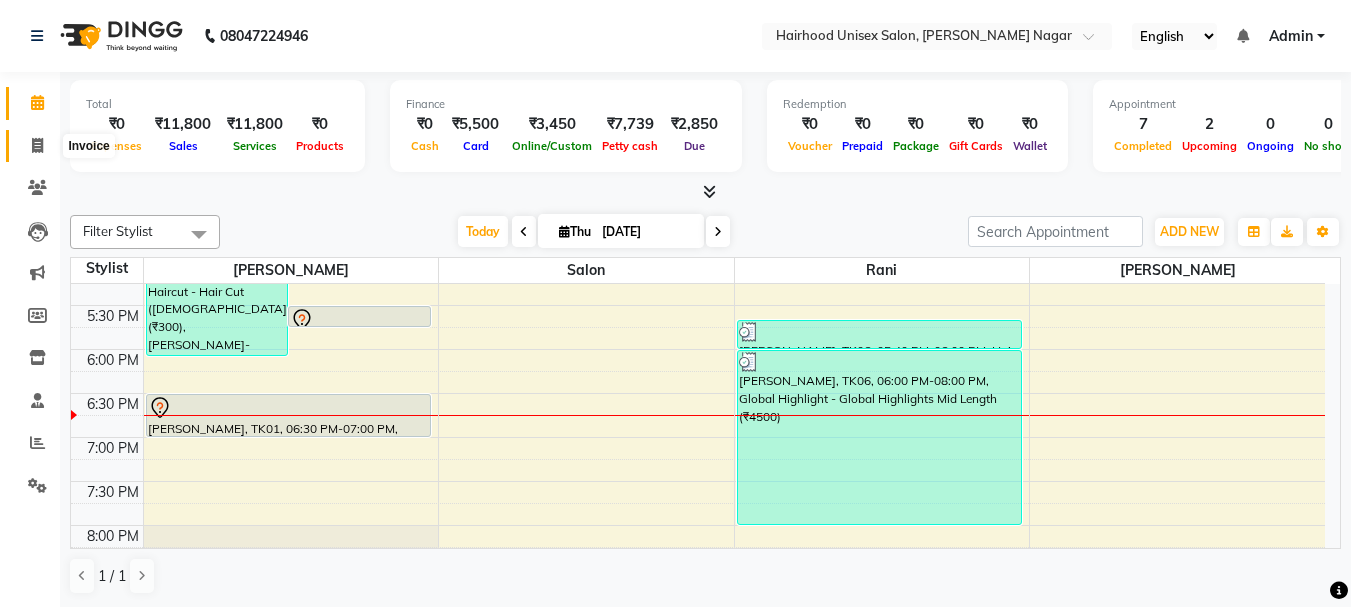 click 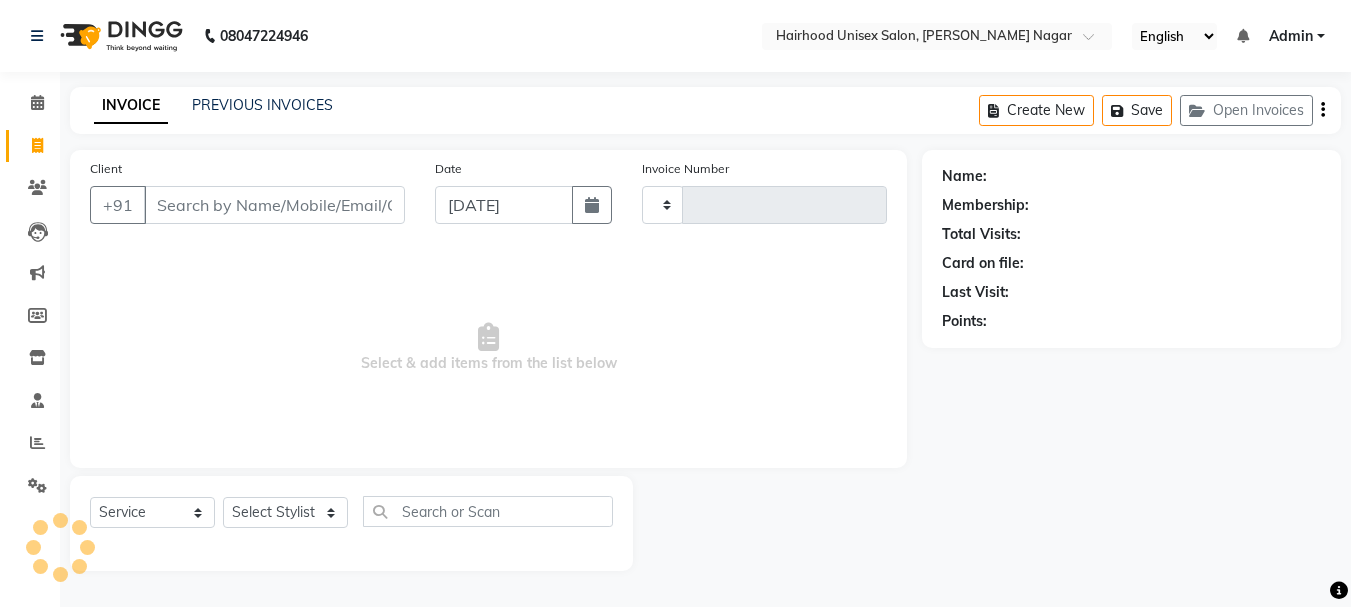 type on "0645" 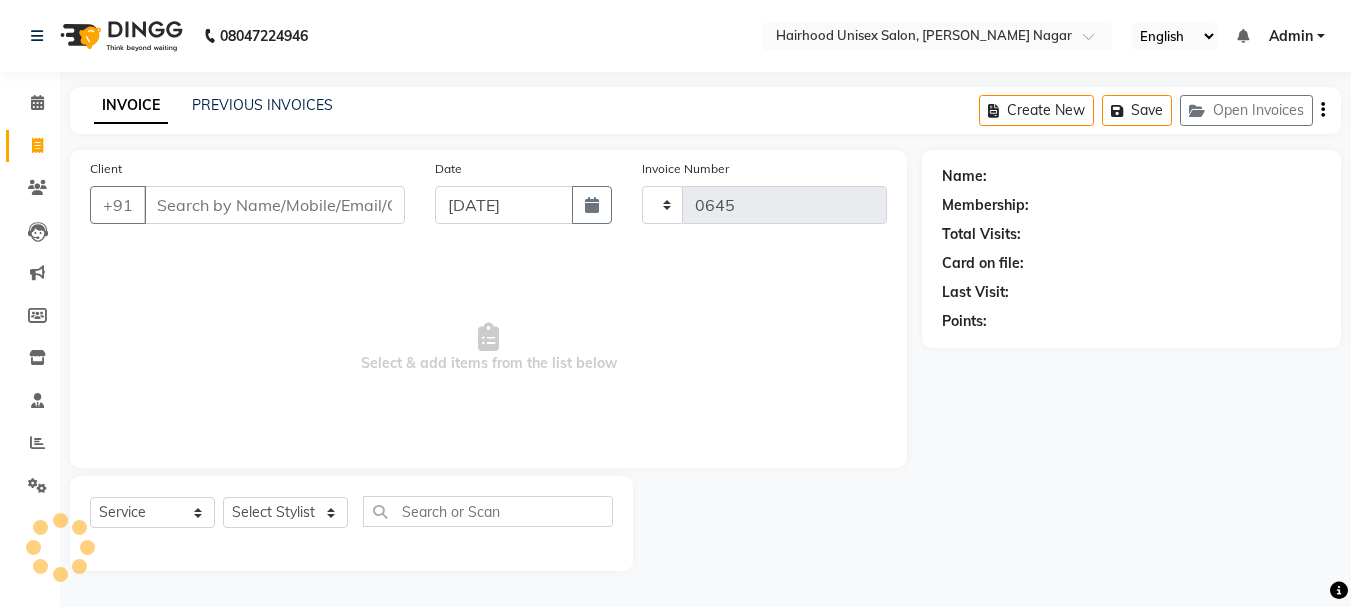 select on "754" 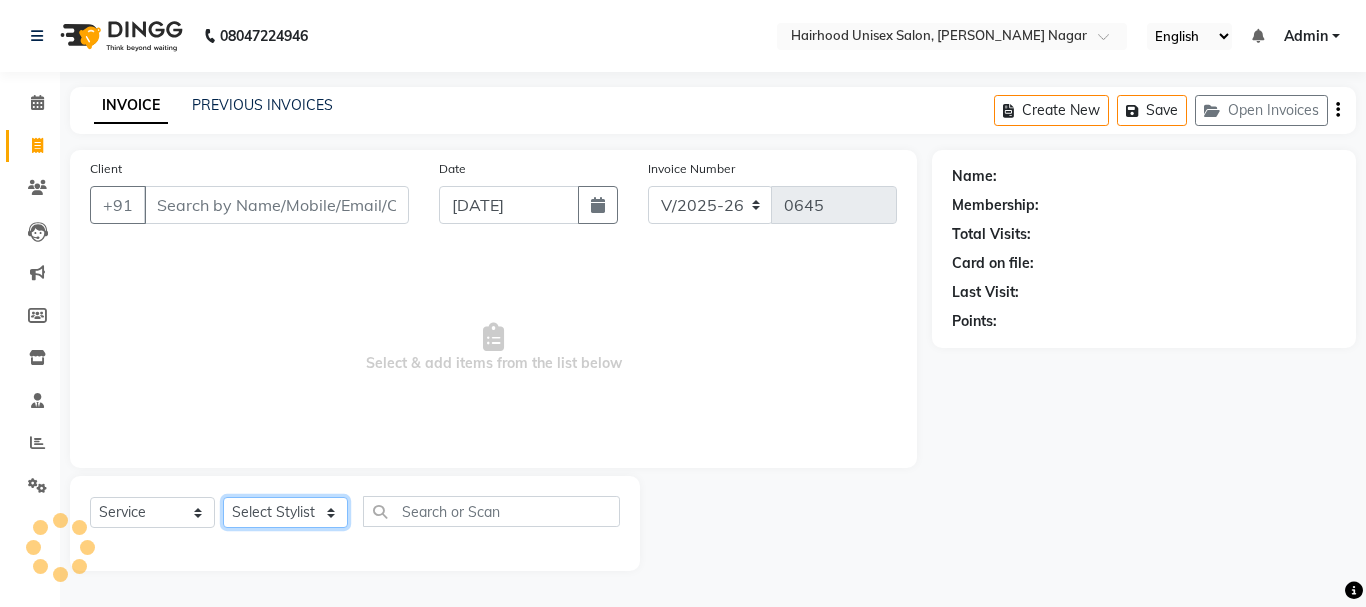 click on "Select Stylist [PERSON_NAME] [PERSON_NAME] Rani Salon" 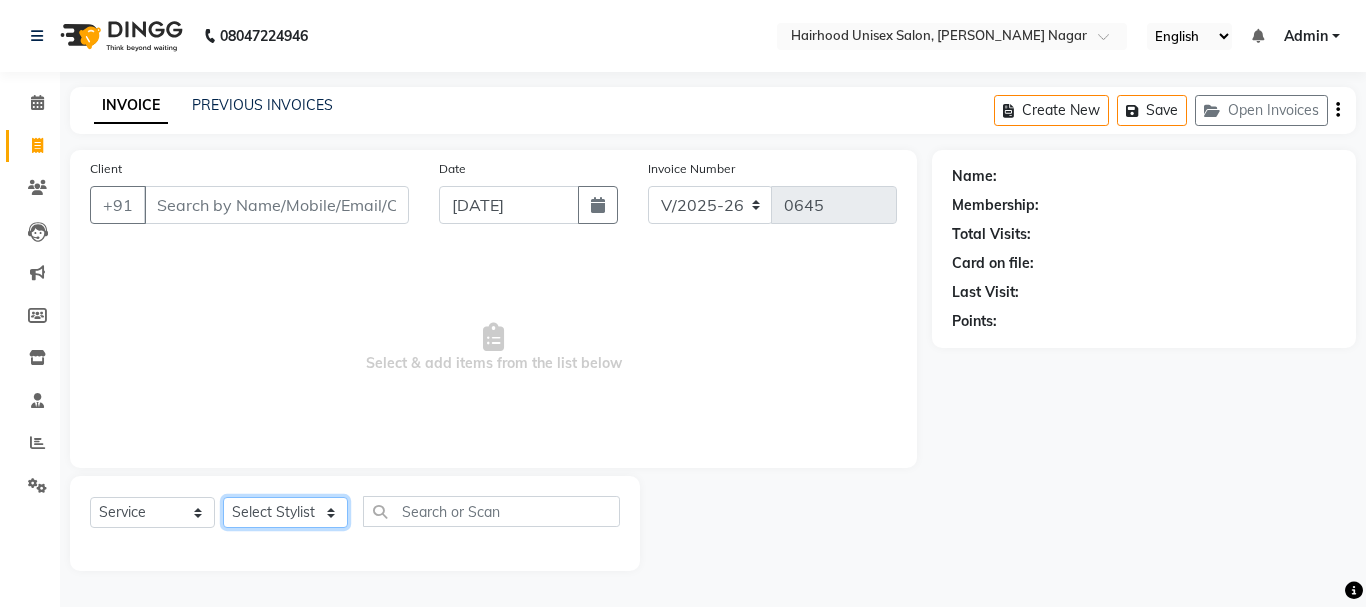 select on "36631" 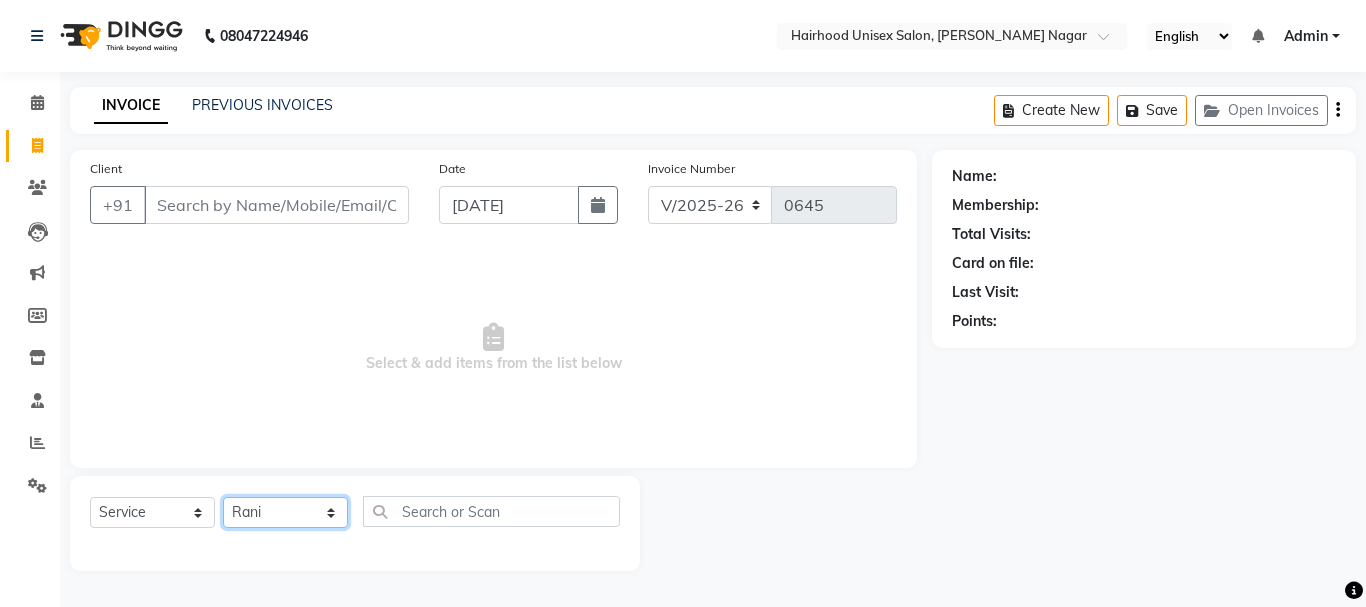 click on "Select Stylist [PERSON_NAME] [PERSON_NAME] Rani Salon" 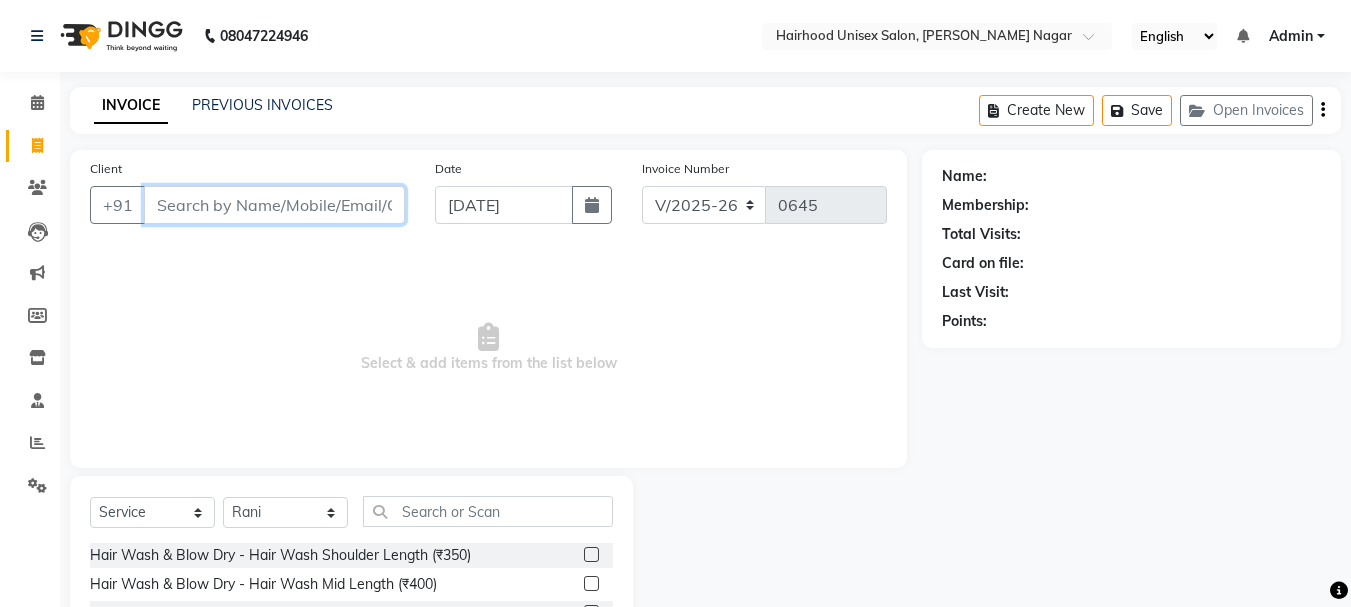 click on "Client" at bounding box center [274, 205] 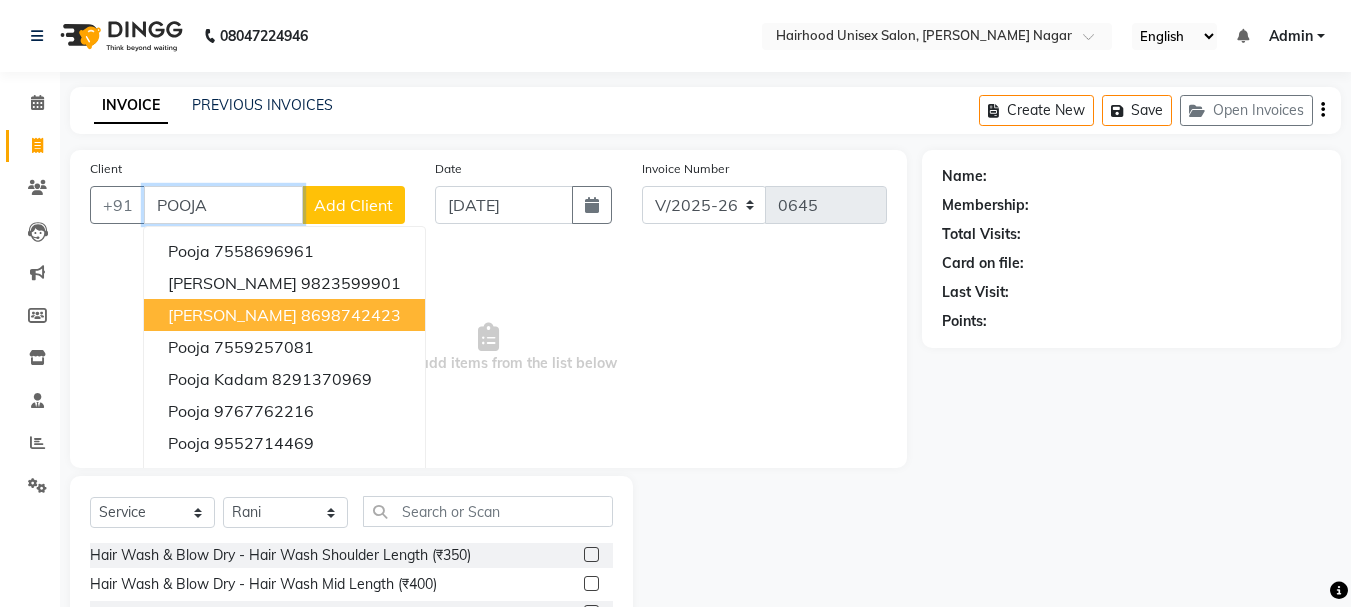 click on "8698742423" at bounding box center [351, 315] 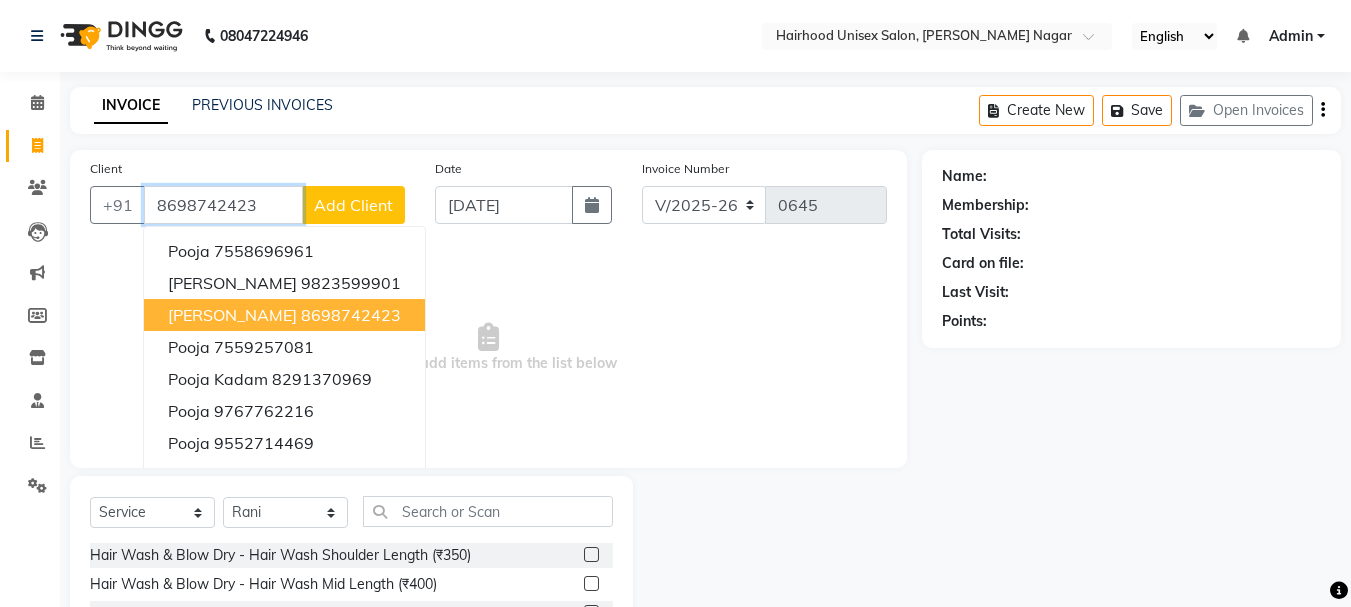 type on "8698742423" 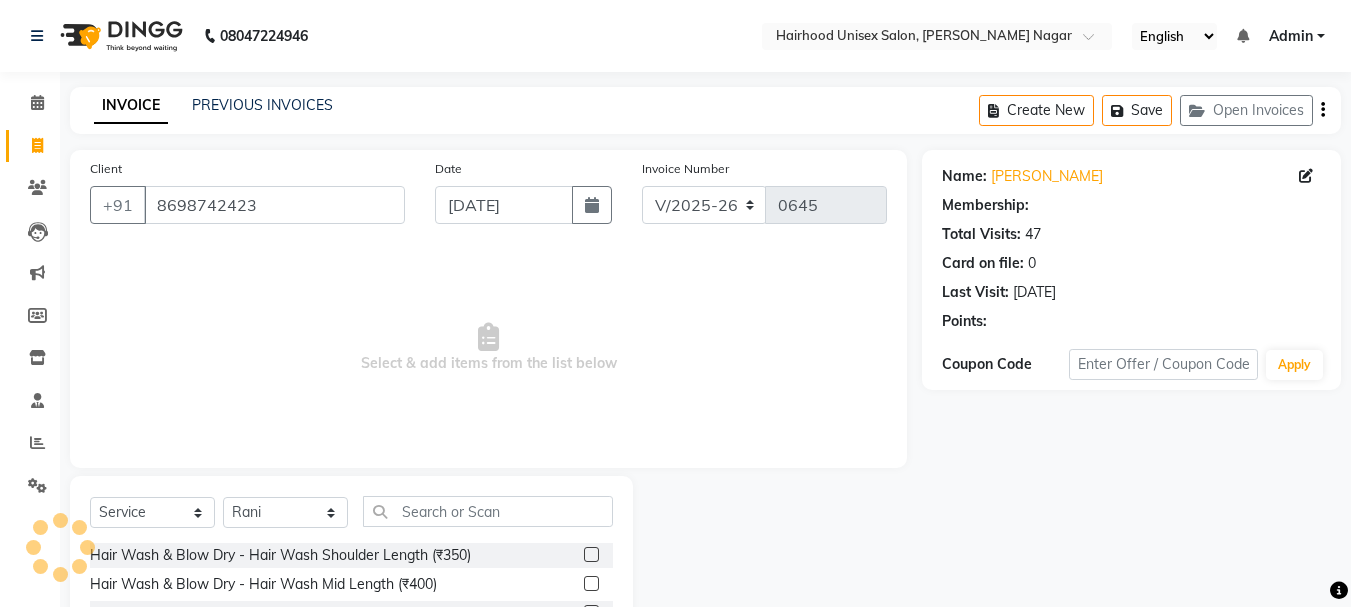 click on "Select & add items from the list below" at bounding box center (488, 348) 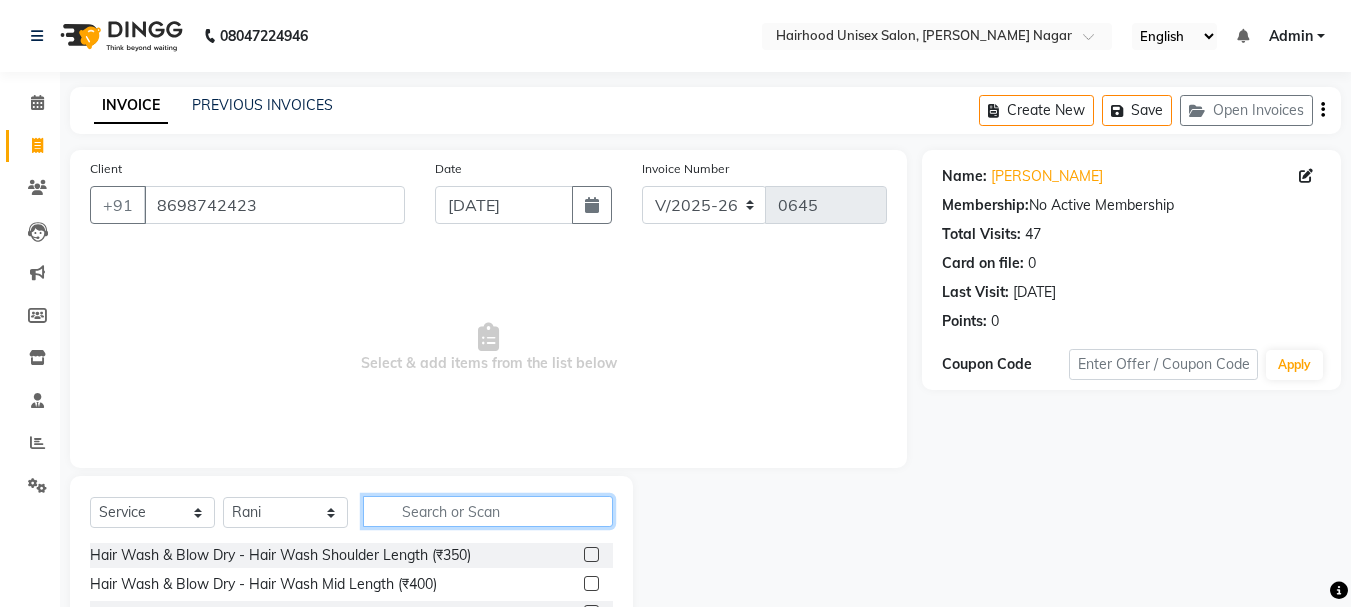 click 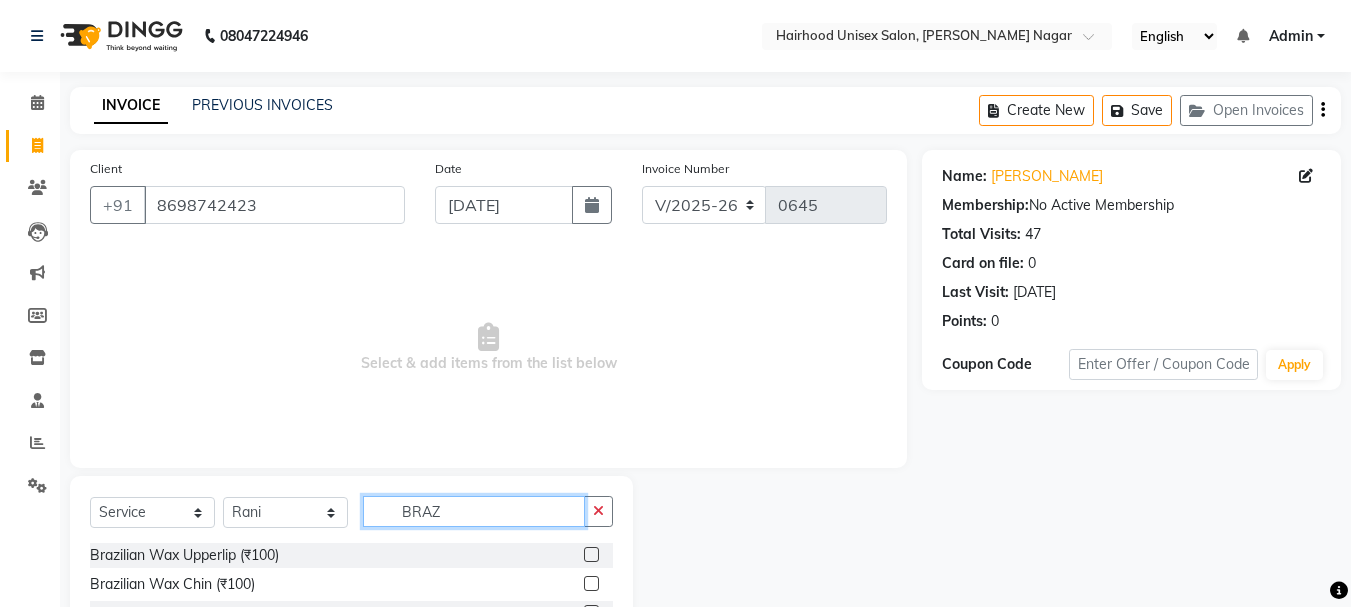 scroll, scrollTop: 194, scrollLeft: 0, axis: vertical 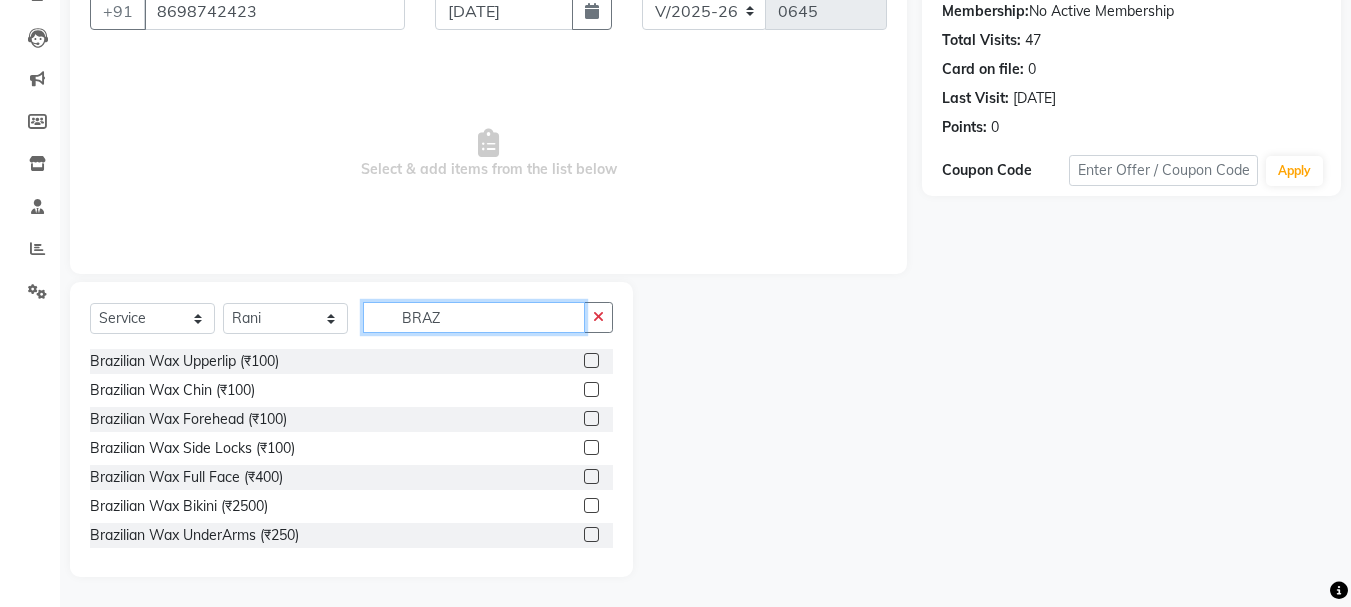 type on "BRAZ" 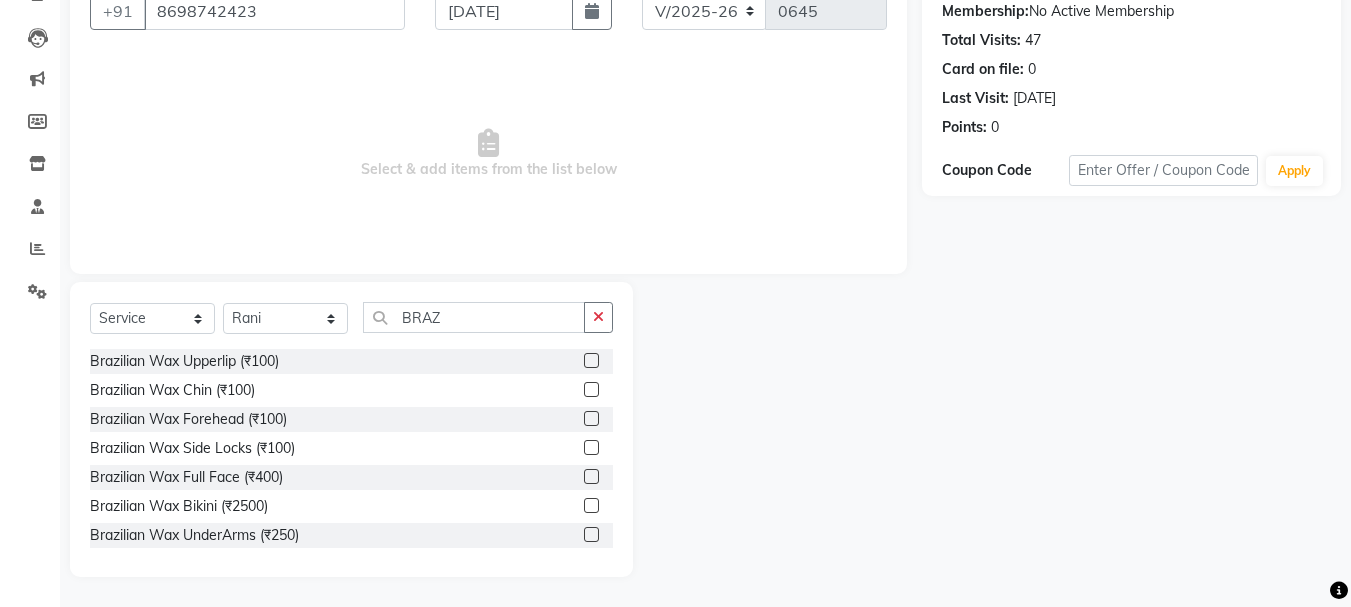click 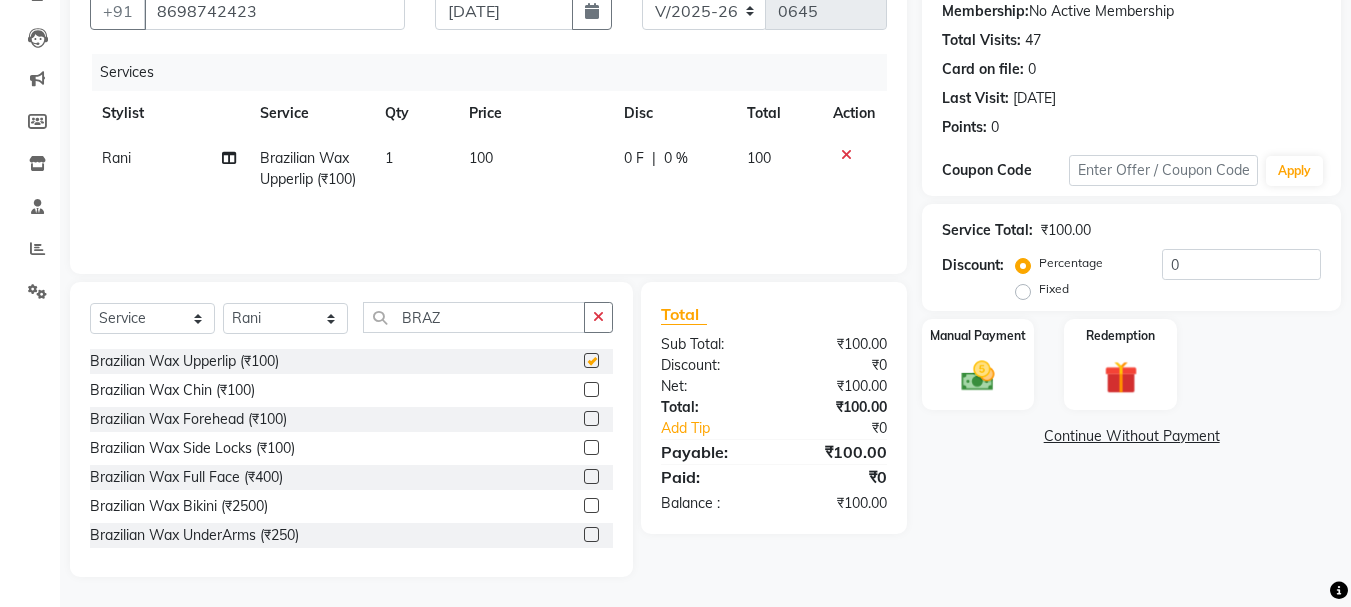checkbox on "false" 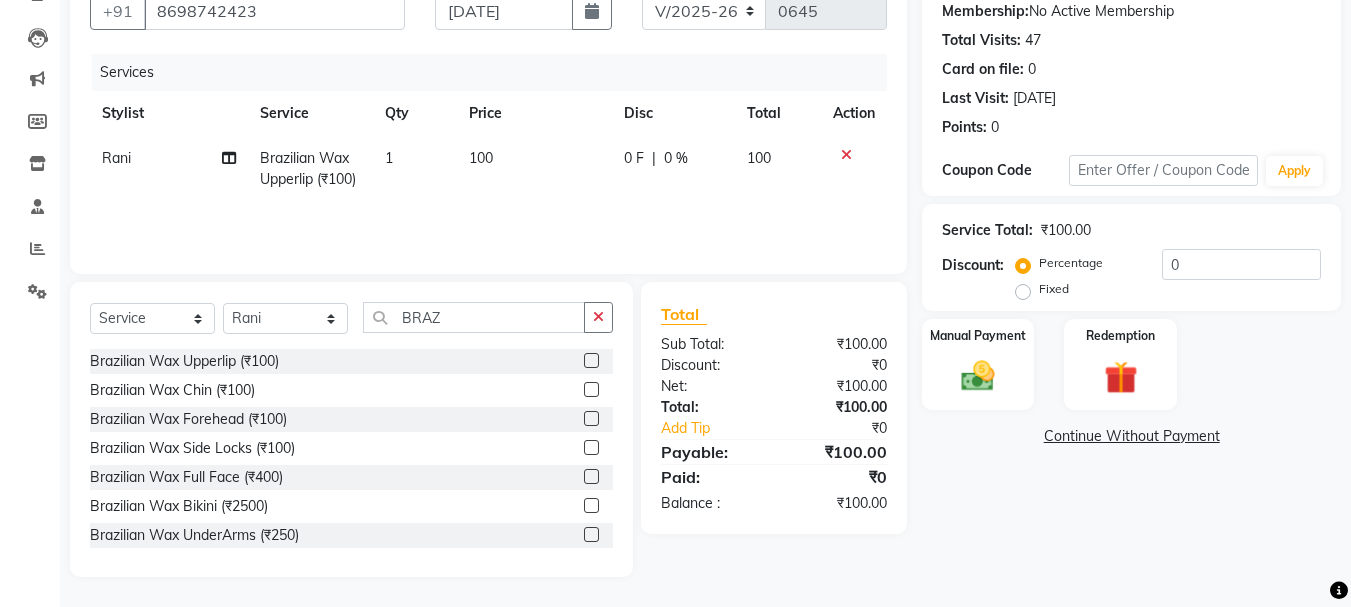 click 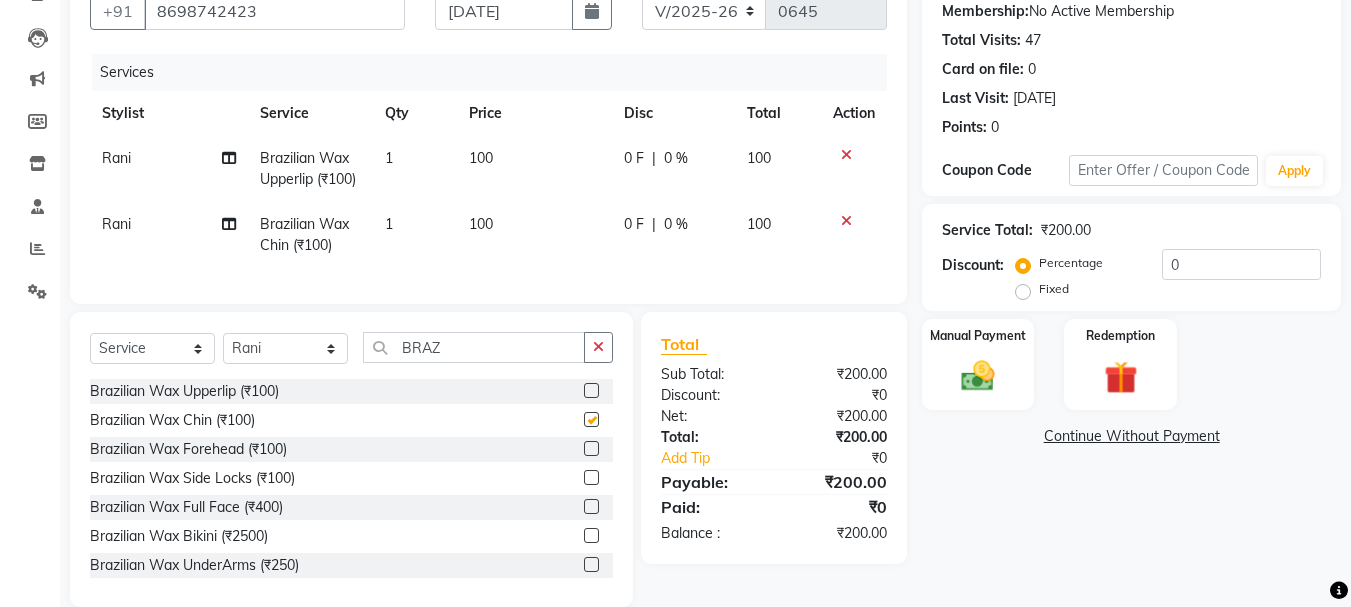 checkbox on "false" 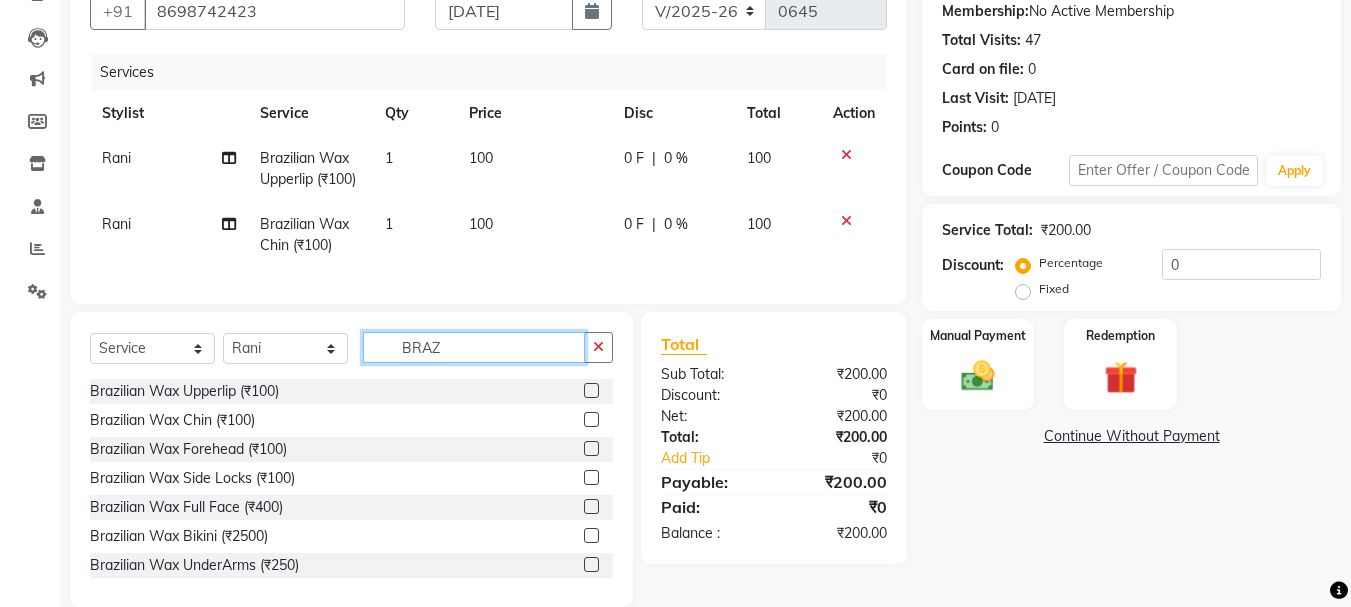 click on "BRAZ" 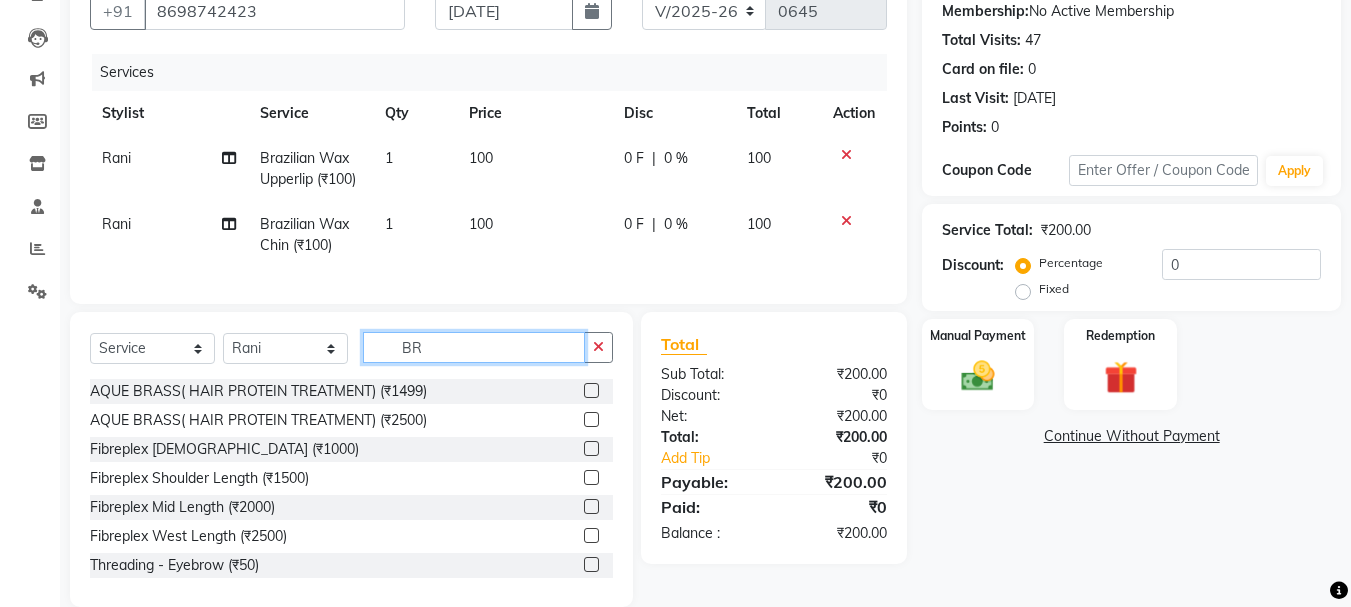 type on "B" 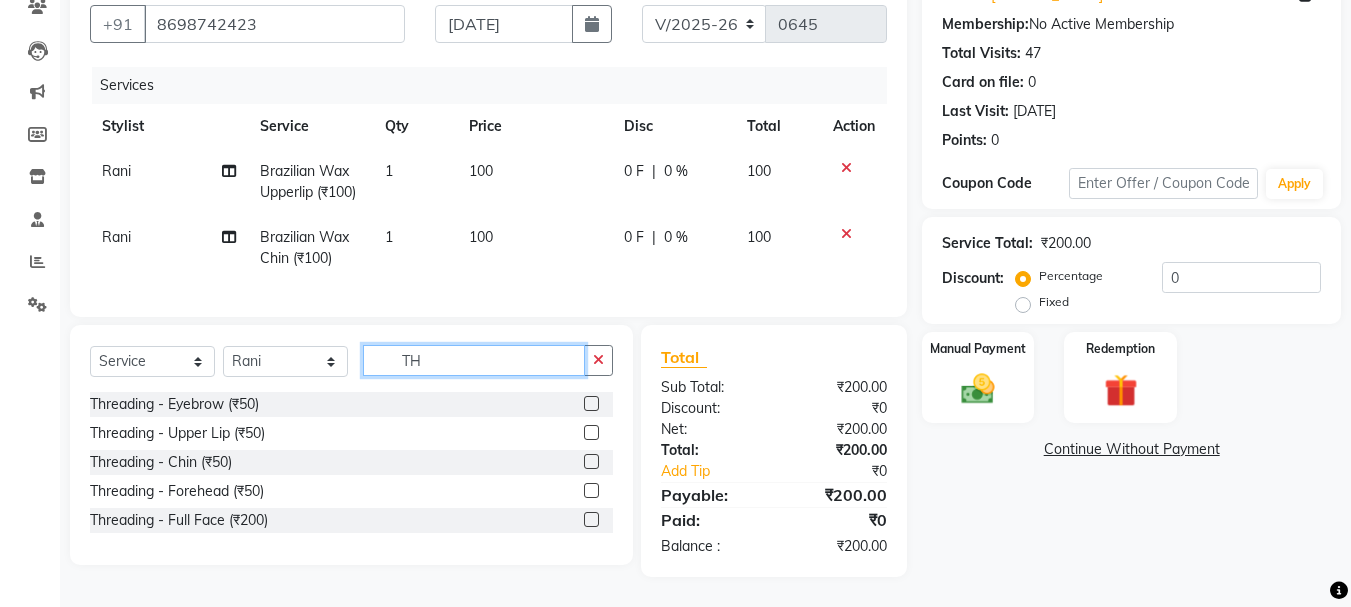 type on "T" 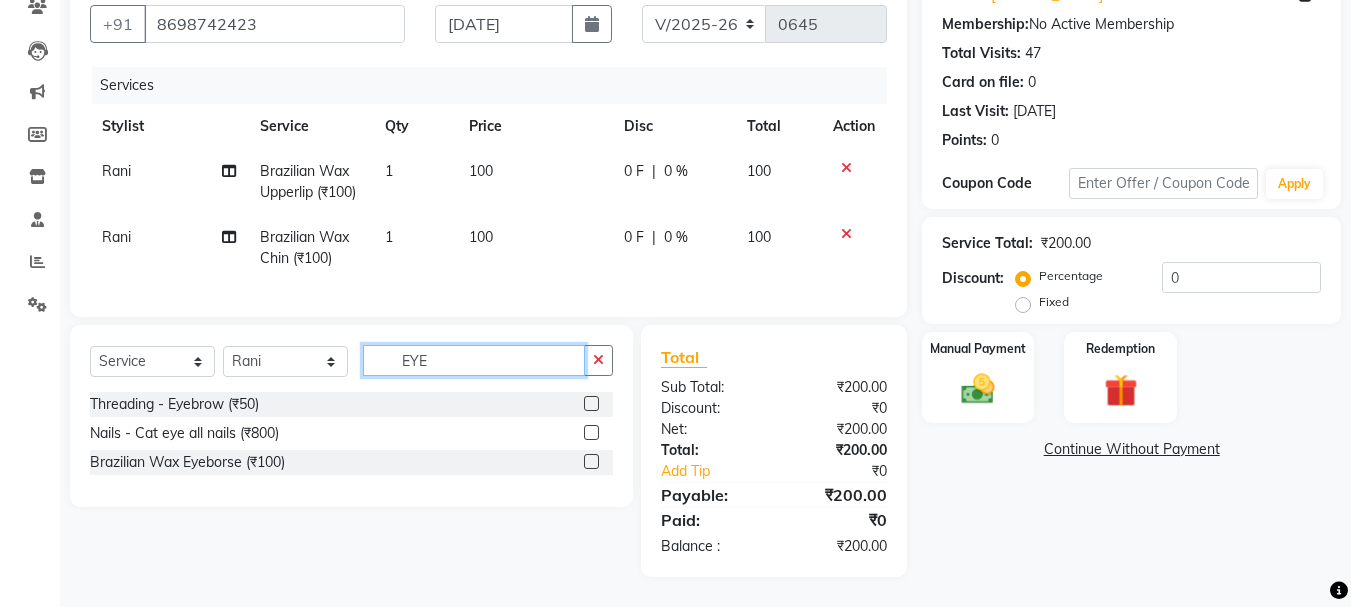 type on "EYE" 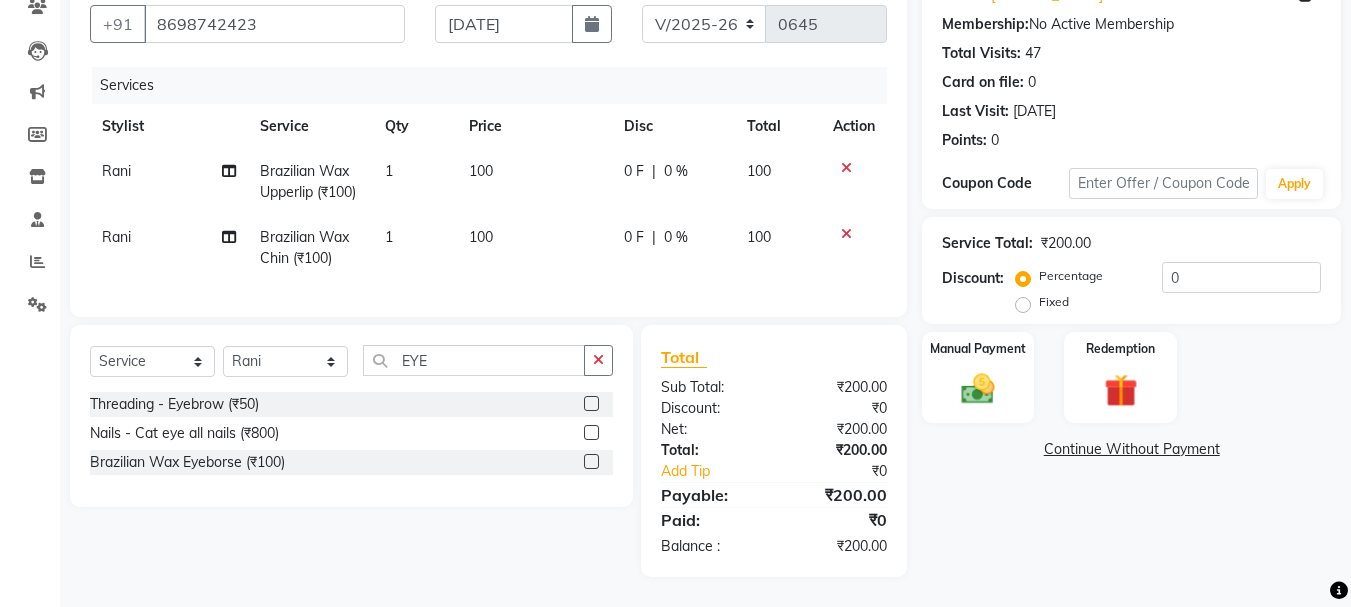 click 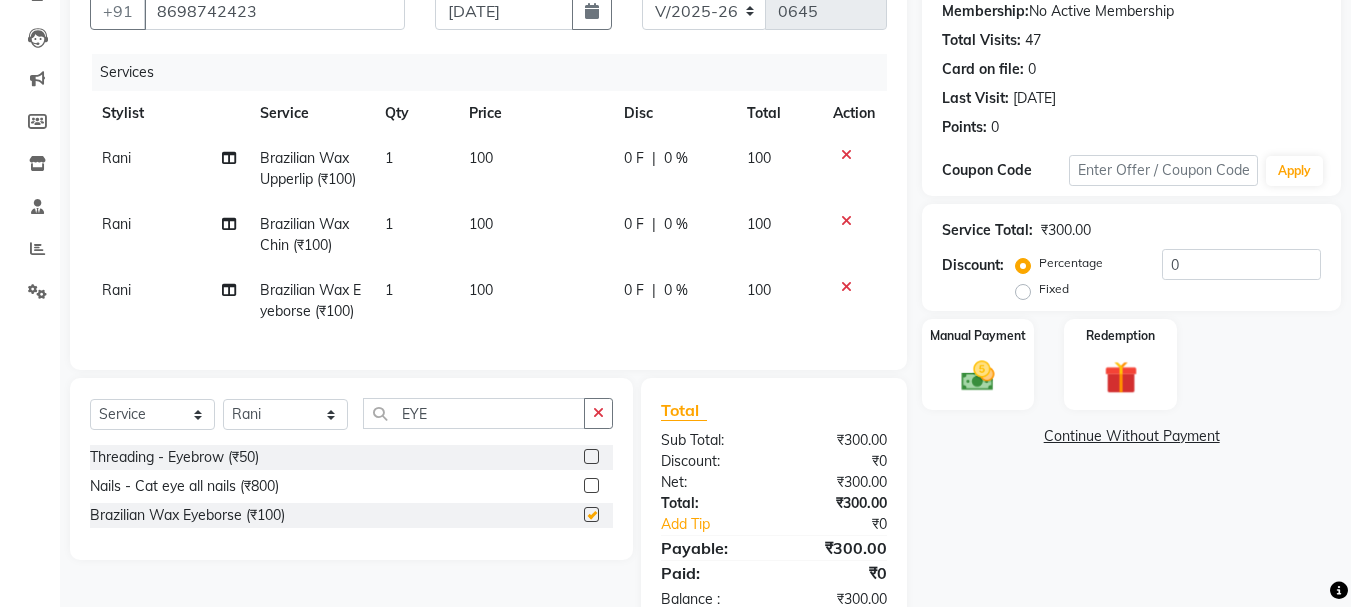 checkbox on "false" 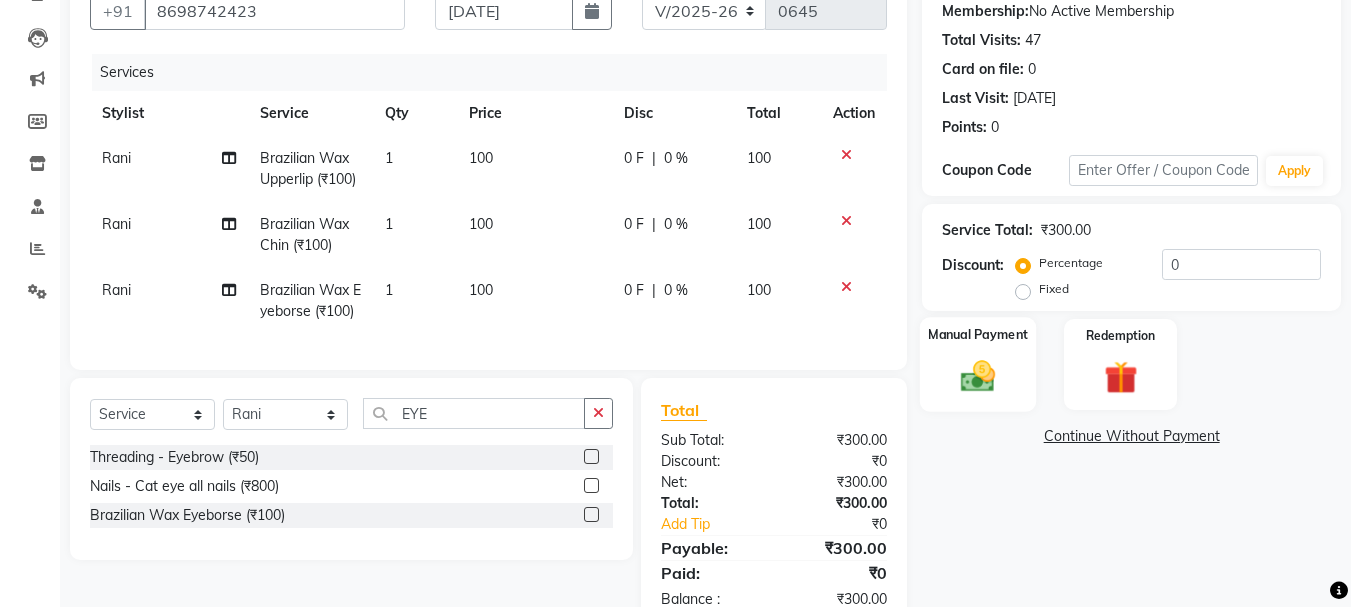 click on "Manual Payment" 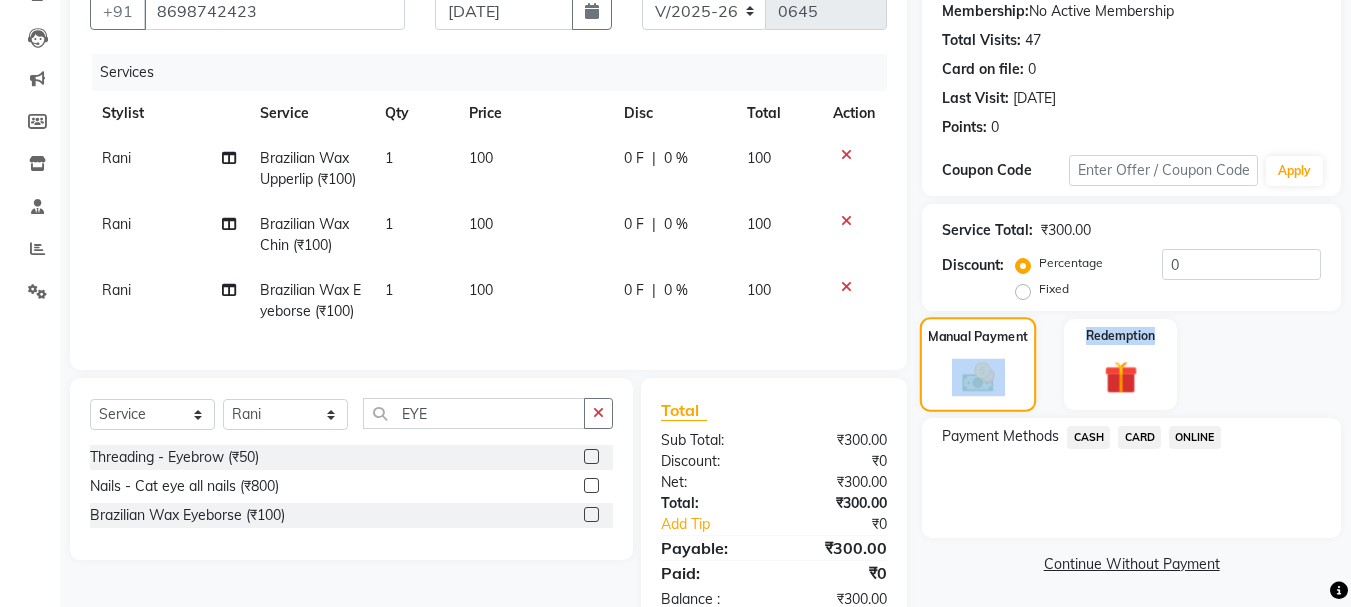 click on "Manual Payment" 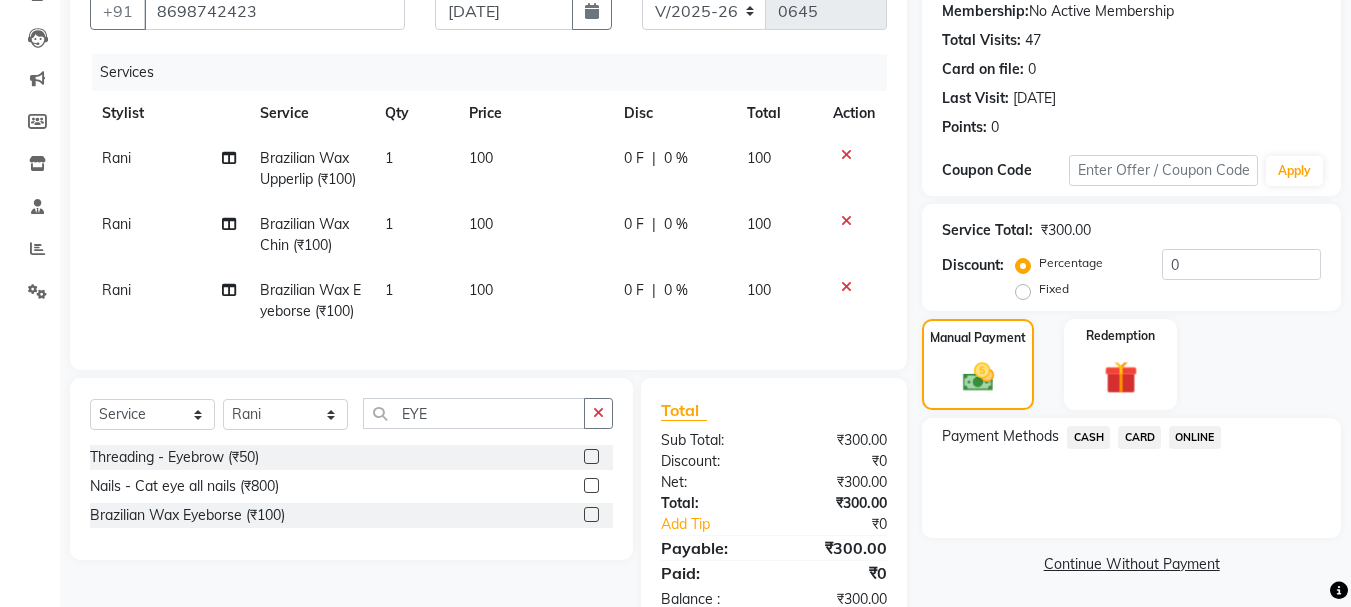 click on "ONLINE" 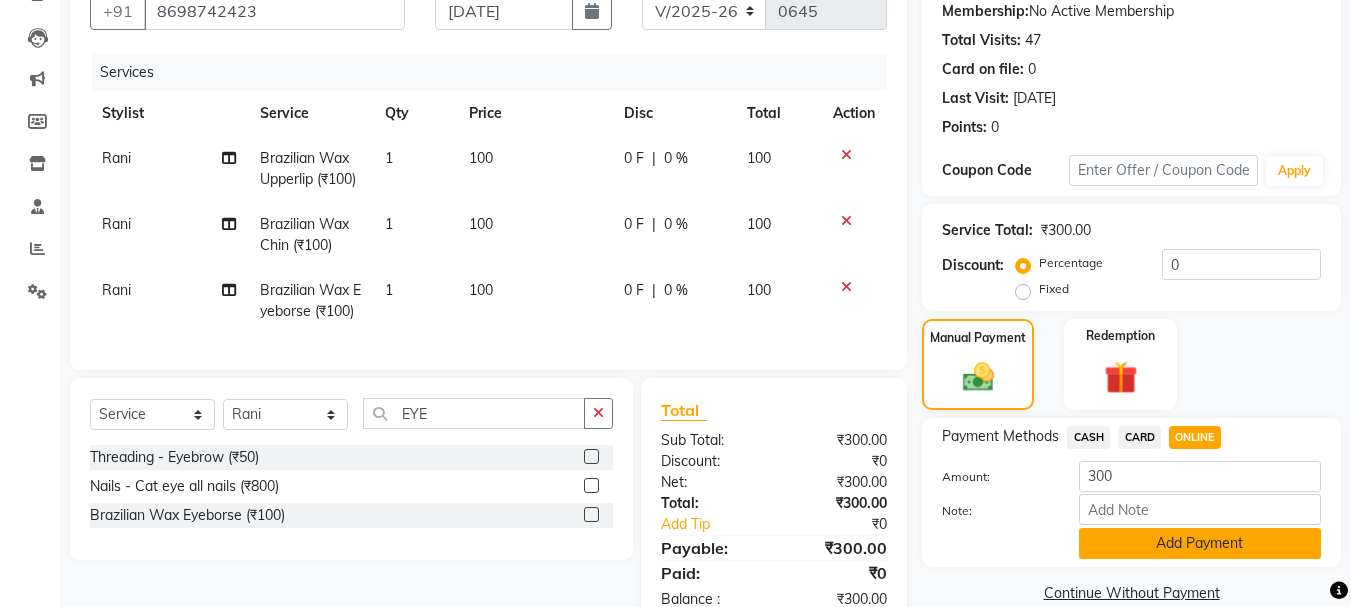 scroll, scrollTop: 283, scrollLeft: 0, axis: vertical 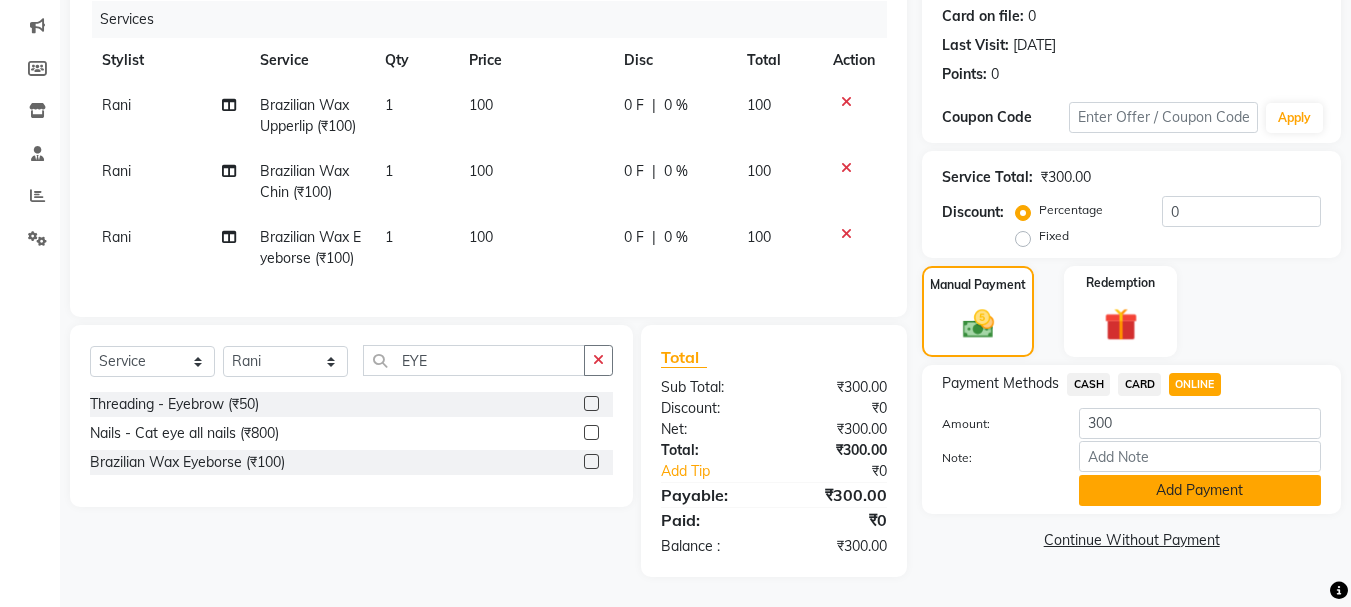 click on "Add Payment" 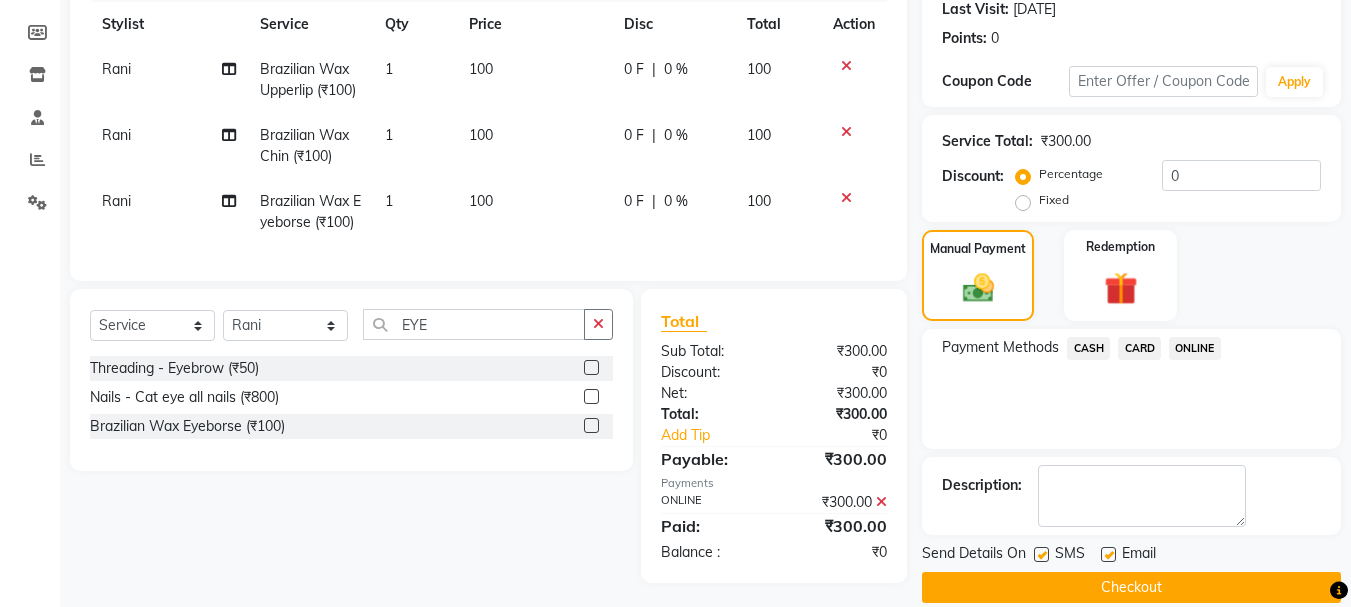 scroll, scrollTop: 325, scrollLeft: 0, axis: vertical 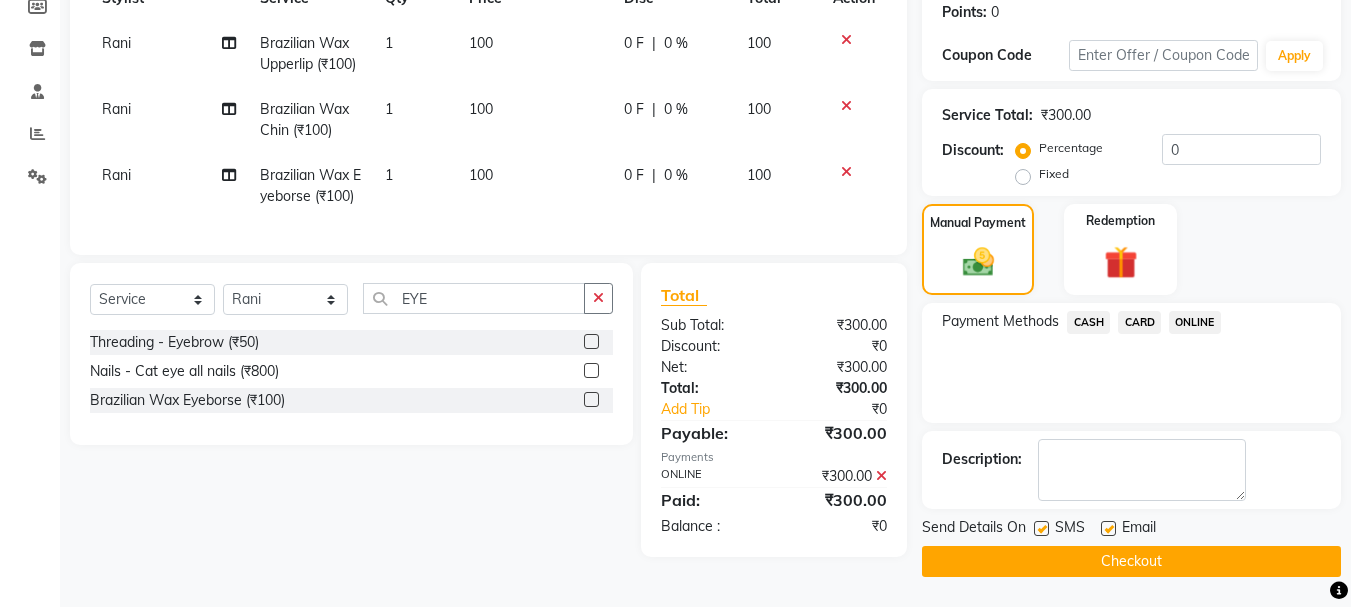 click on "Checkout" 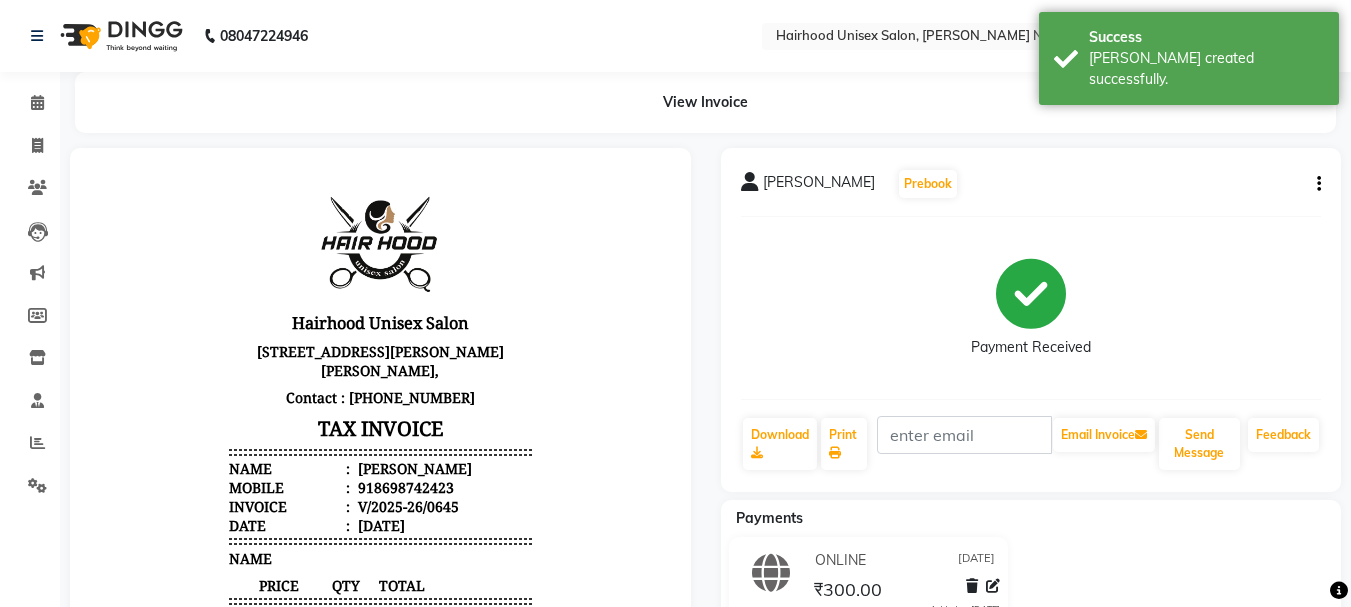 scroll, scrollTop: 0, scrollLeft: 0, axis: both 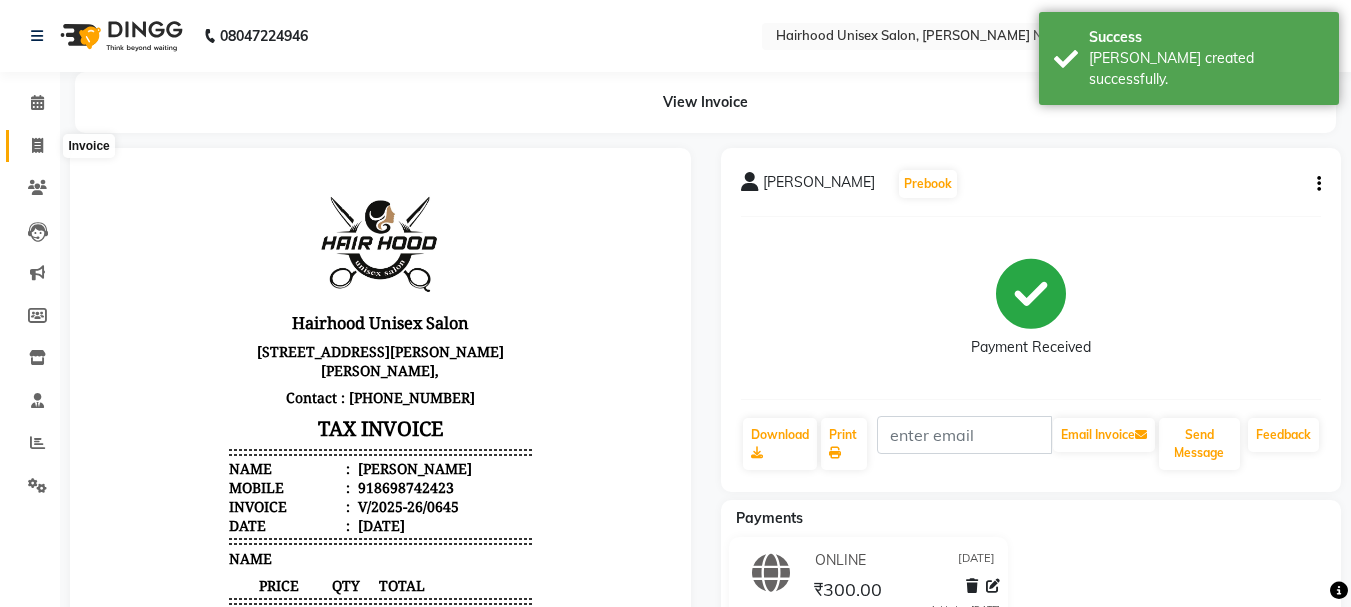 click 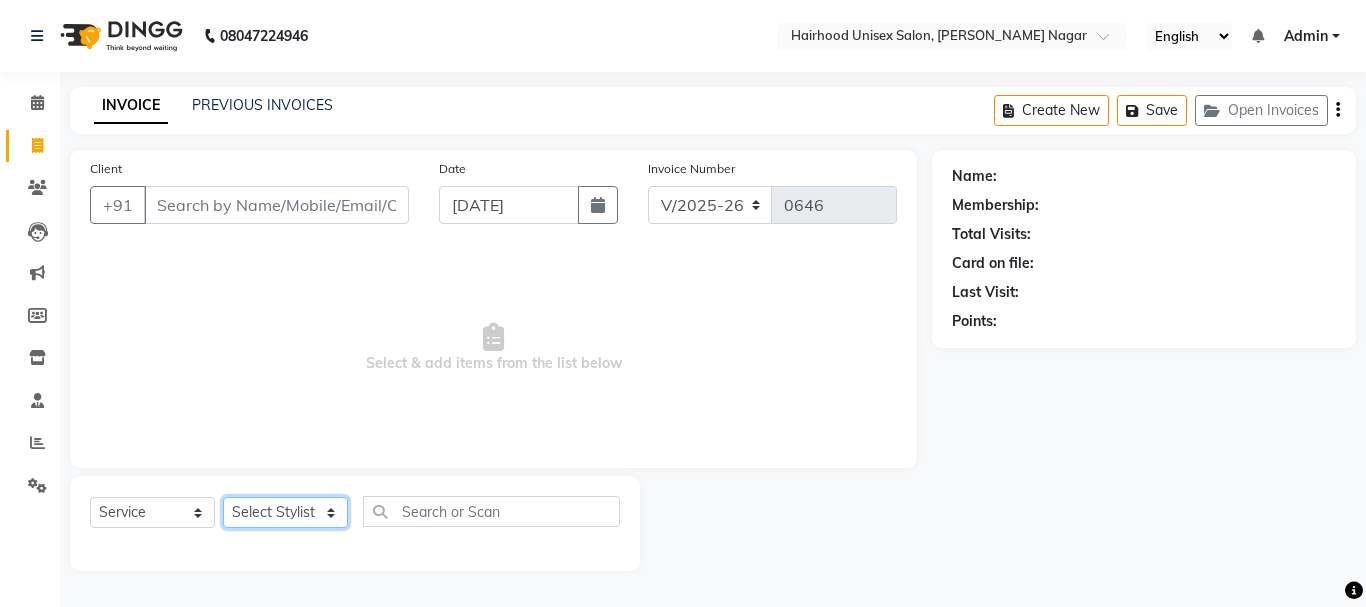 click on "Select Stylist [PERSON_NAME] [PERSON_NAME] Rani Salon" 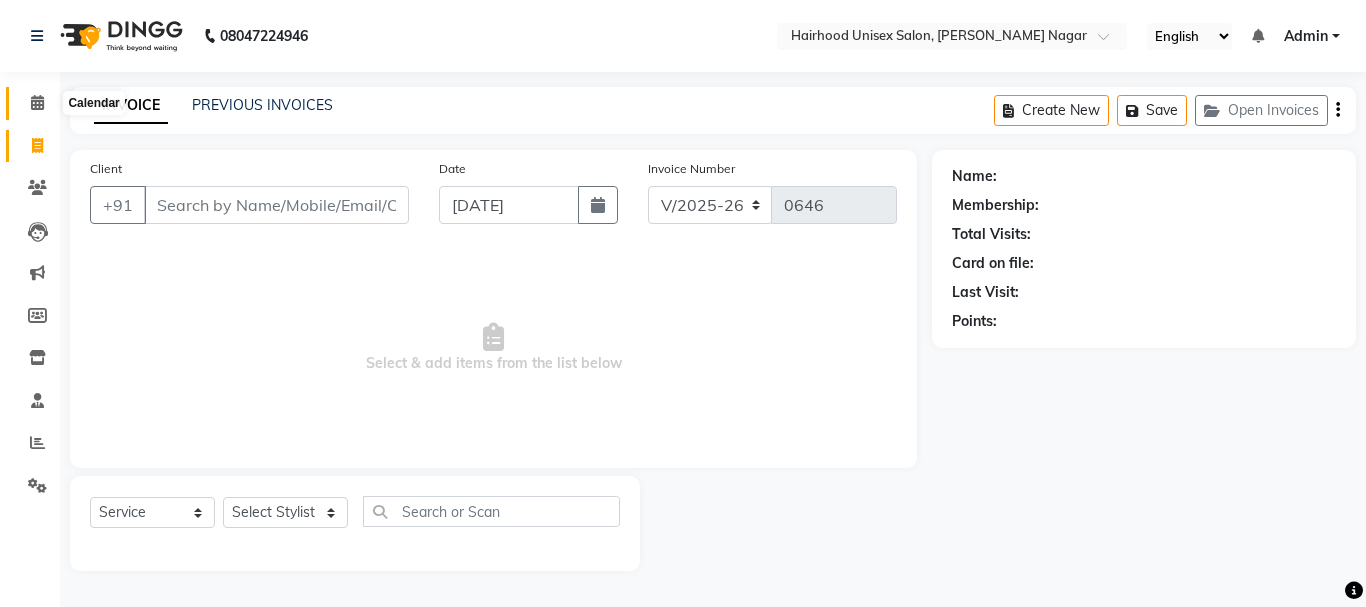 click 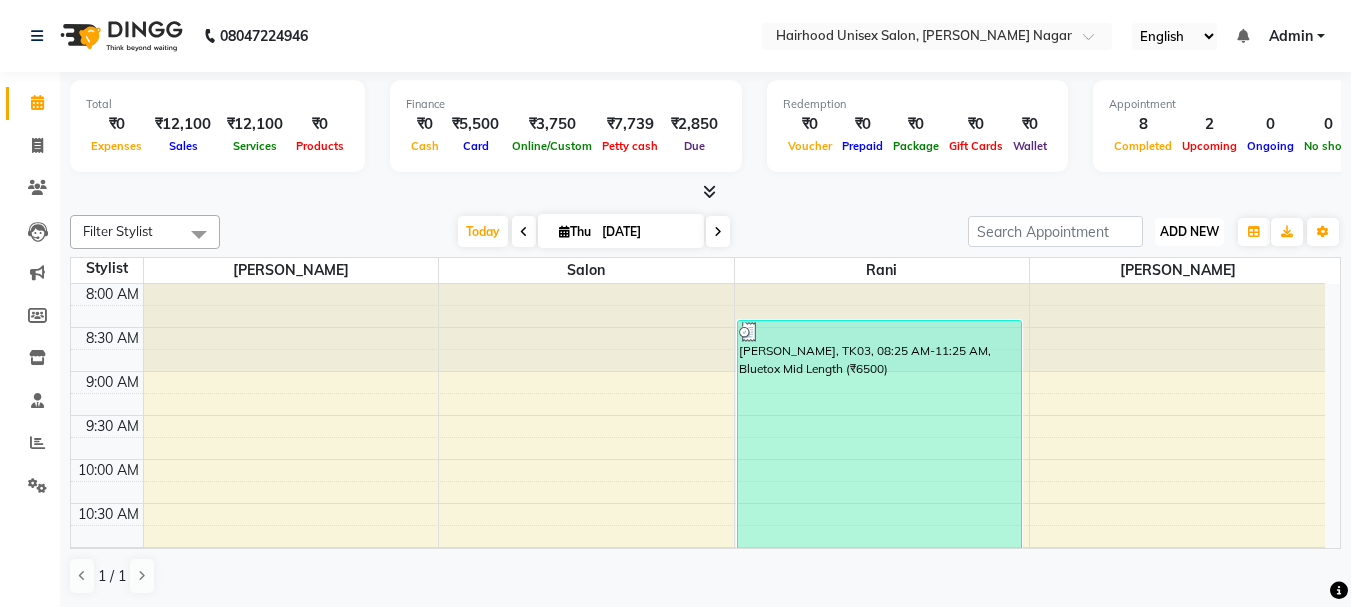 click on "ADD NEW" at bounding box center [1189, 231] 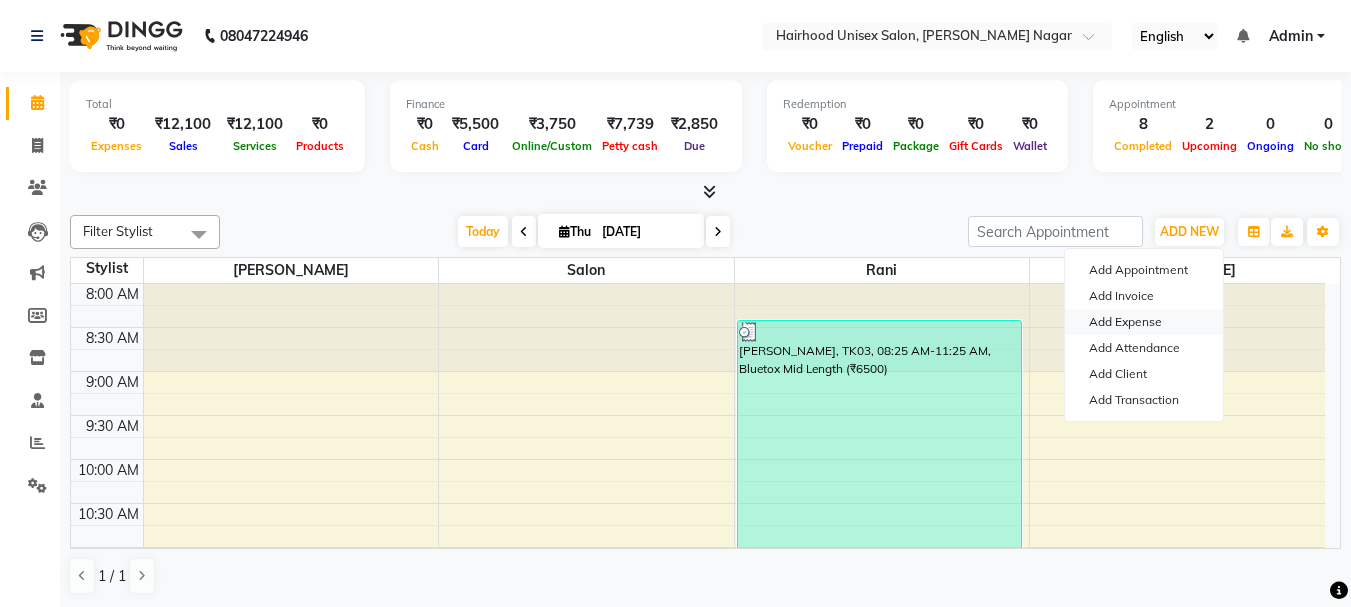 click on "Add Expense" at bounding box center [1144, 322] 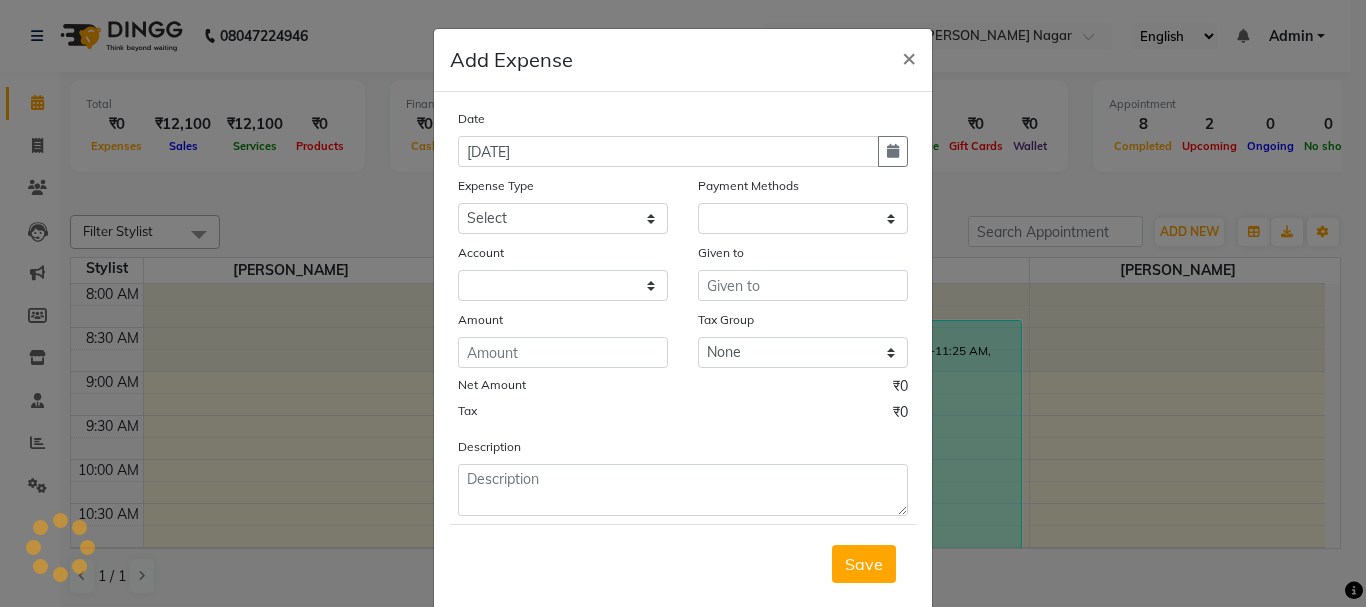 select on "1" 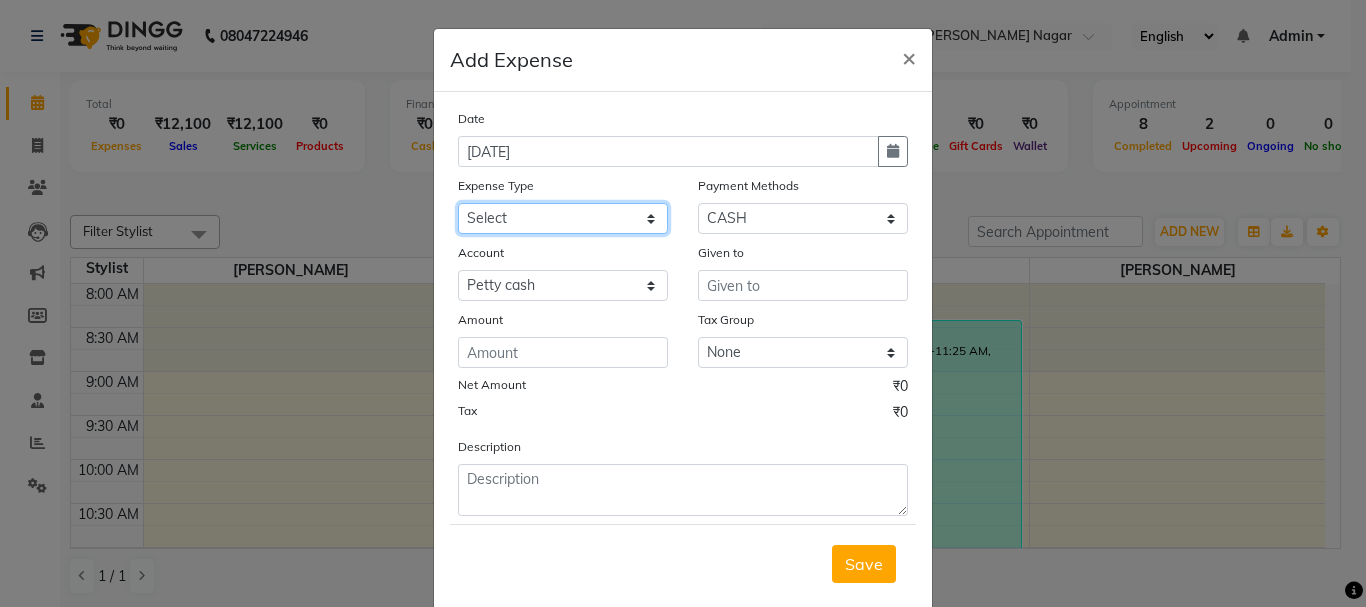 click on "Select Advance Salary Bank charges Car maintenance  Cash transfer to bank Cash transfer to hub Client Snacks Clinical charges Equipment Fuel Govt fee Incentive Insurance International purchase Loan Repayment Maintenance Marketing Miscellaneous MRA Other Pantry Product Rent Salary Staff Snacks Tax Tea & Refreshment Utilities" 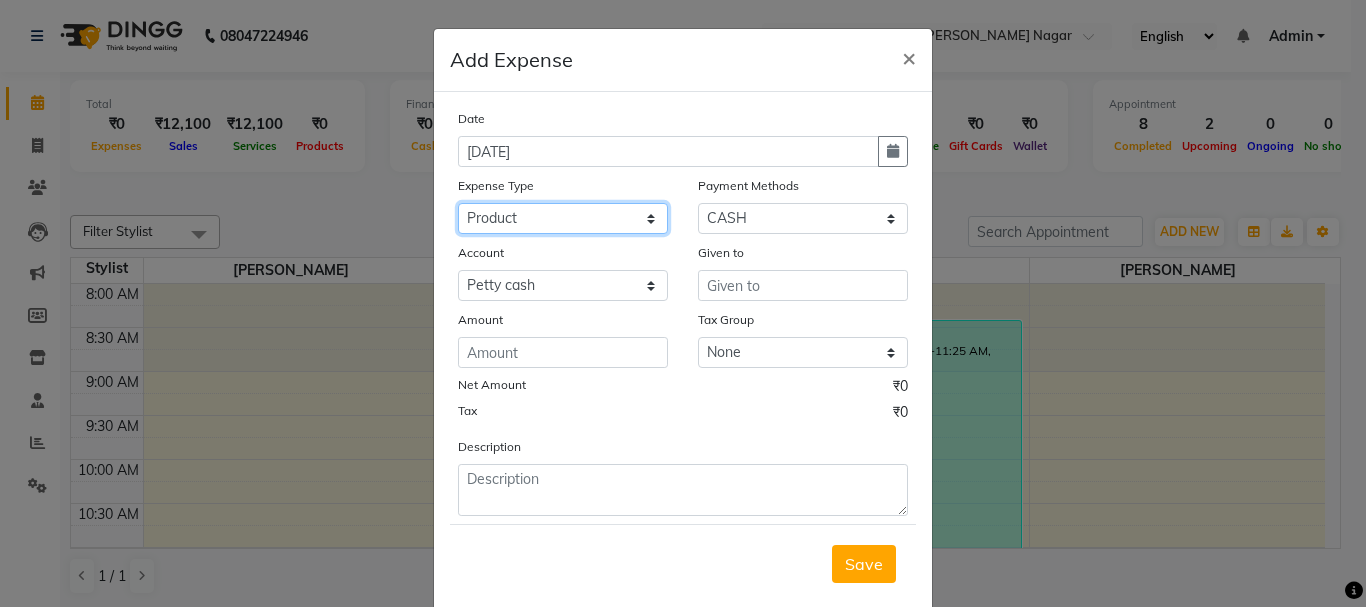click on "Select Advance Salary Bank charges Car maintenance  Cash transfer to bank Cash transfer to hub Client Snacks Clinical charges Equipment Fuel Govt fee Incentive Insurance International purchase Loan Repayment Maintenance Marketing Miscellaneous MRA Other Pantry Product Rent Salary Staff Snacks Tax Tea & Refreshment Utilities" 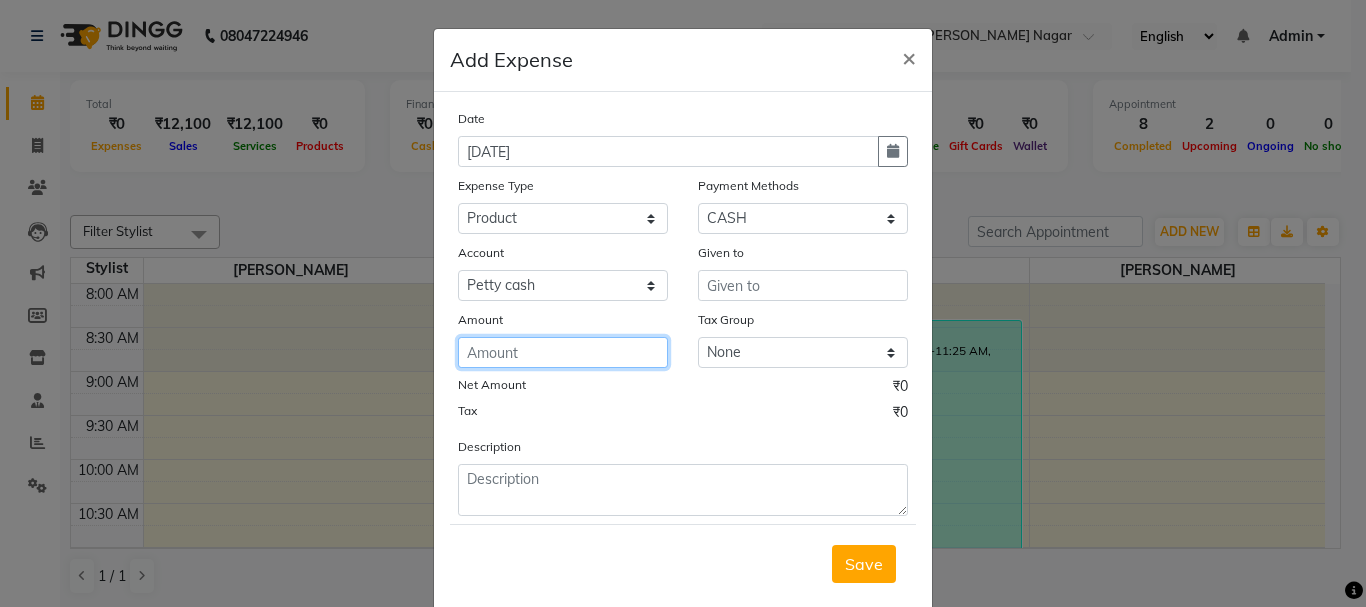 click 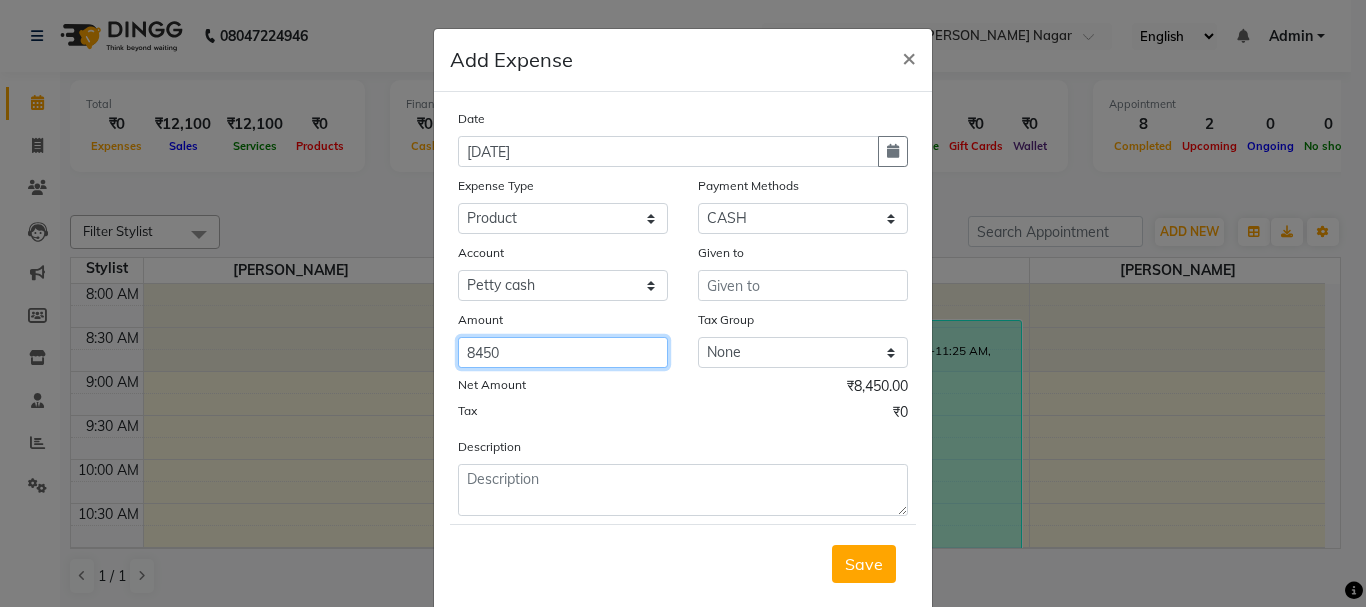 type on "8450" 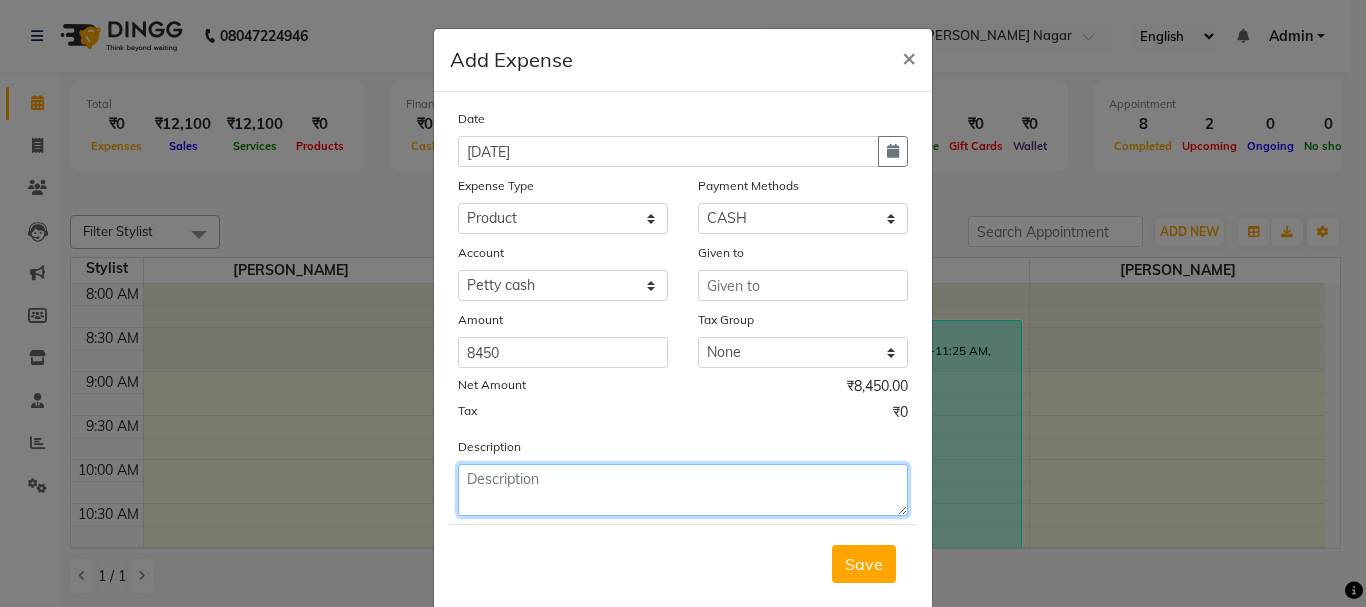 click 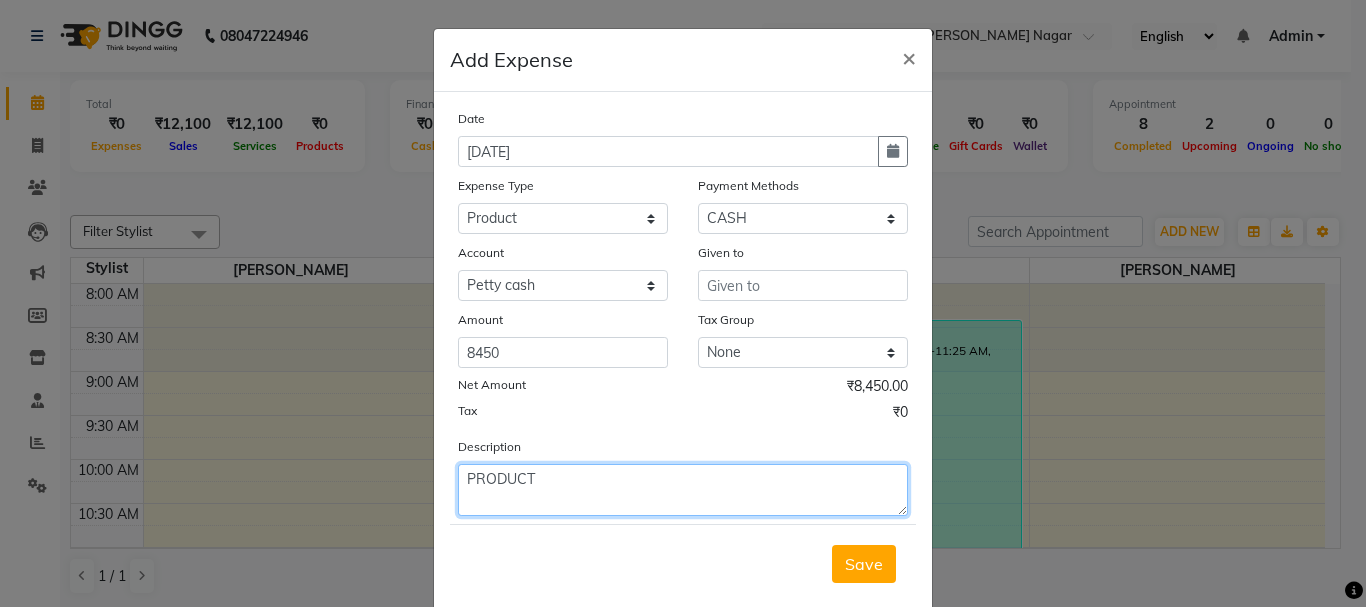 type on "PRODUCT" 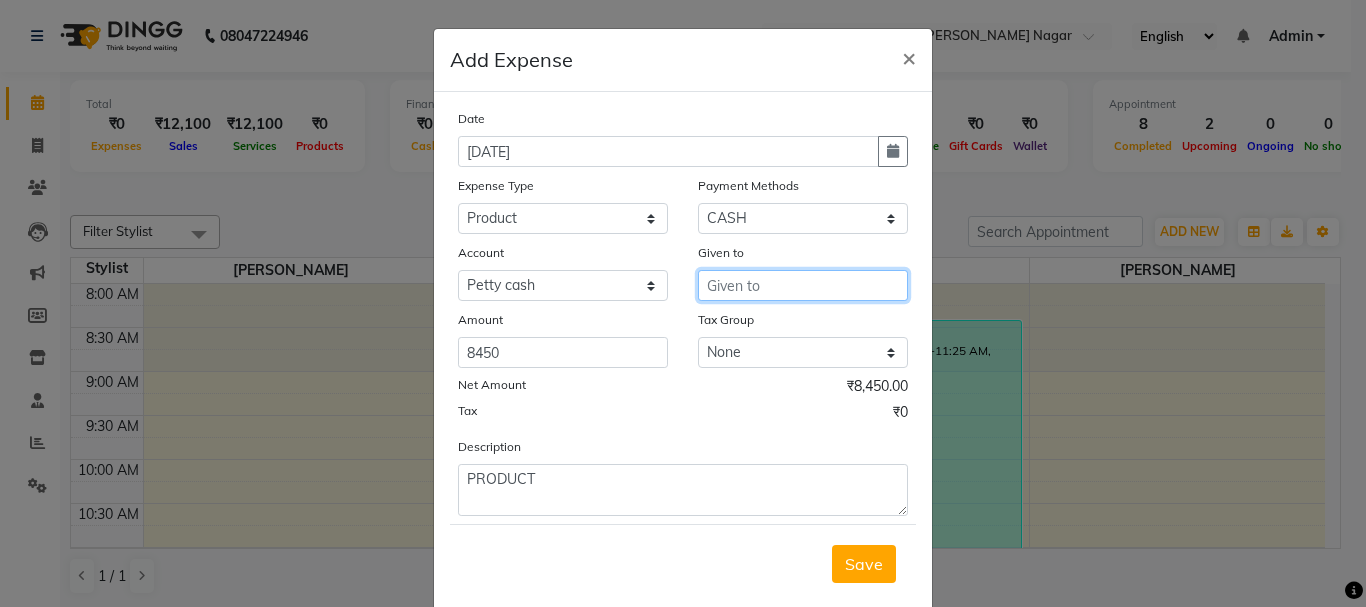 click at bounding box center [803, 285] 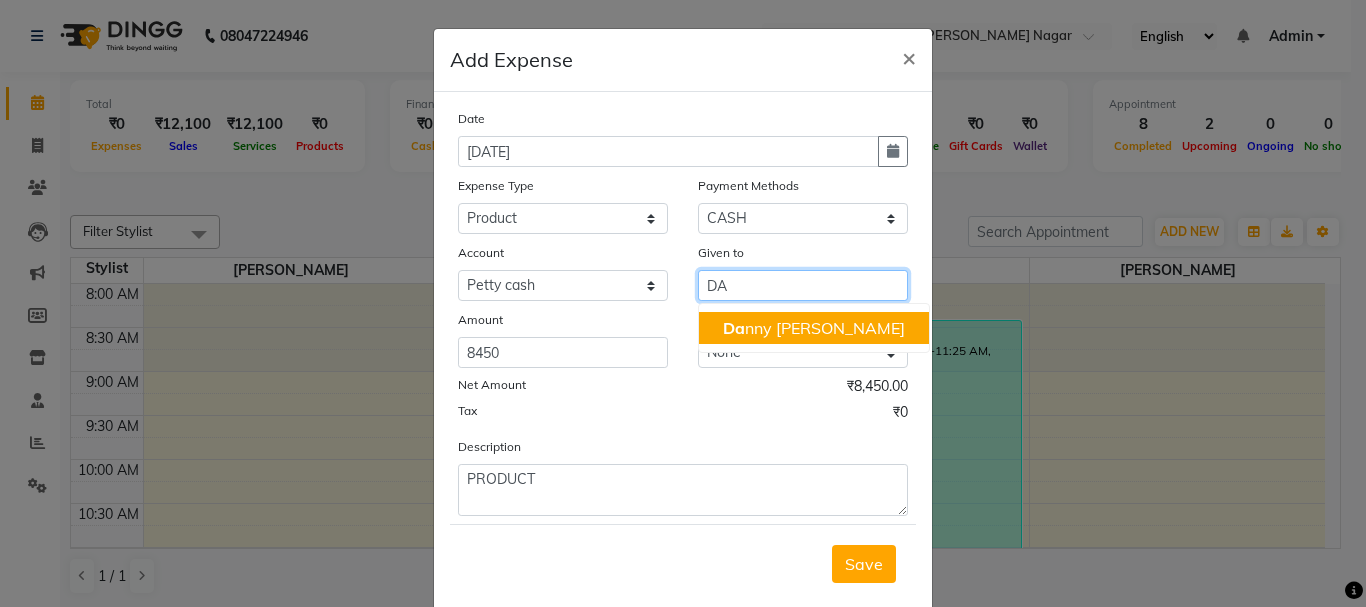 click on "Da" 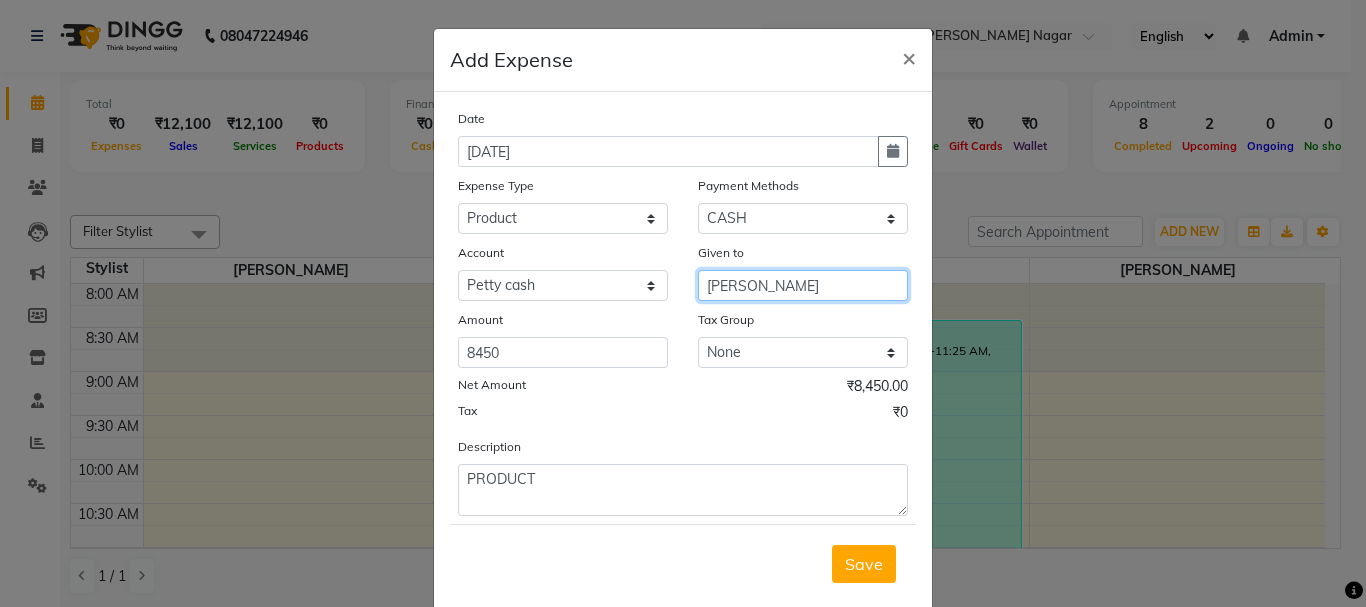 type on "[PERSON_NAME]" 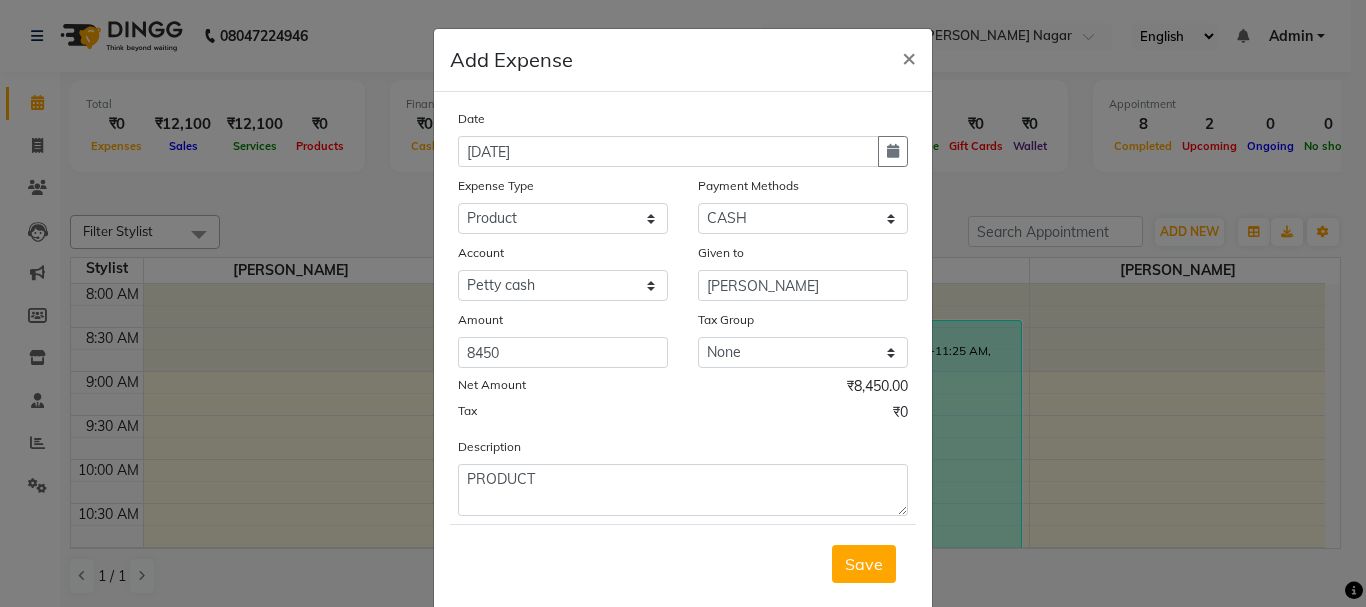 click on "Save" 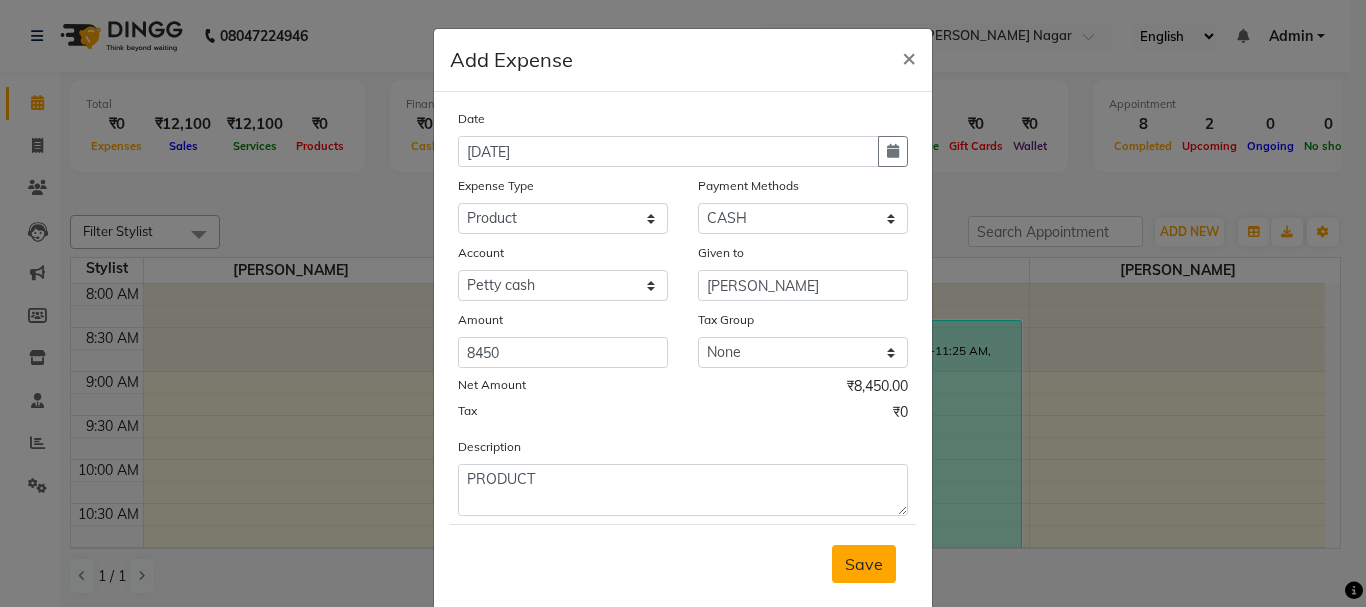 drag, startPoint x: 857, startPoint y: 583, endPoint x: 859, endPoint y: 566, distance: 17.117243 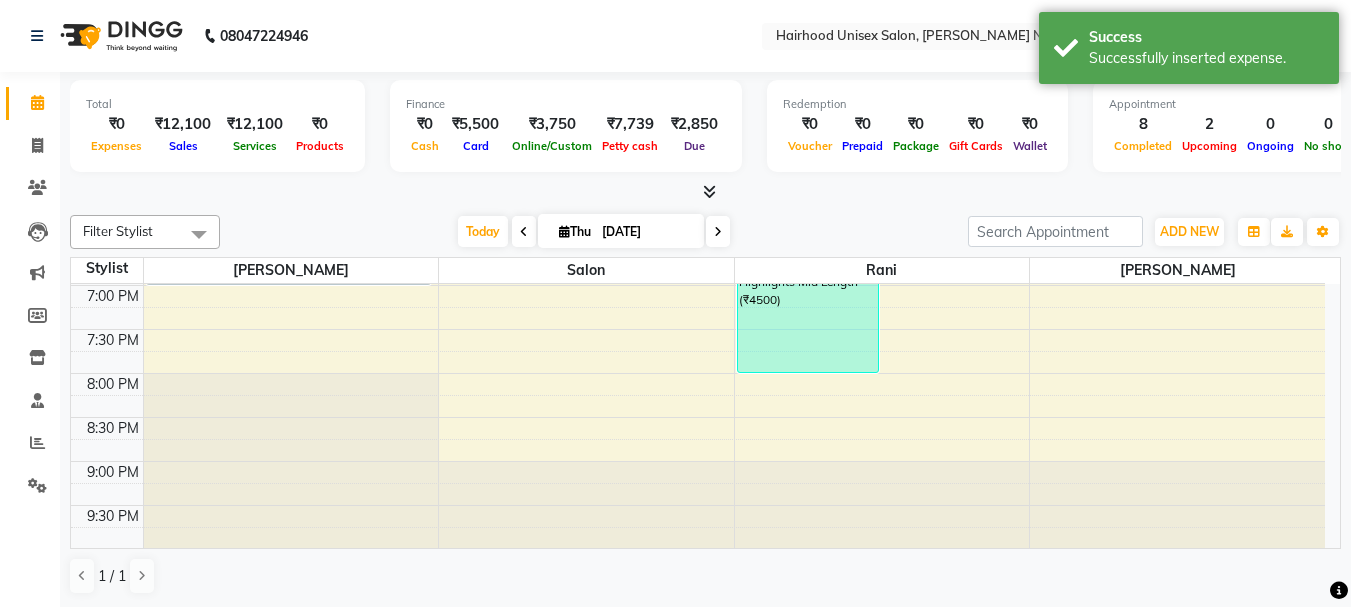 scroll, scrollTop: 967, scrollLeft: 0, axis: vertical 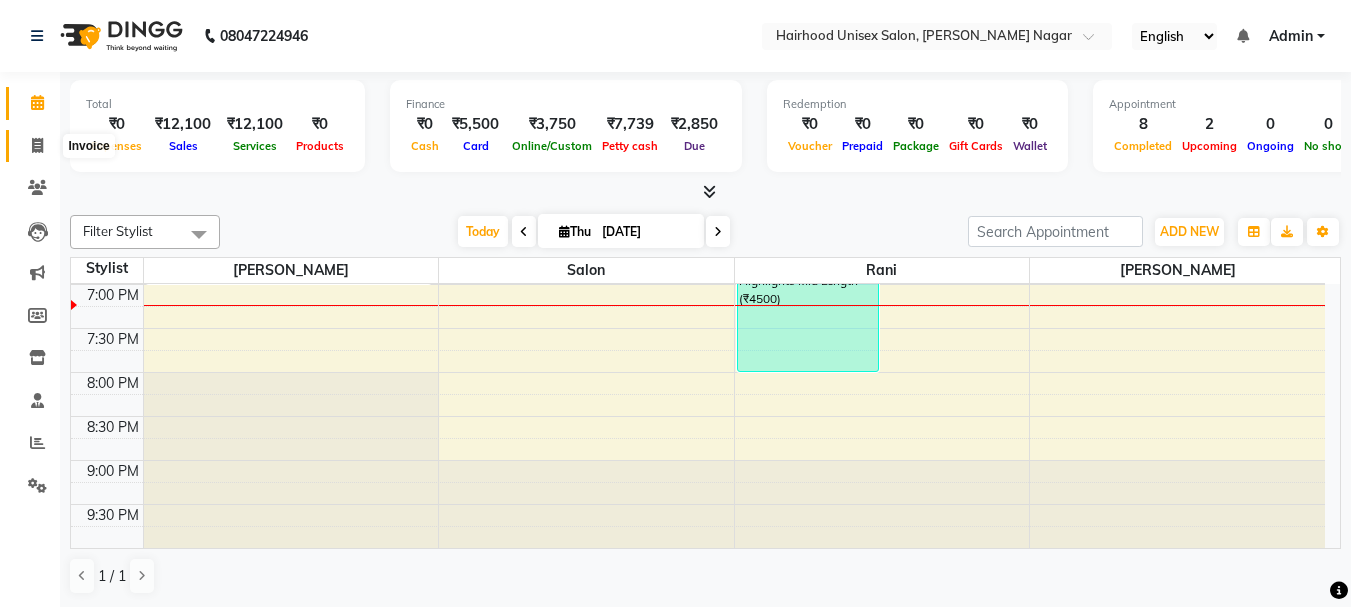 click 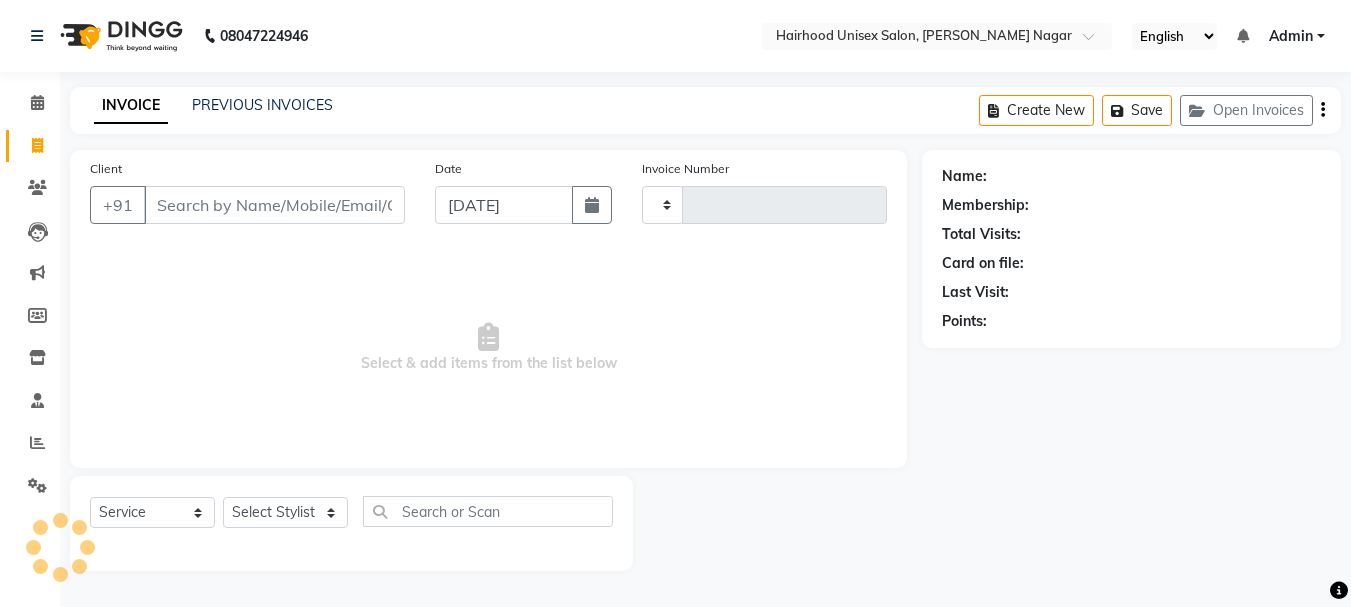 type on "0646" 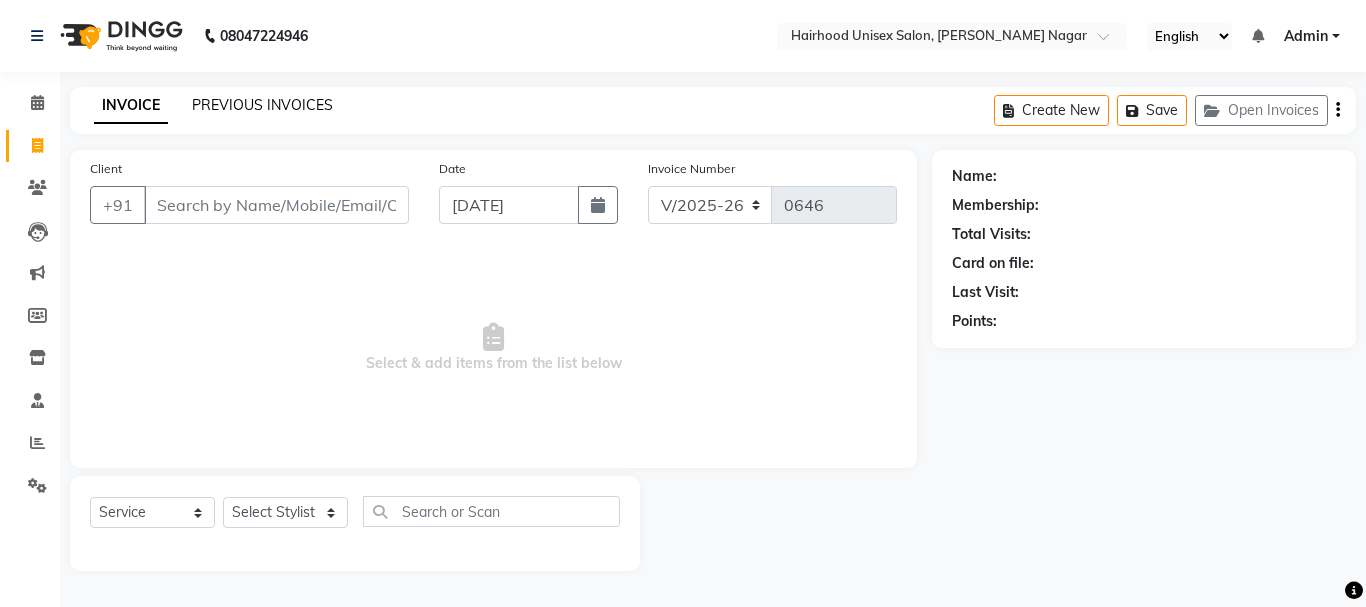 click on "PREVIOUS INVOICES" 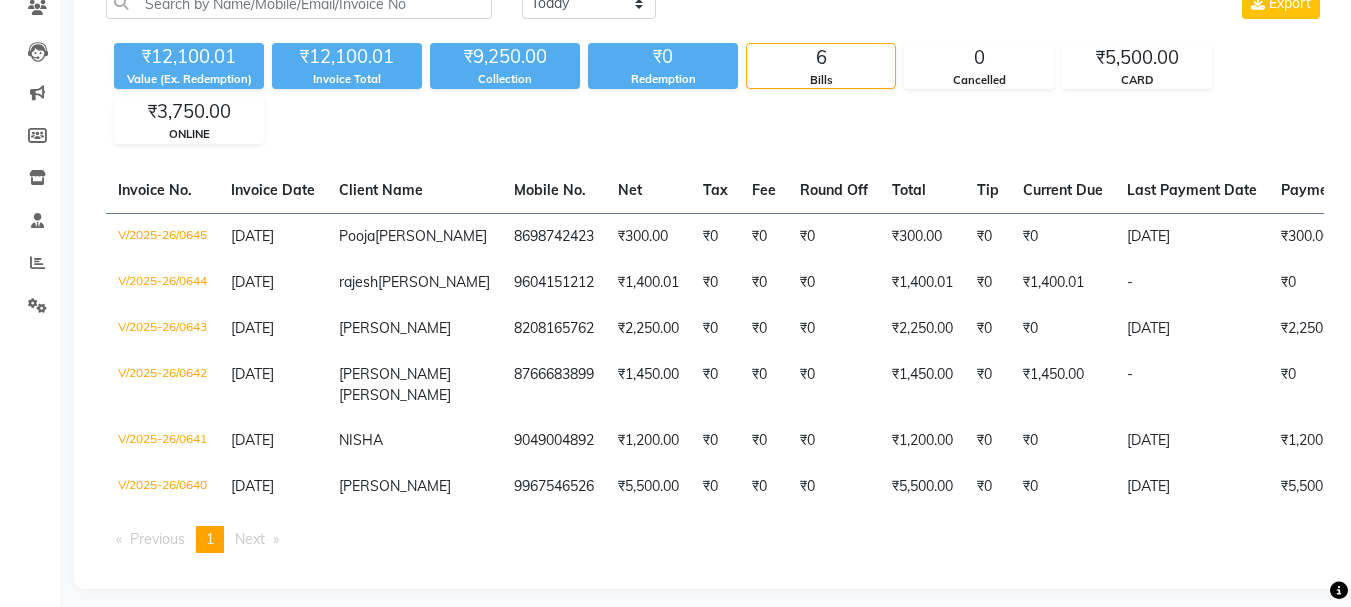 scroll, scrollTop: 0, scrollLeft: 0, axis: both 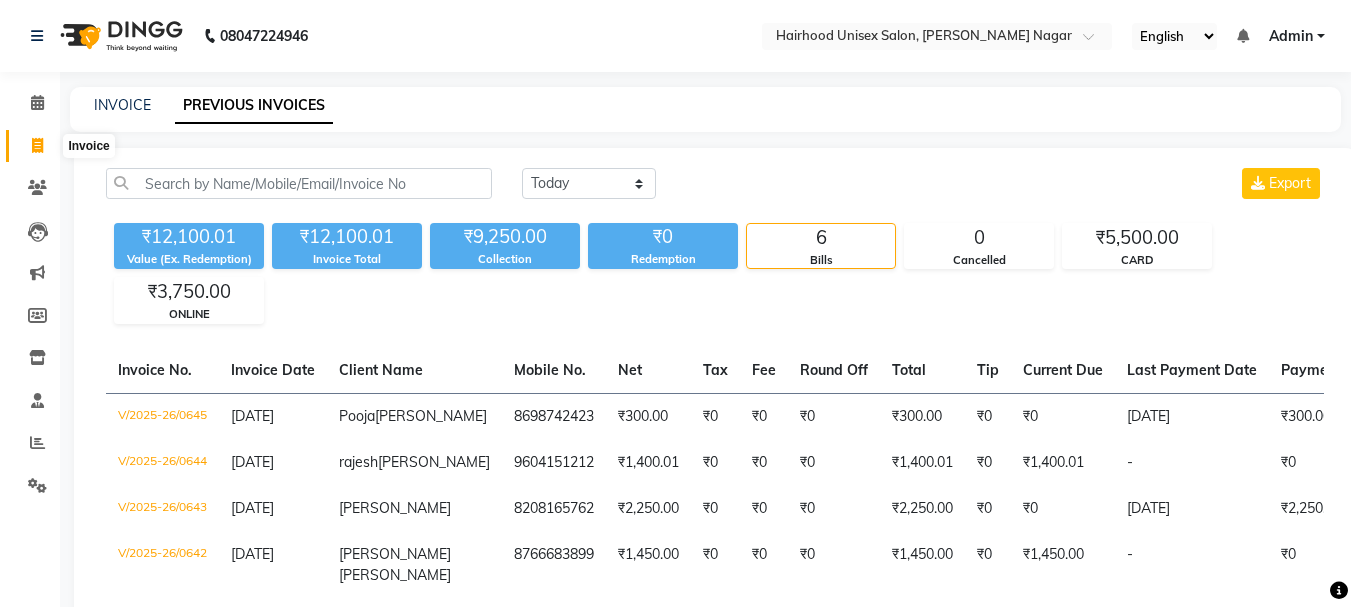 click 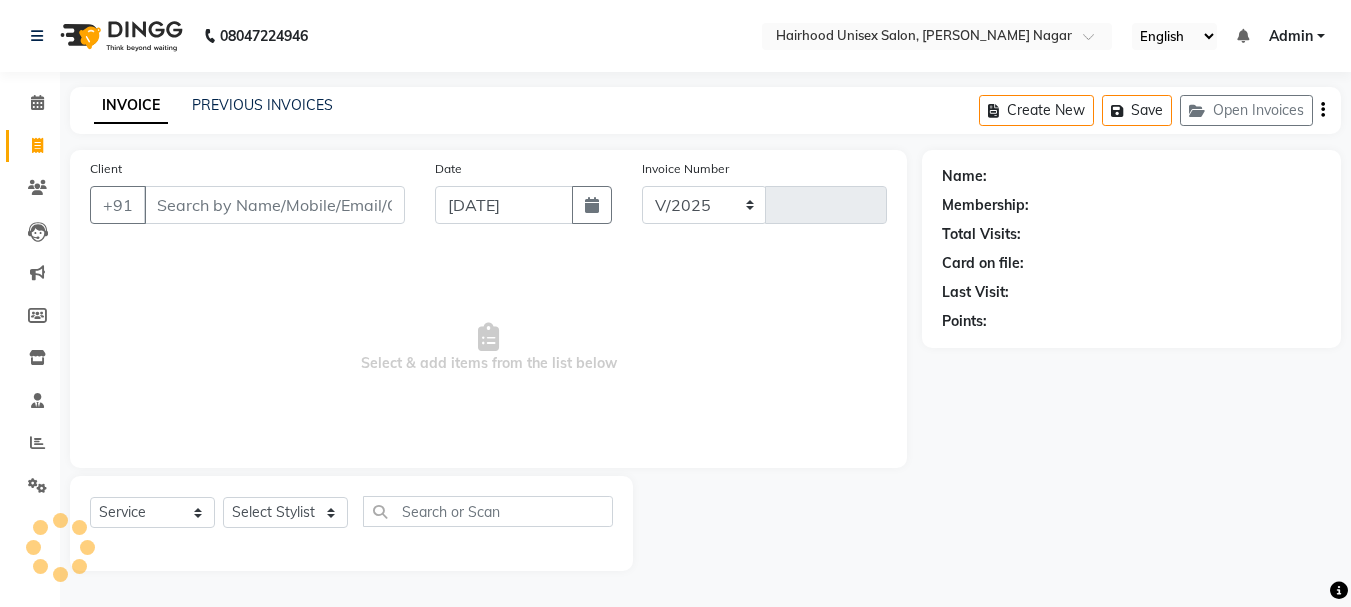 select on "754" 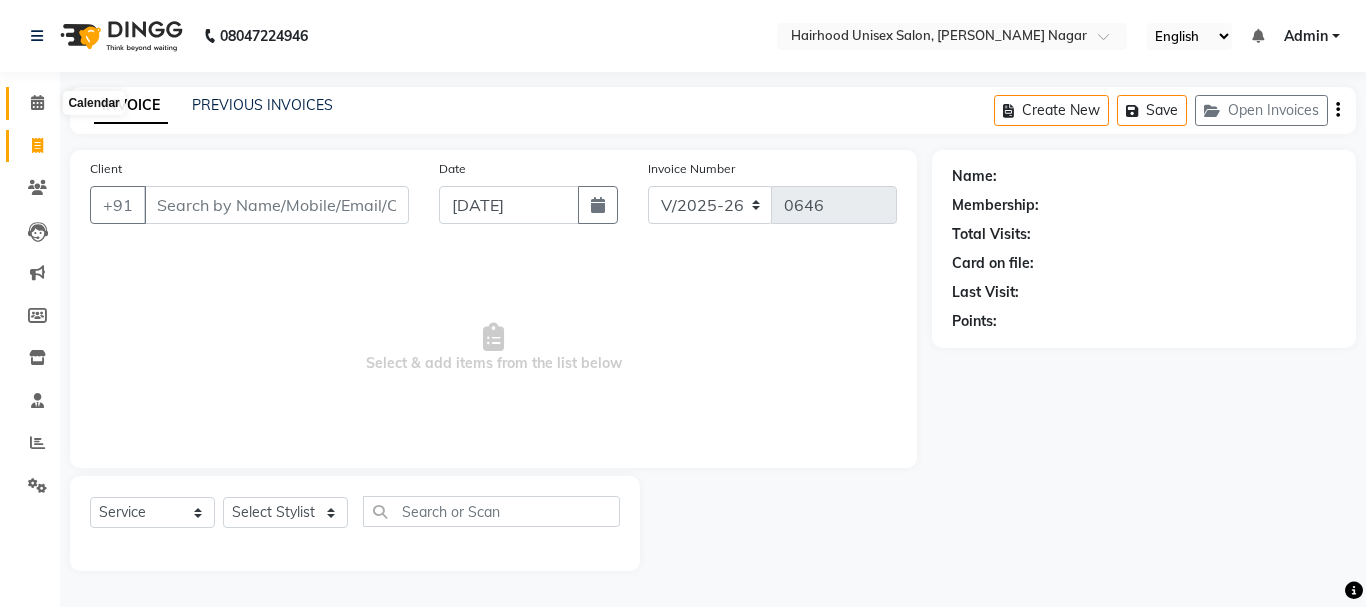 click 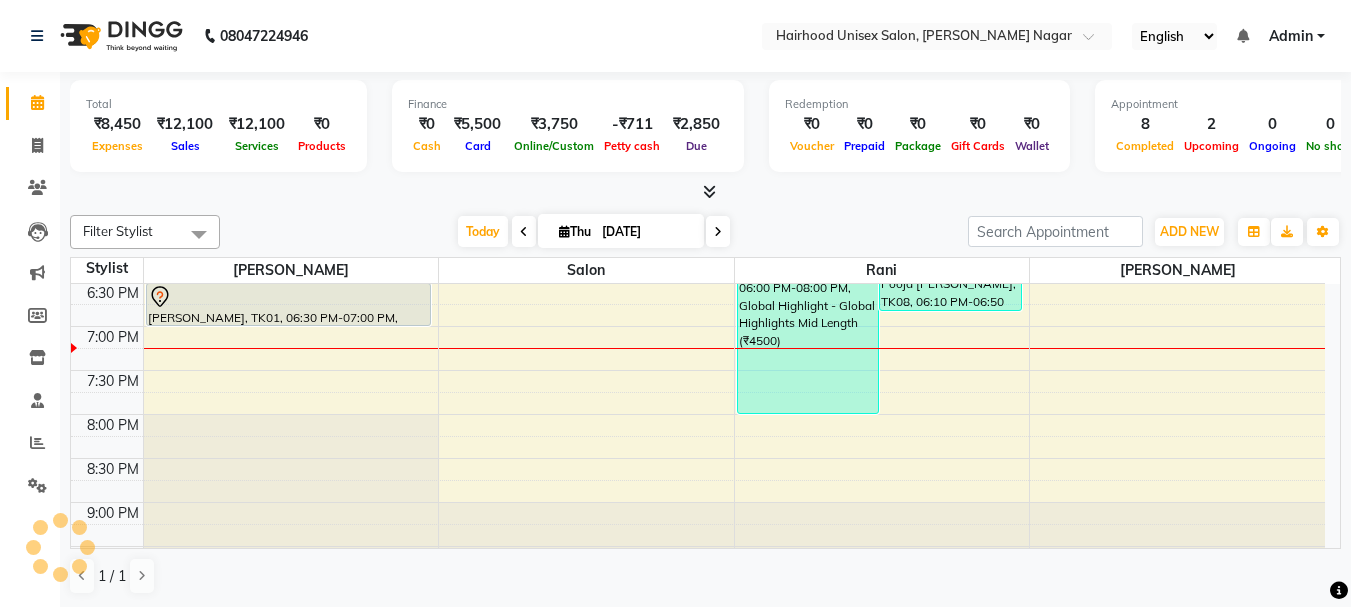 scroll, scrollTop: 0, scrollLeft: 0, axis: both 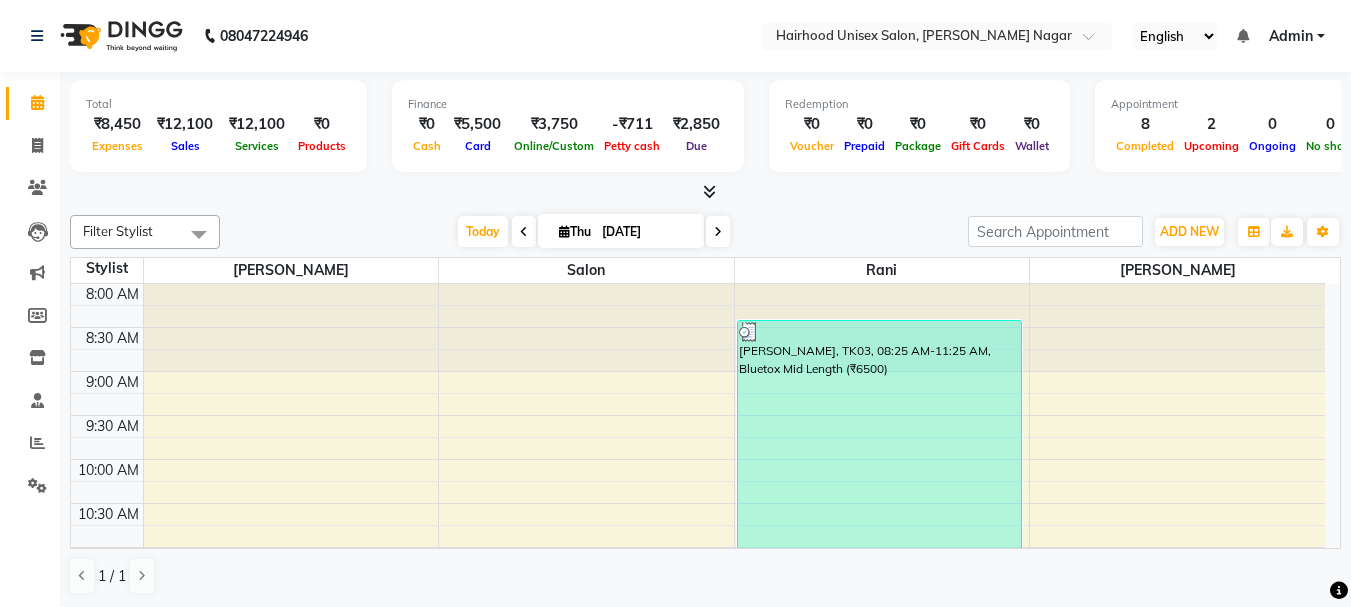 click at bounding box center [705, 192] 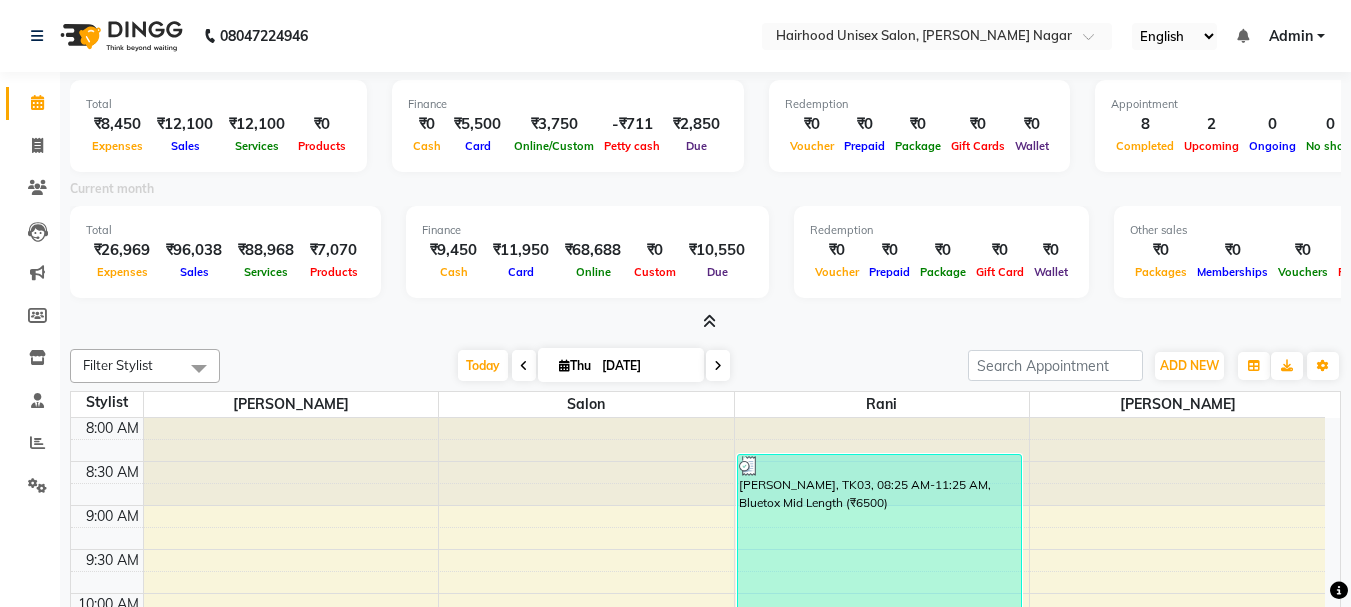 click at bounding box center (709, 321) 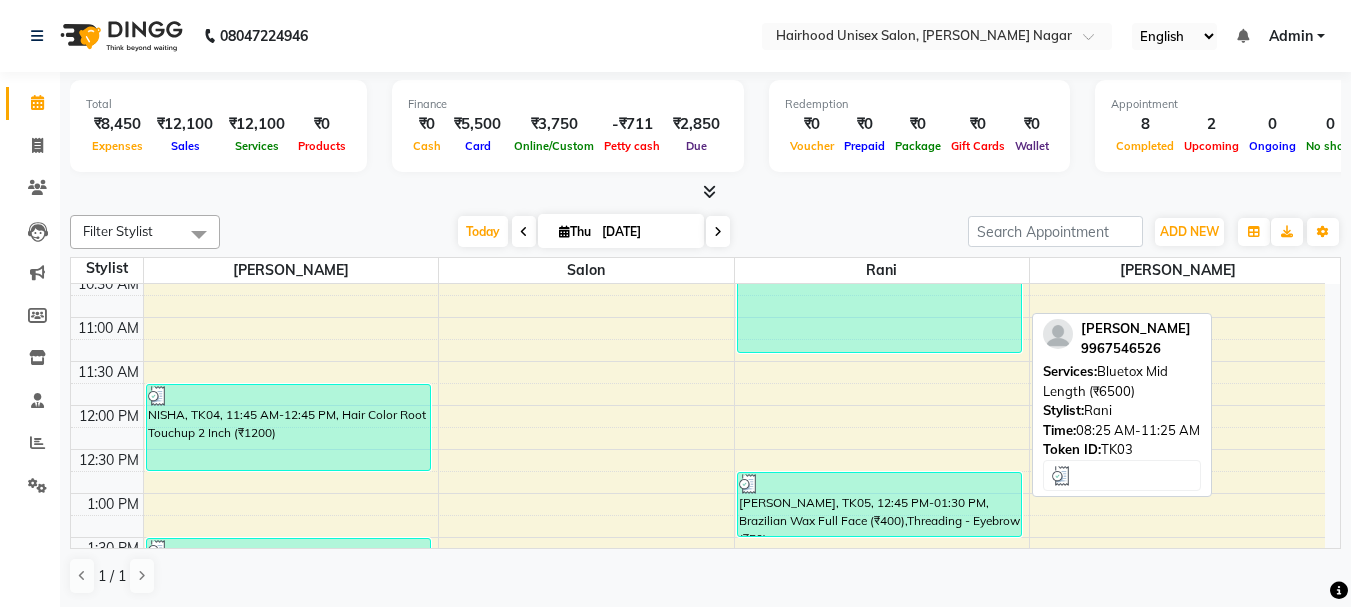 scroll, scrollTop: 393, scrollLeft: 0, axis: vertical 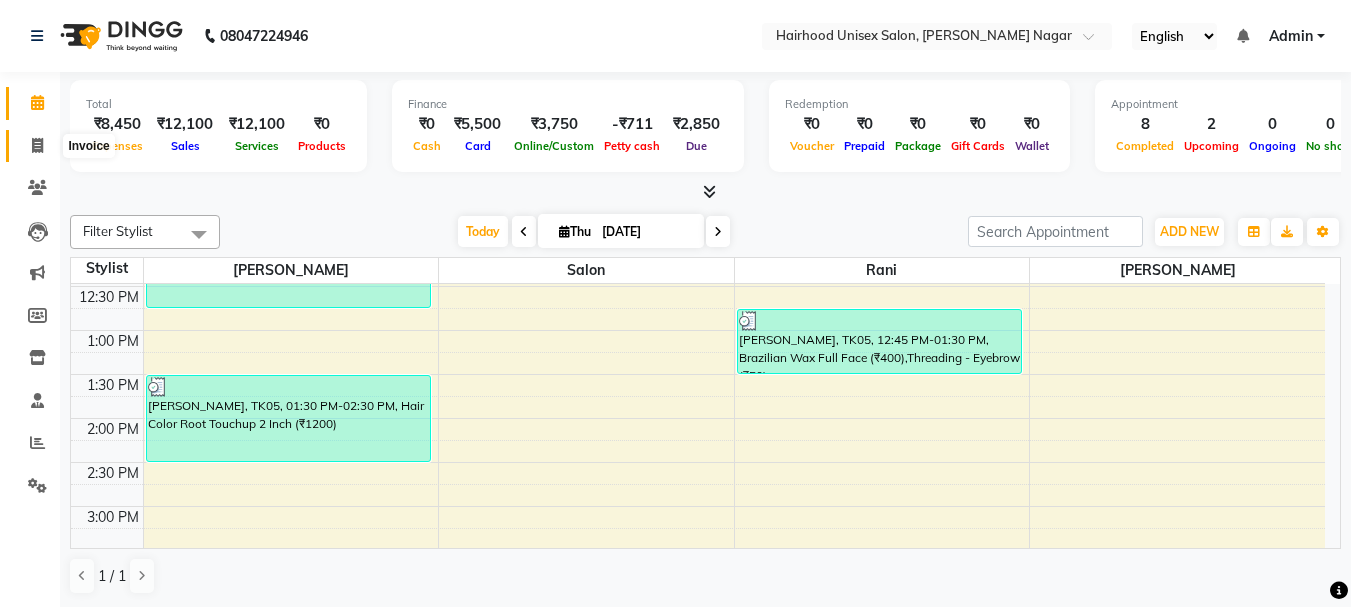 click 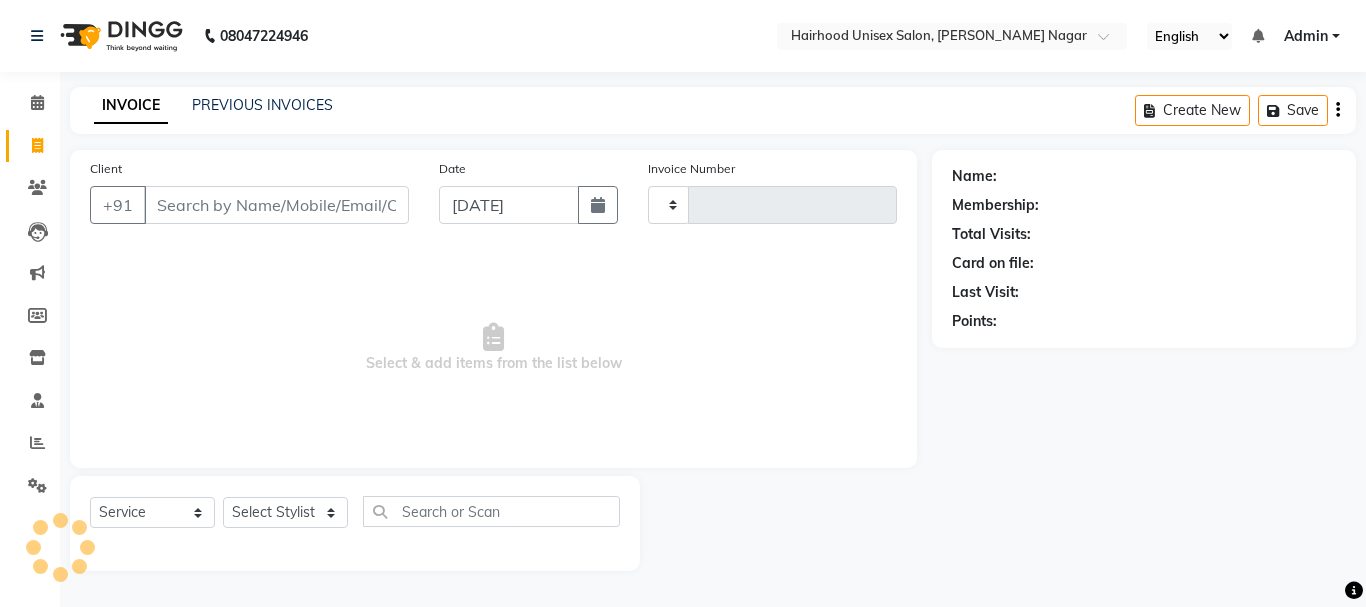 type on "0646" 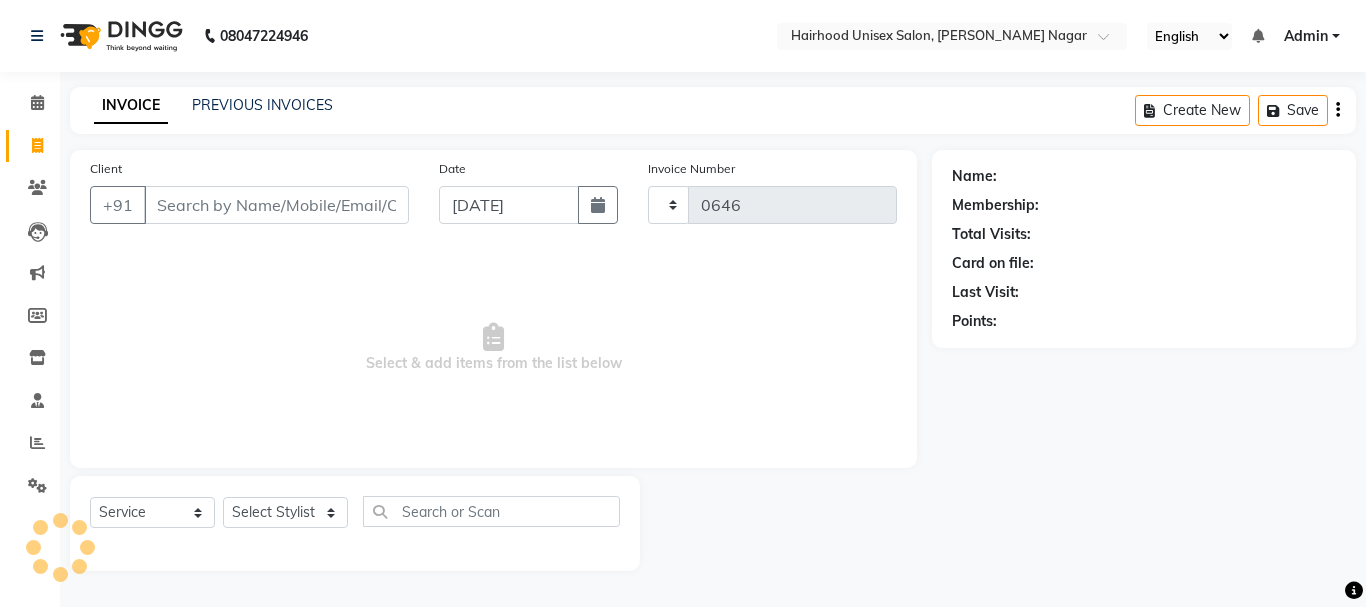 select on "754" 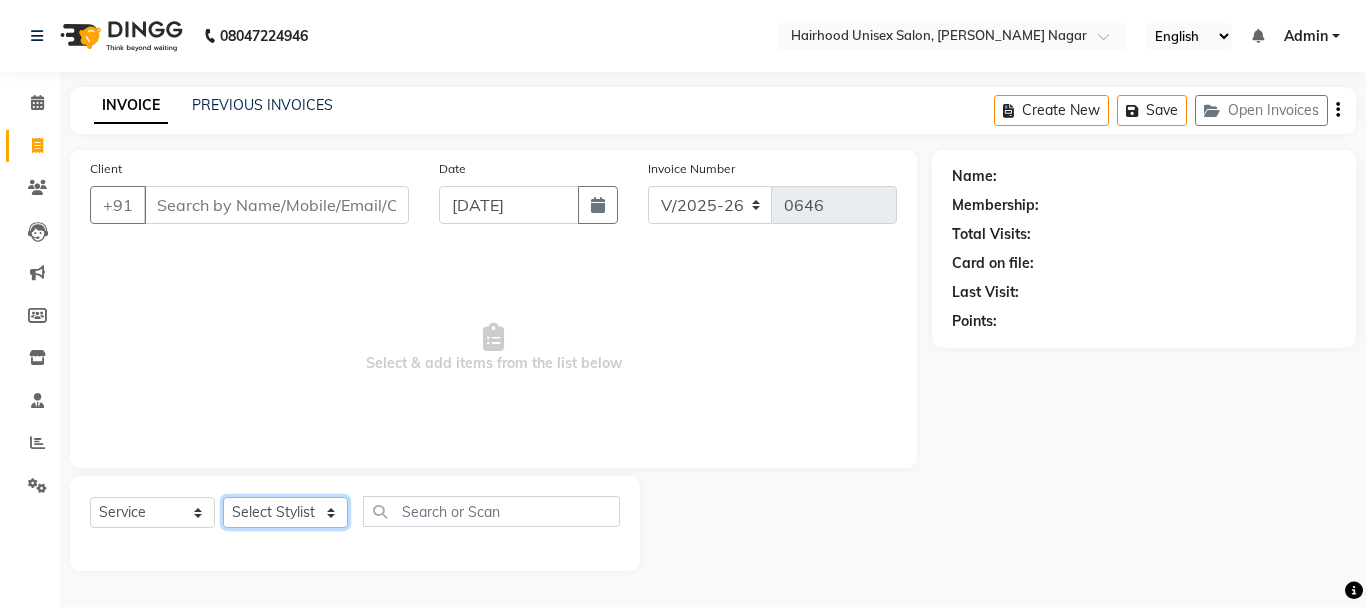 click on "Select Stylist [PERSON_NAME] [PERSON_NAME] Rani Salon" 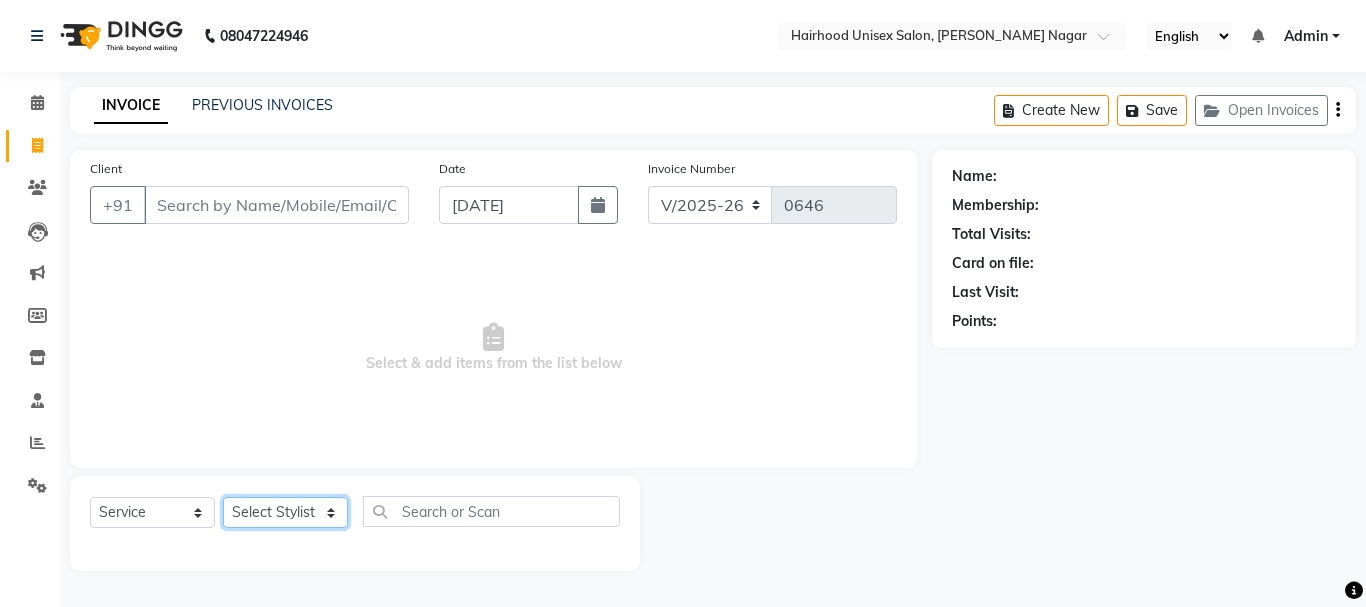 select on "12325" 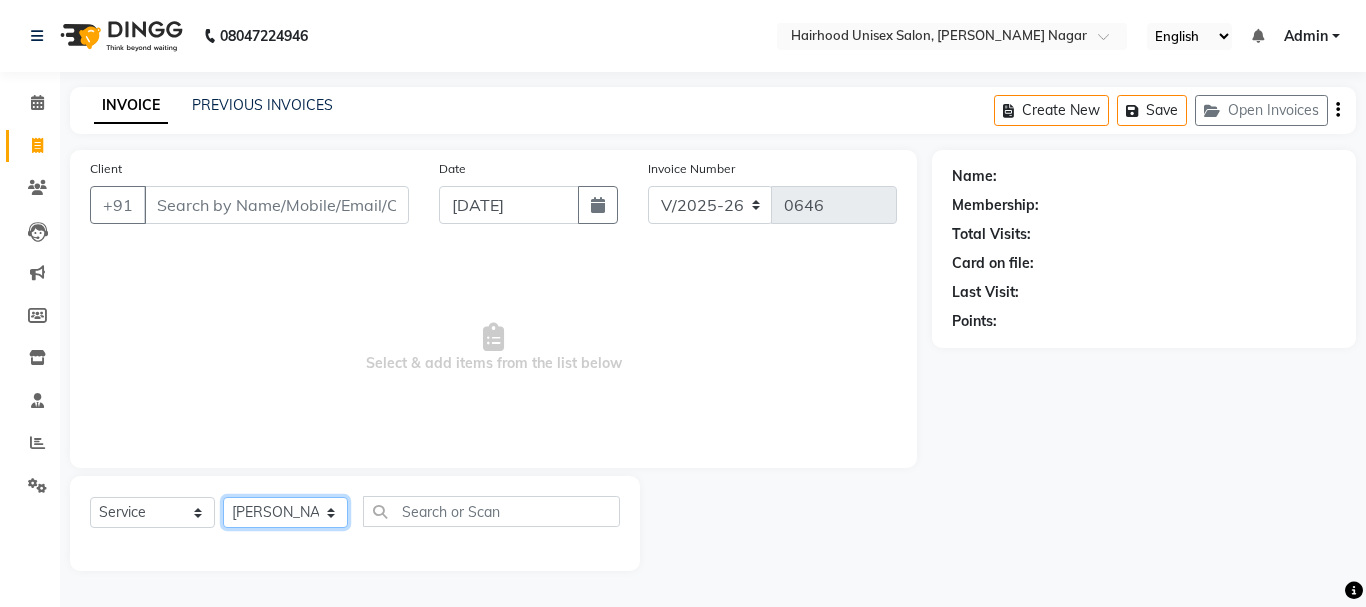click on "Select Stylist [PERSON_NAME] [PERSON_NAME] Rani Salon" 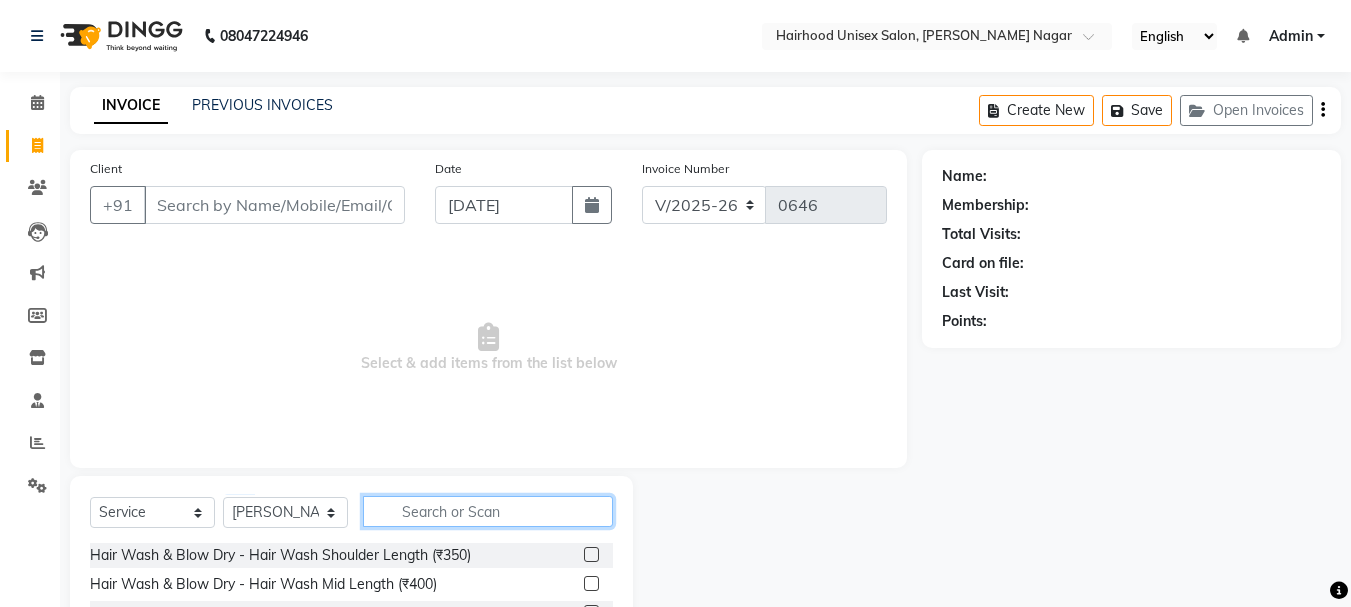 click 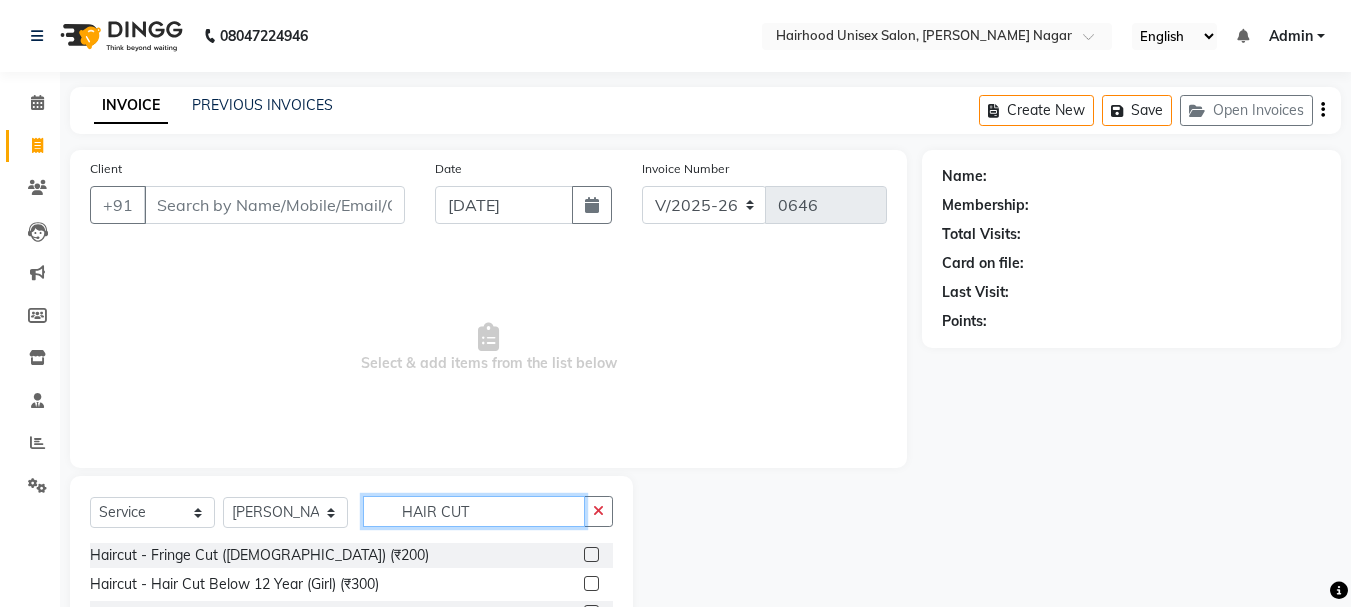 scroll, scrollTop: 139, scrollLeft: 0, axis: vertical 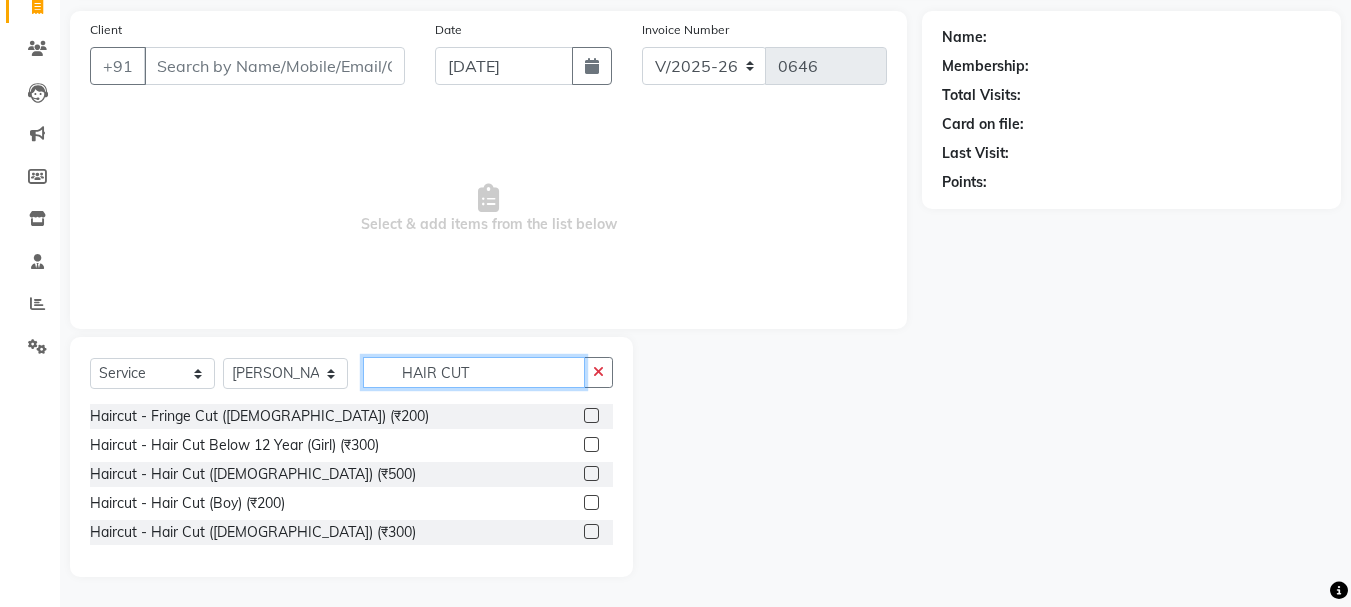 type on "HAIR CUT" 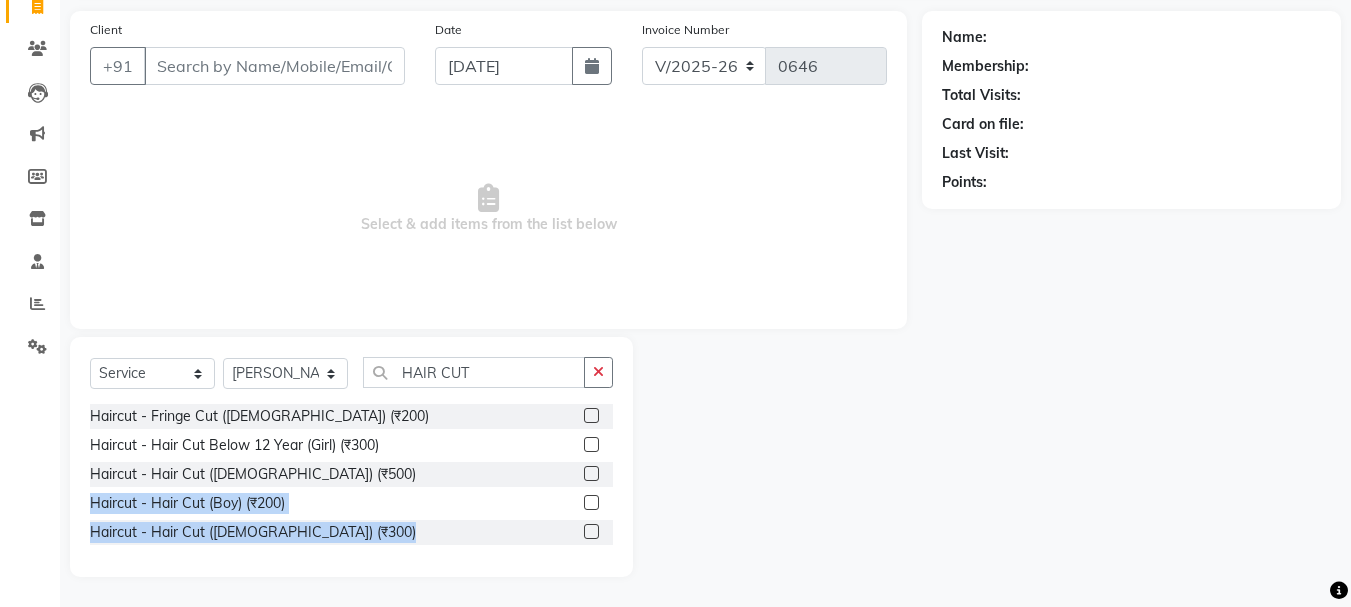 drag, startPoint x: 605, startPoint y: 483, endPoint x: 591, endPoint y: 527, distance: 46.173584 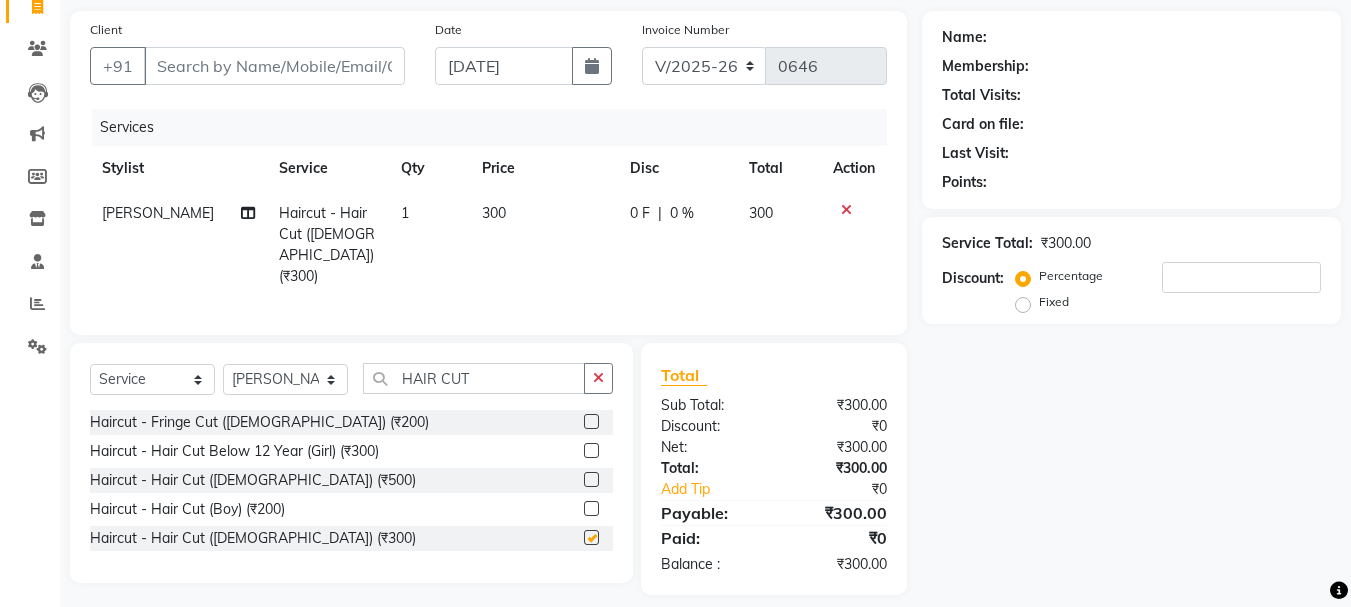 checkbox on "false" 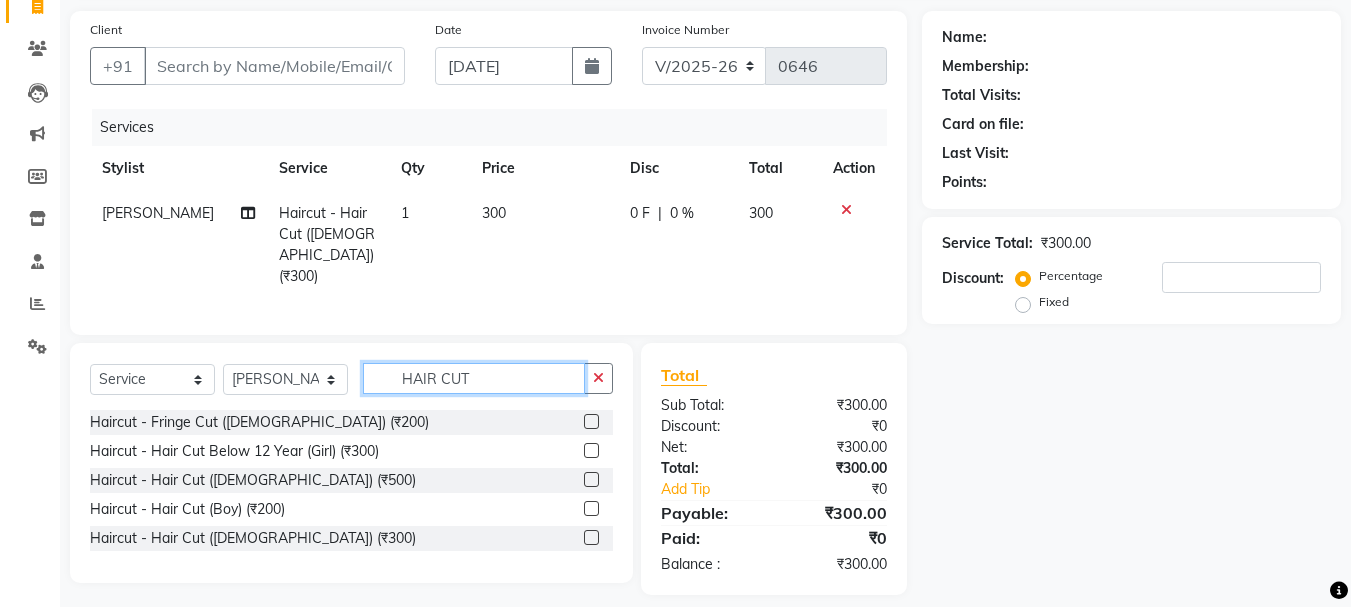 click on "HAIR CUT" 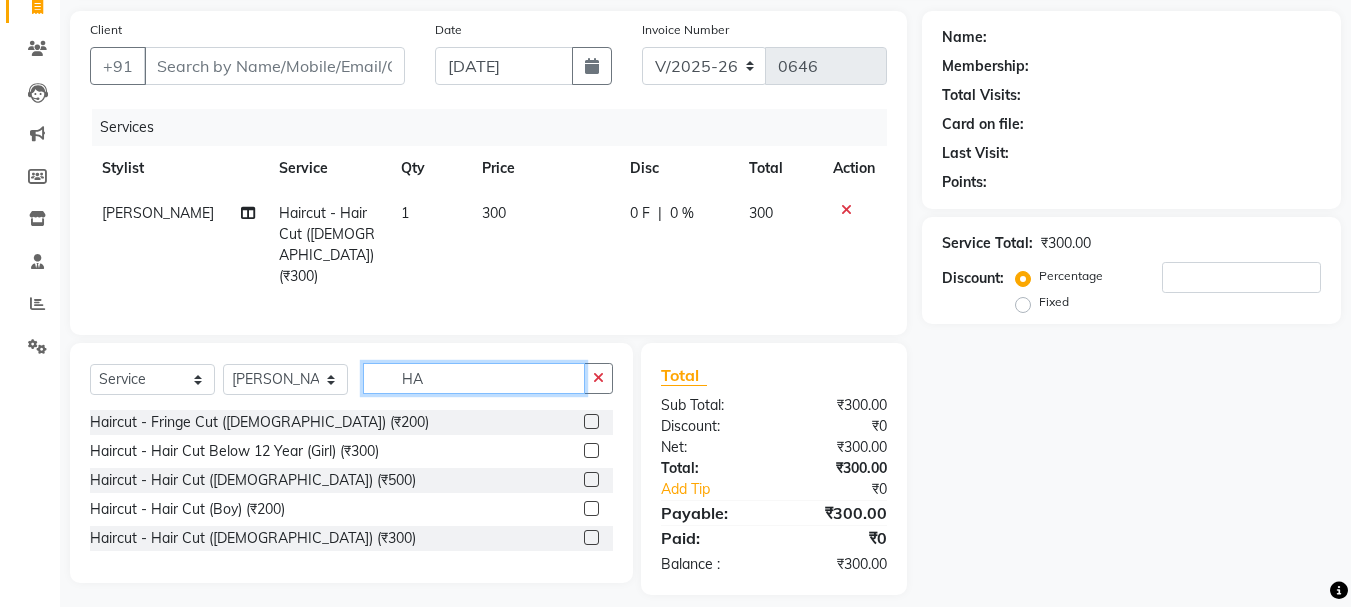 type on "H" 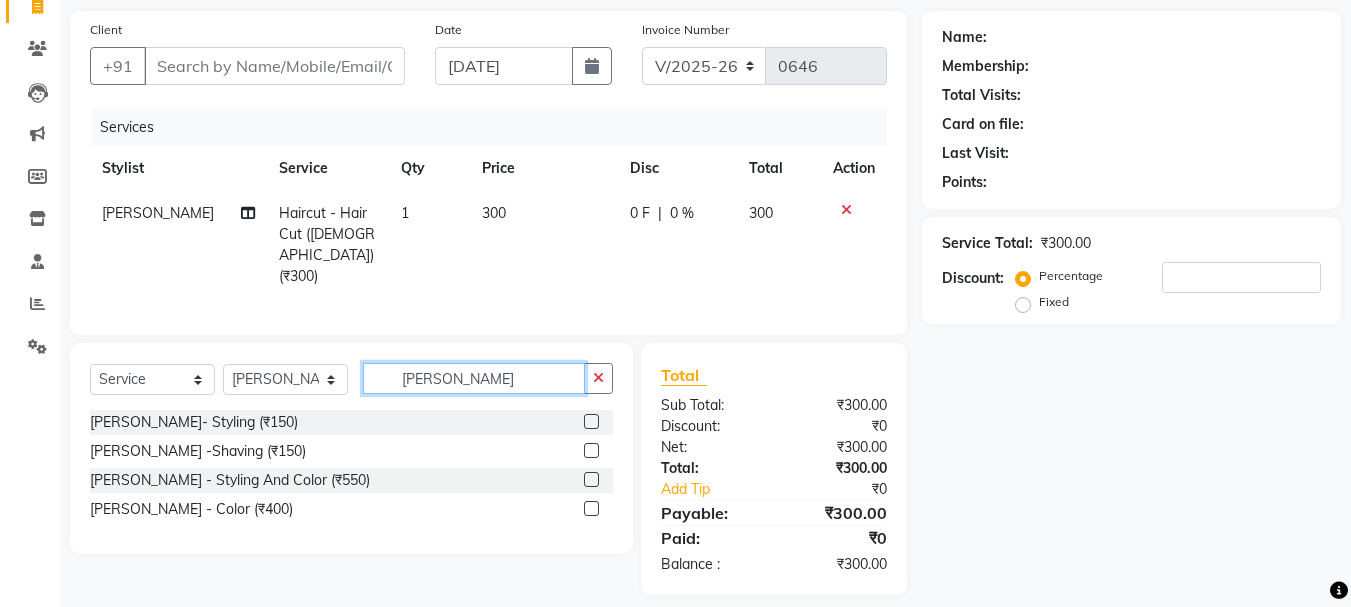 type on "[PERSON_NAME]" 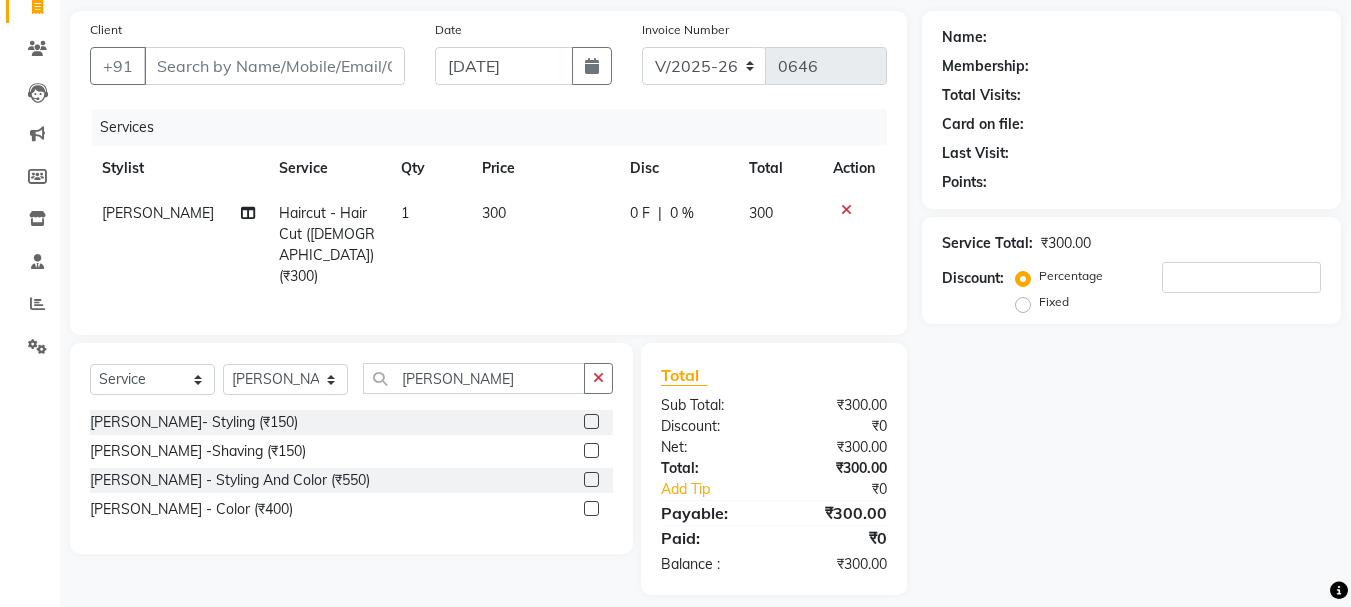 click 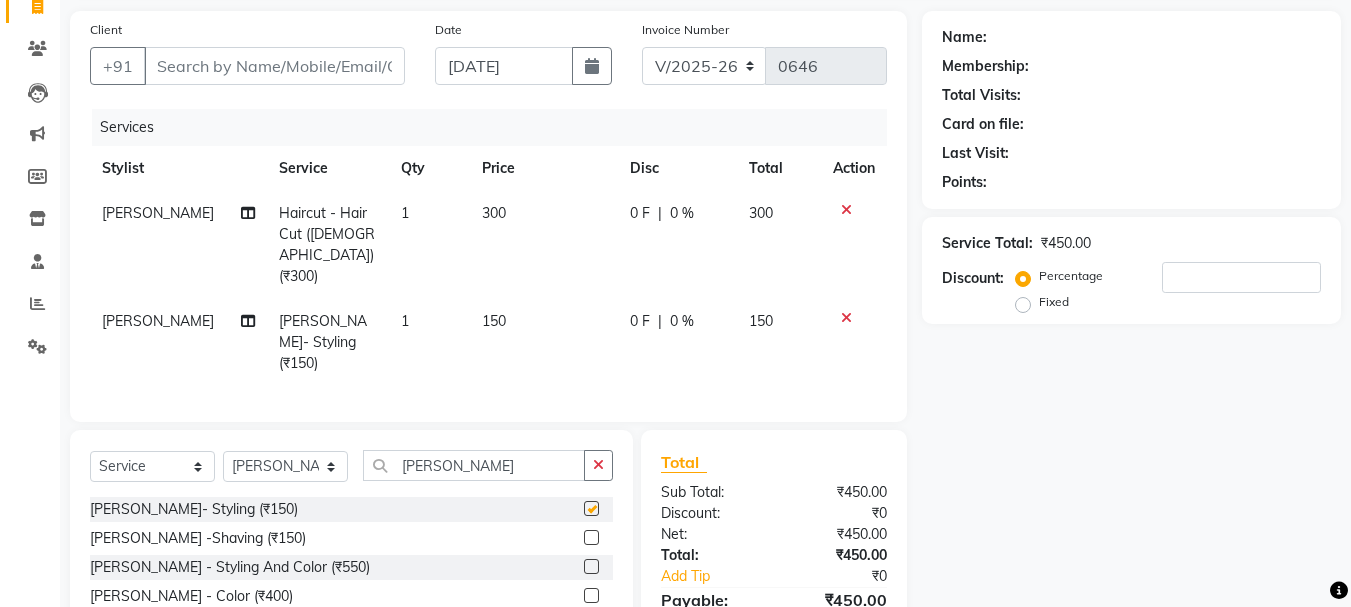 checkbox on "false" 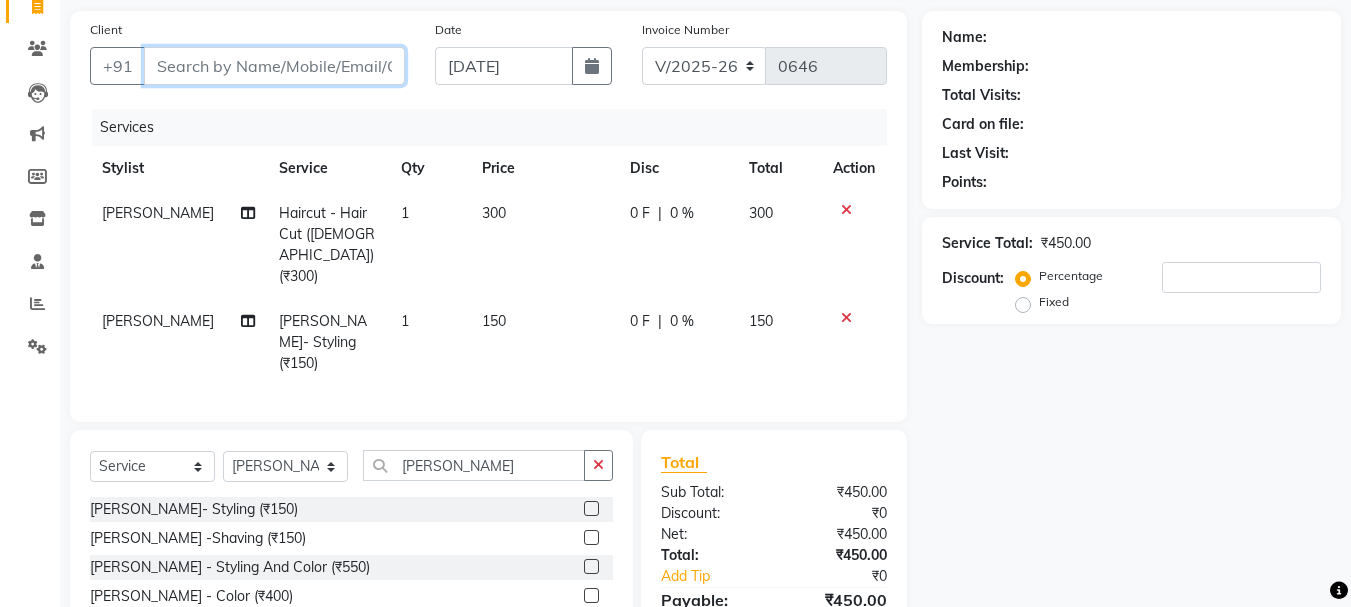 click on "Client" at bounding box center (274, 66) 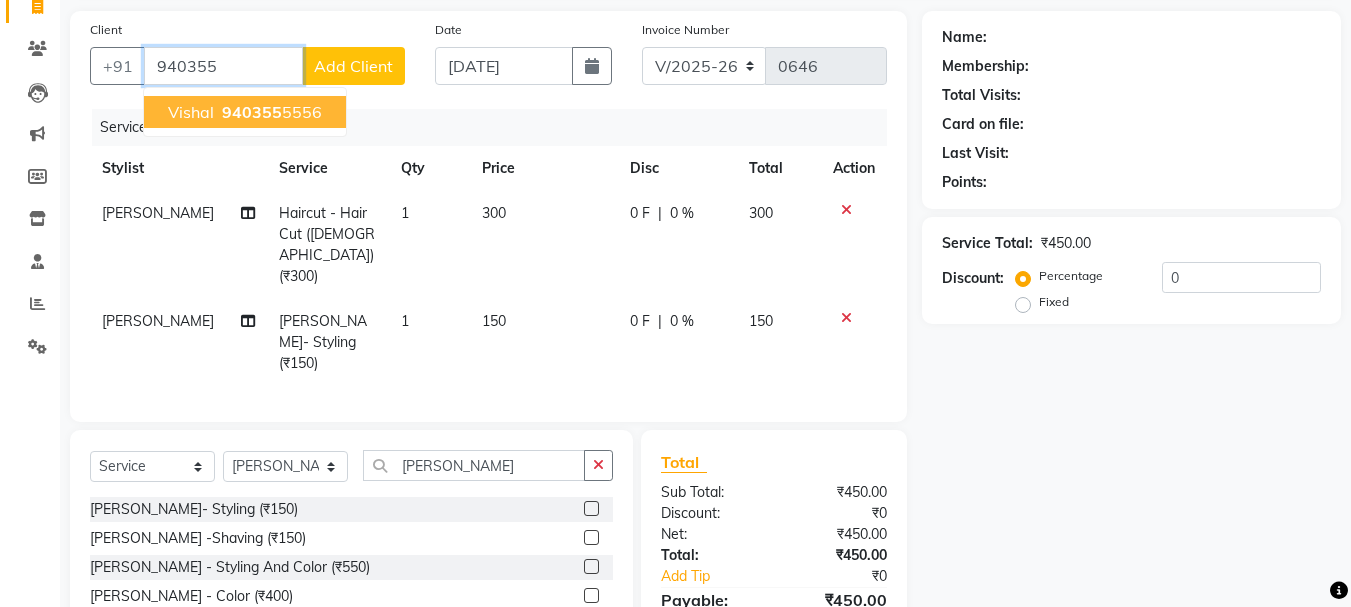 click on "940355" at bounding box center (252, 112) 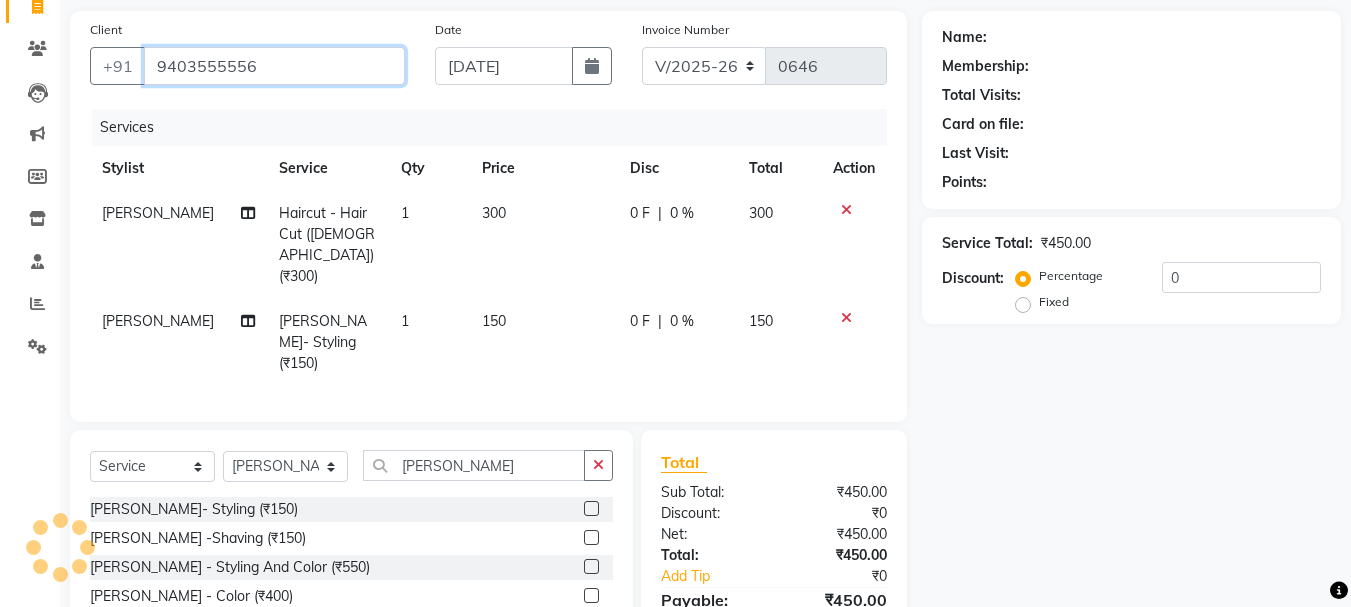 type on "9403555556" 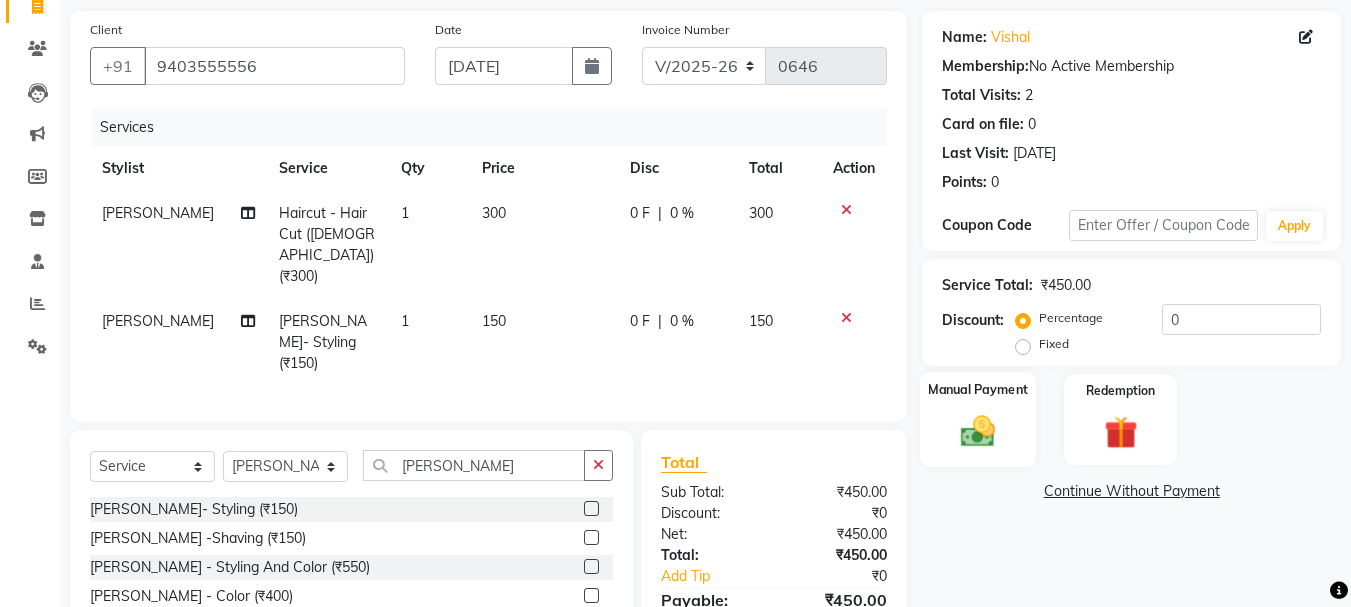 scroll, scrollTop: 217, scrollLeft: 0, axis: vertical 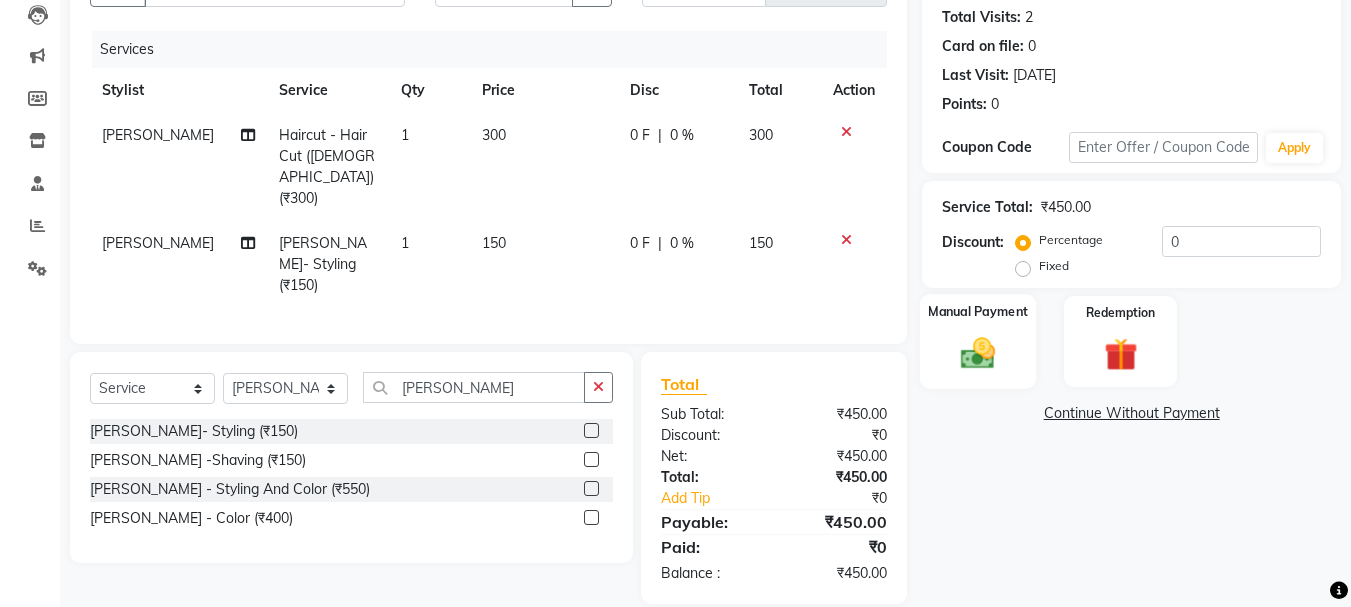 click 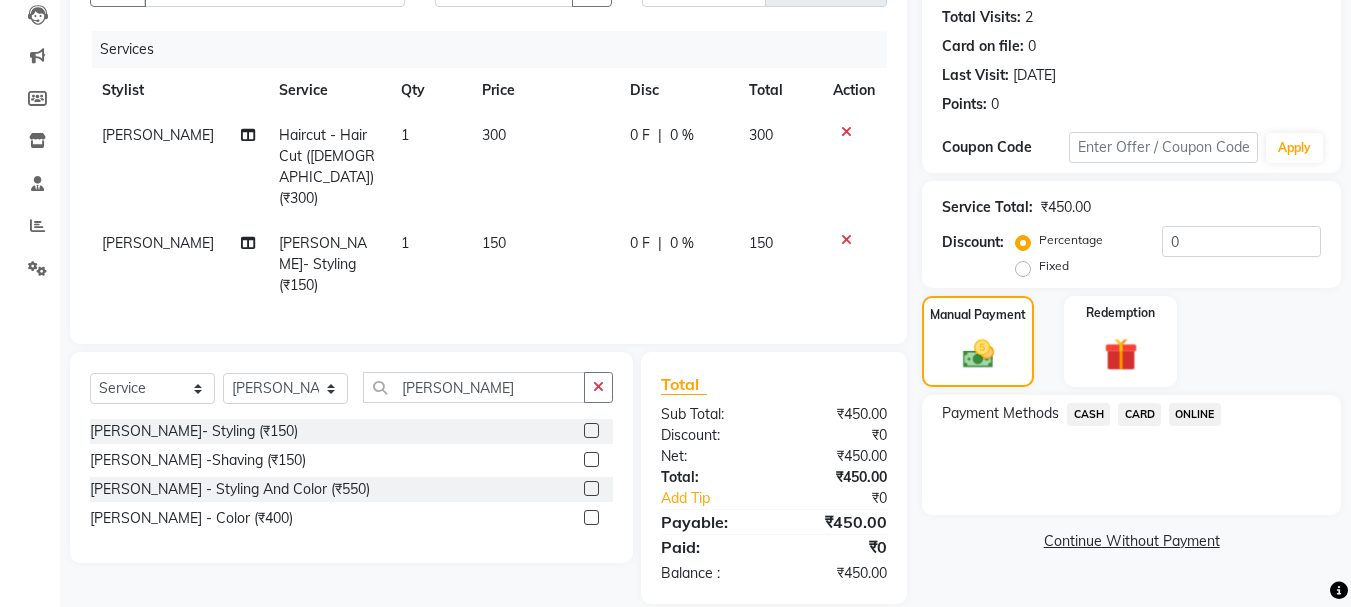 click on "ONLINE" 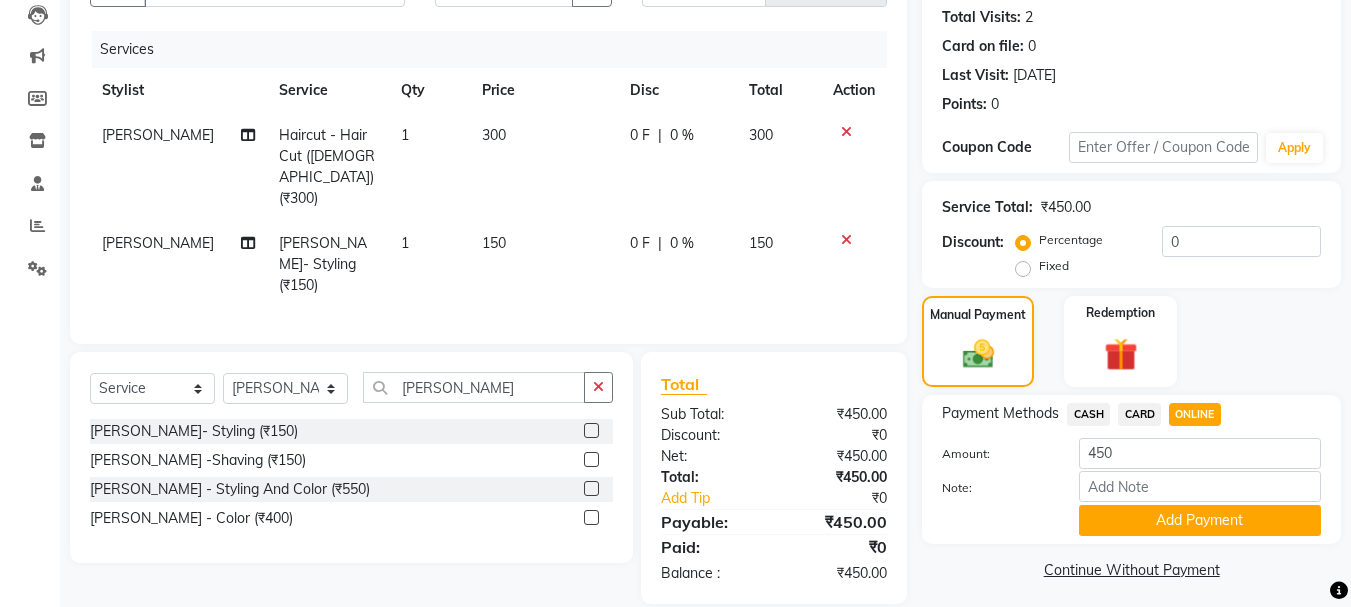 scroll, scrollTop: 225, scrollLeft: 0, axis: vertical 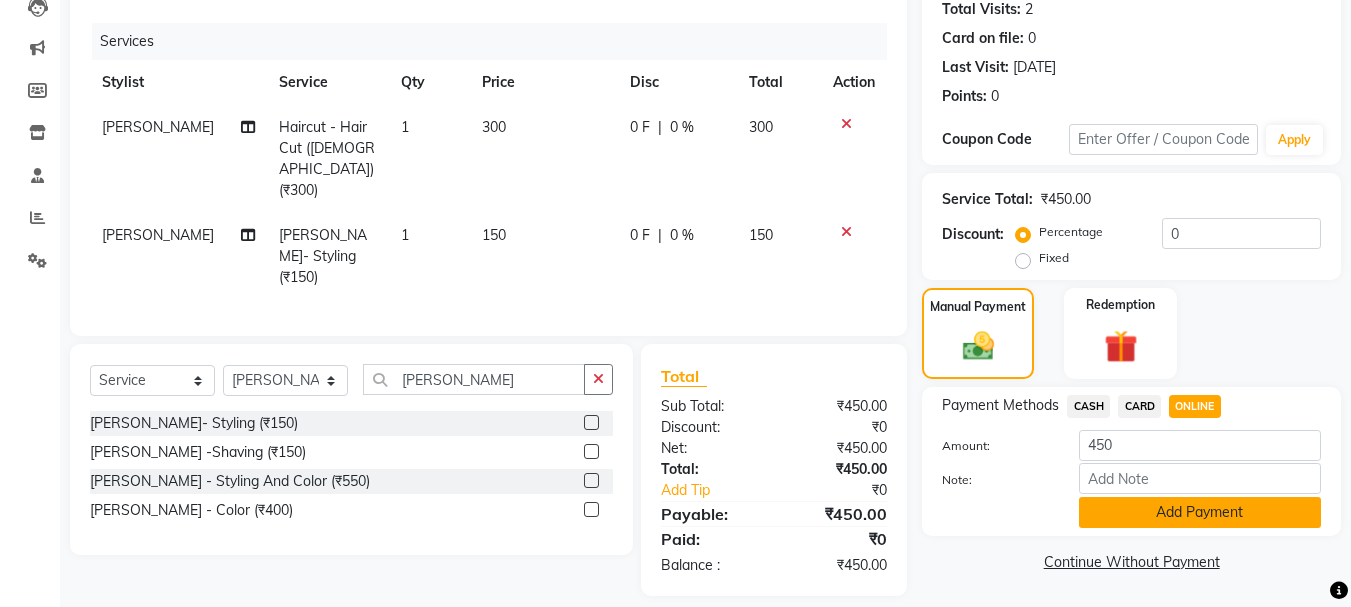 click on "Add Payment" 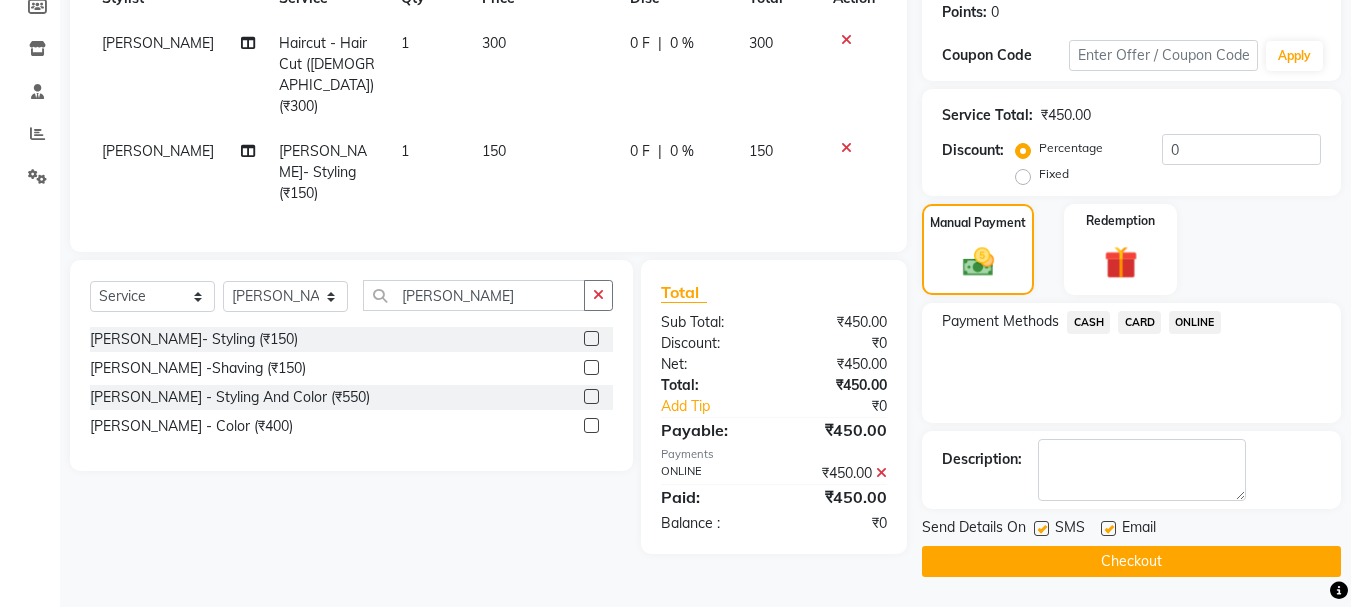 scroll, scrollTop: 0, scrollLeft: 0, axis: both 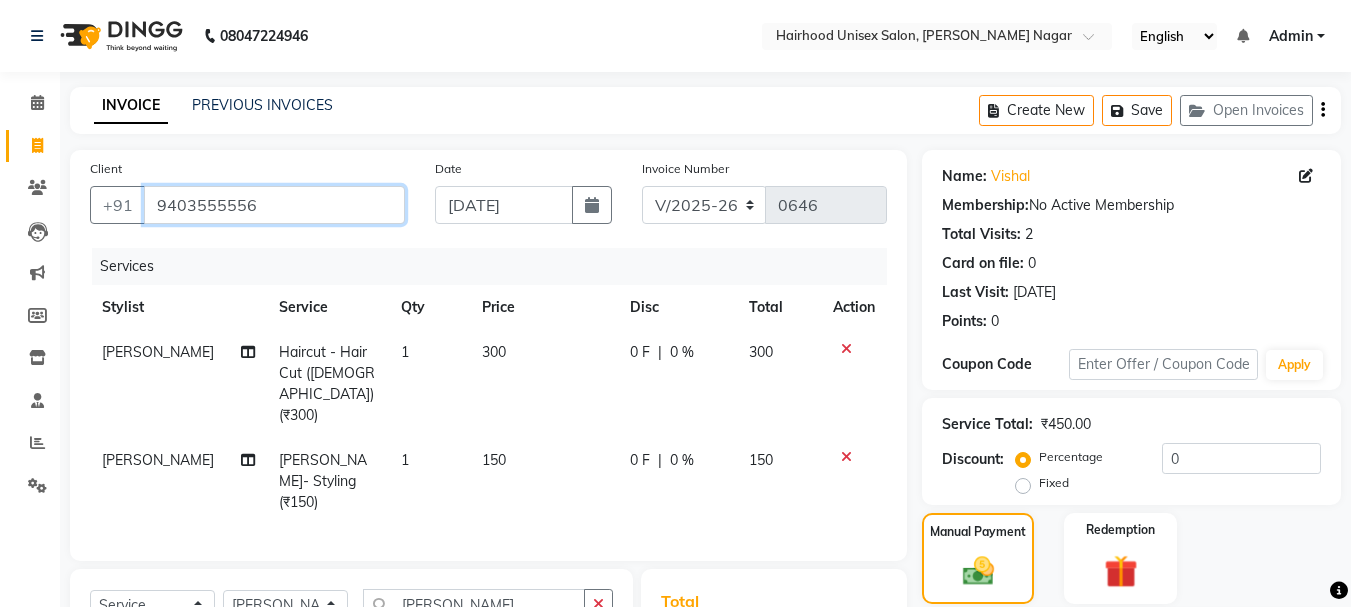 click on "9403555556" at bounding box center [274, 205] 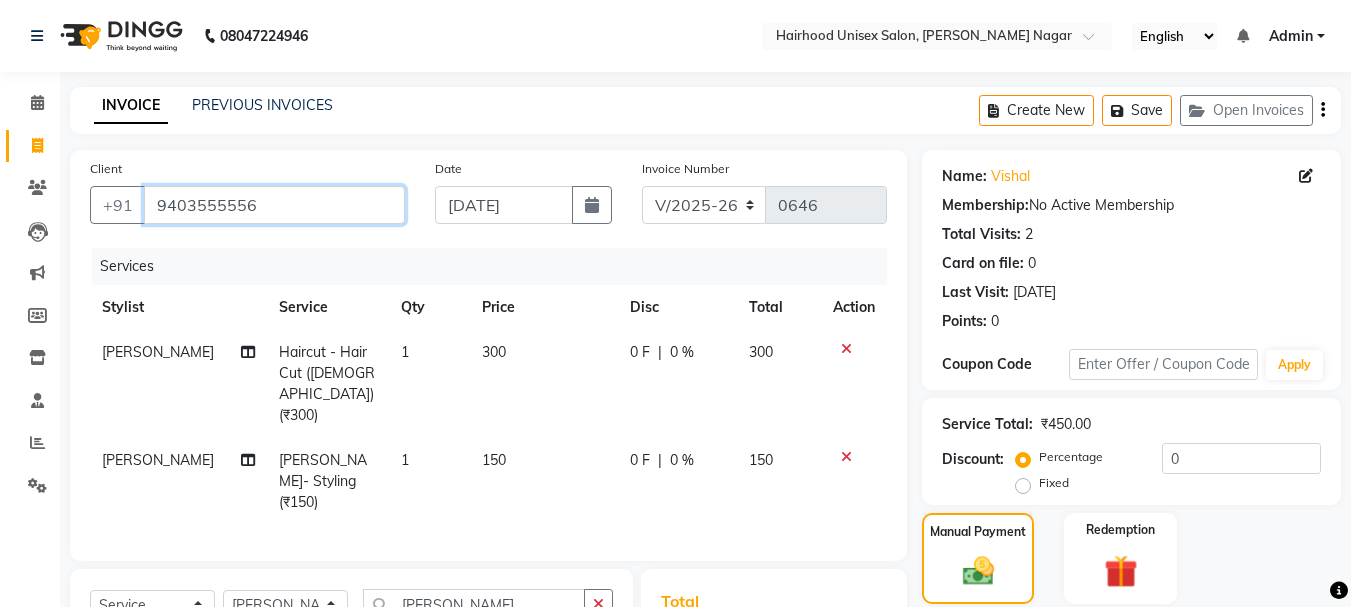 scroll, scrollTop: 309, scrollLeft: 0, axis: vertical 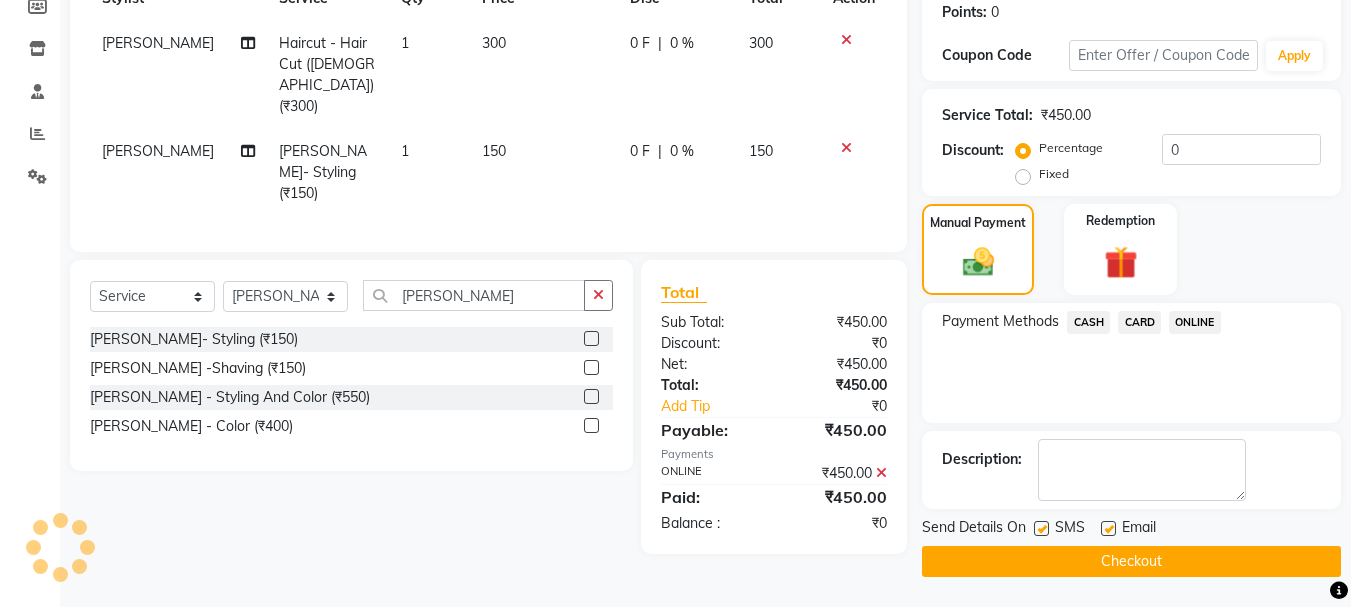 click on "Checkout" 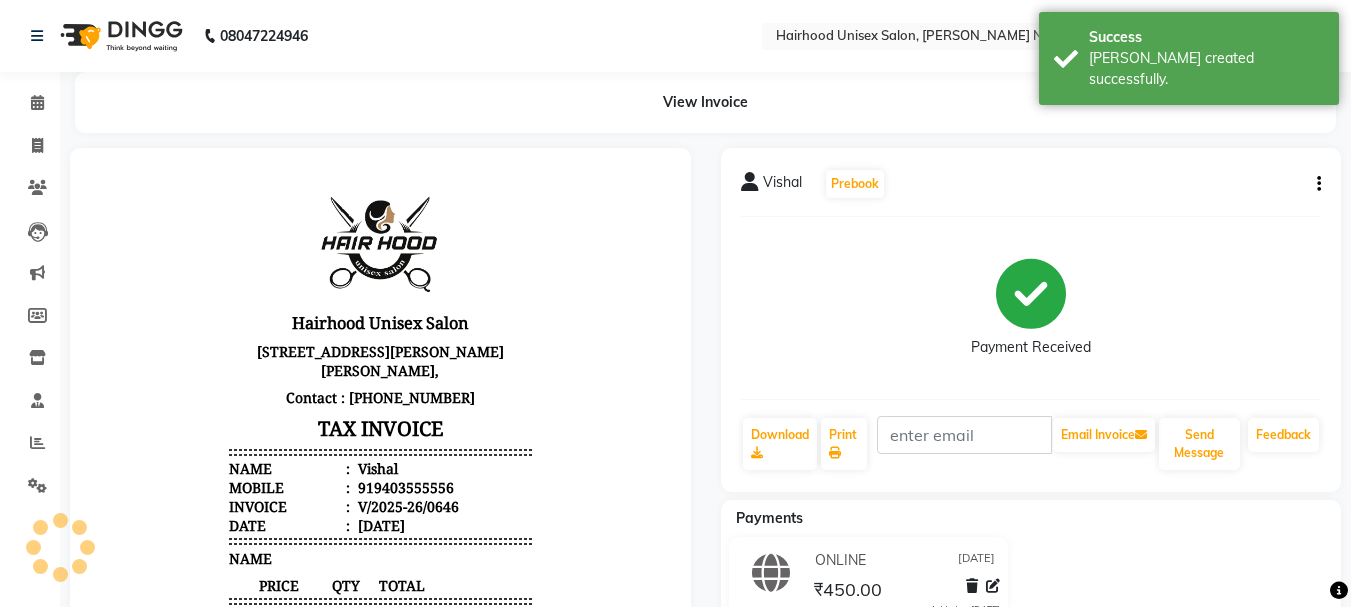scroll, scrollTop: 0, scrollLeft: 0, axis: both 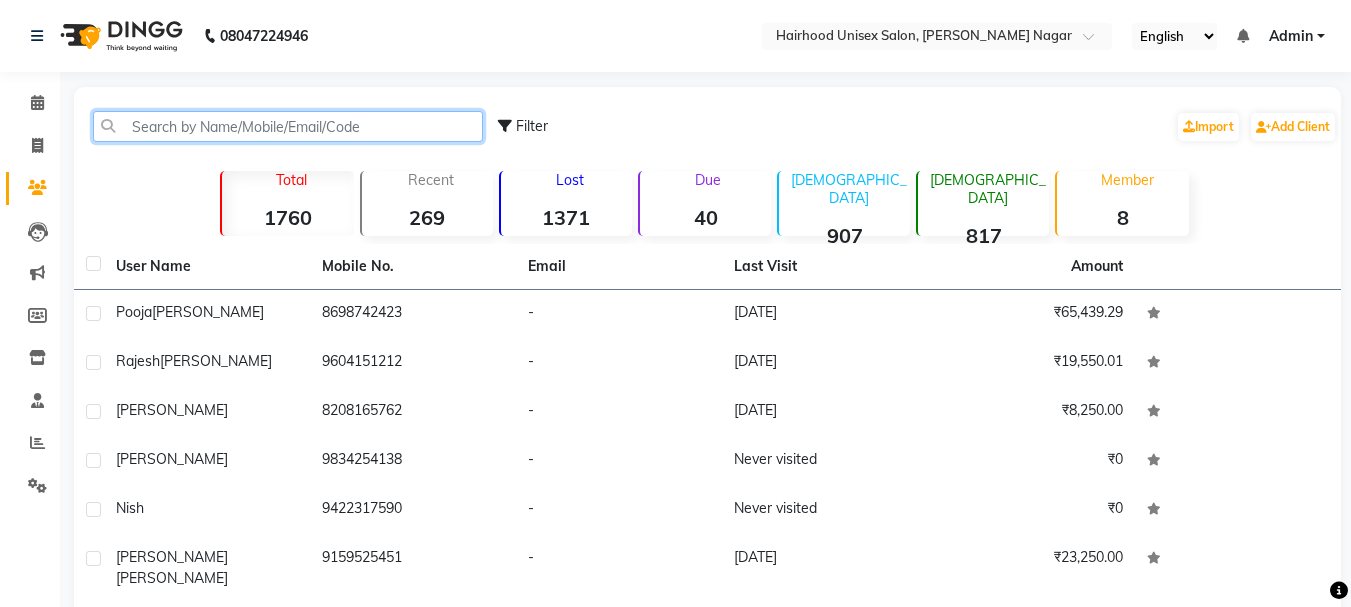 click 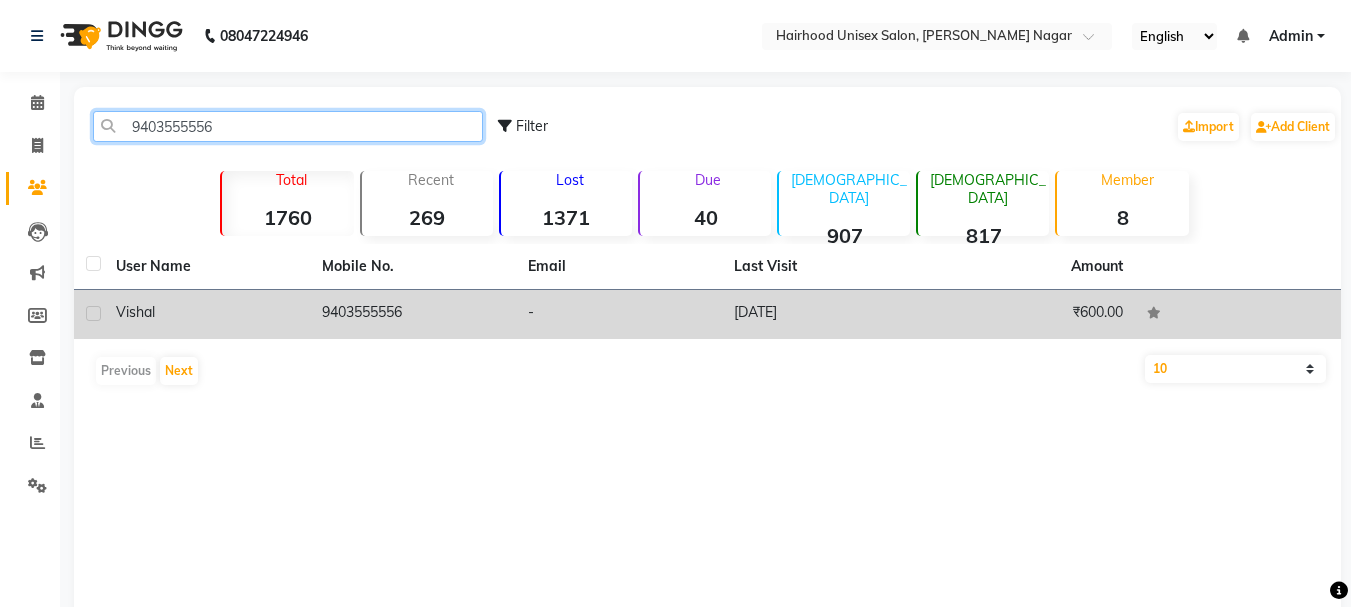 type on "9403555556" 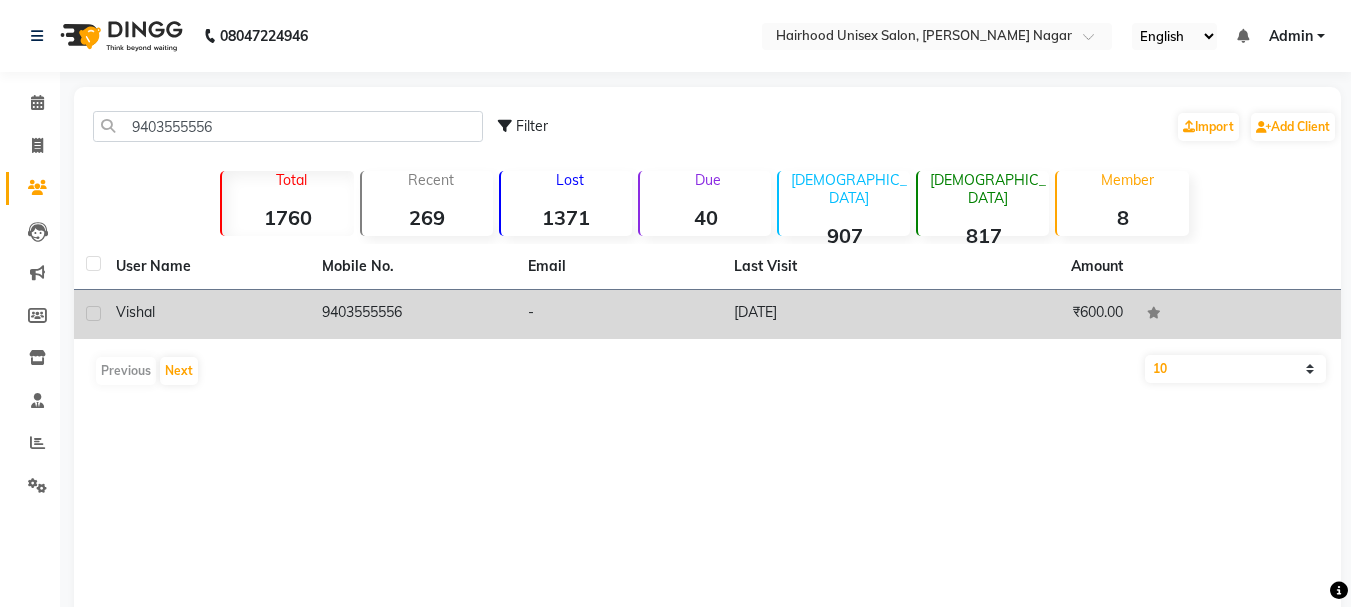 click on "9403555556" 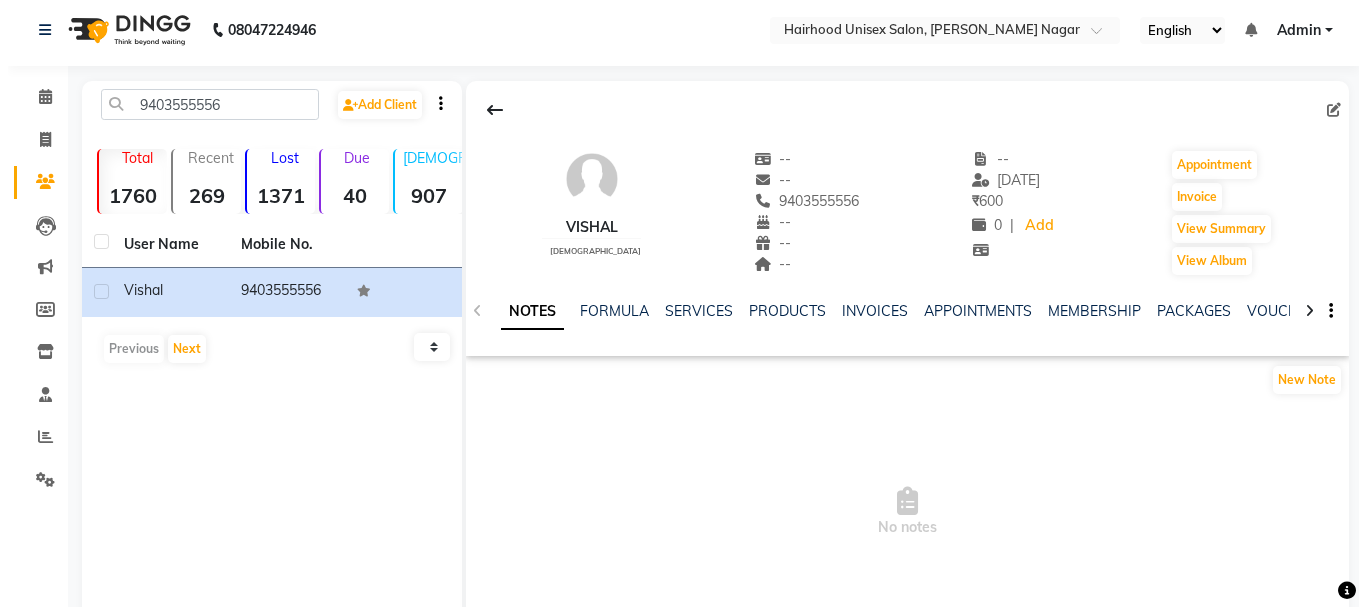 scroll, scrollTop: 0, scrollLeft: 0, axis: both 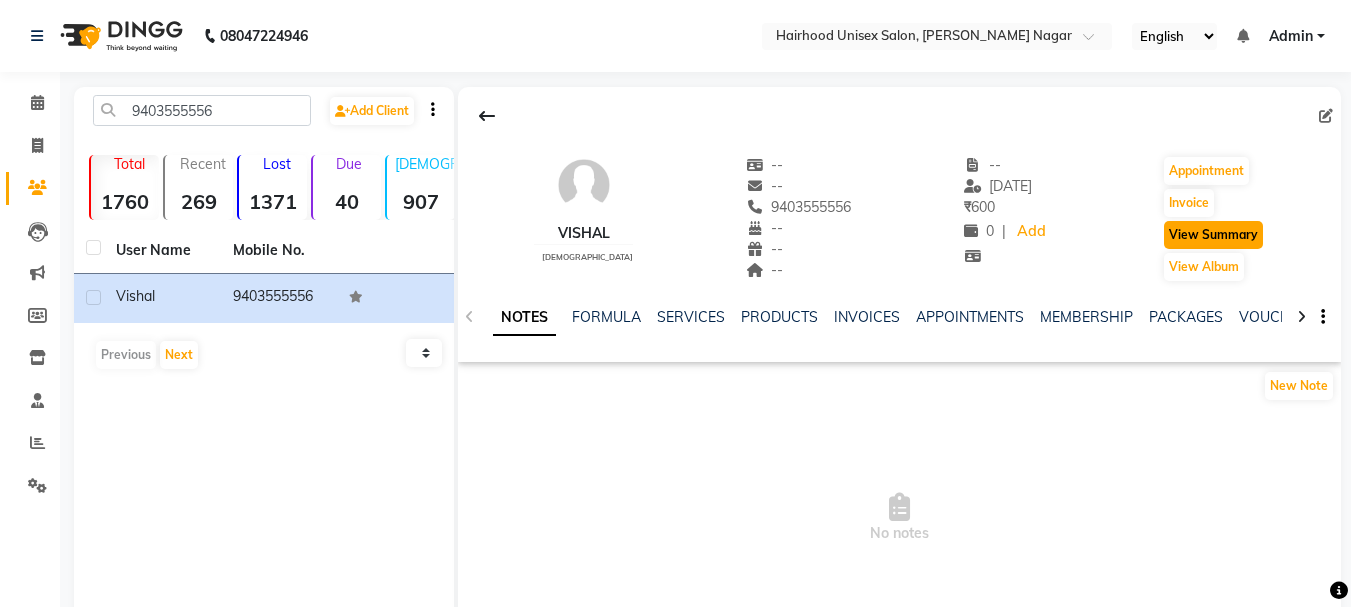 click on "View Summary" 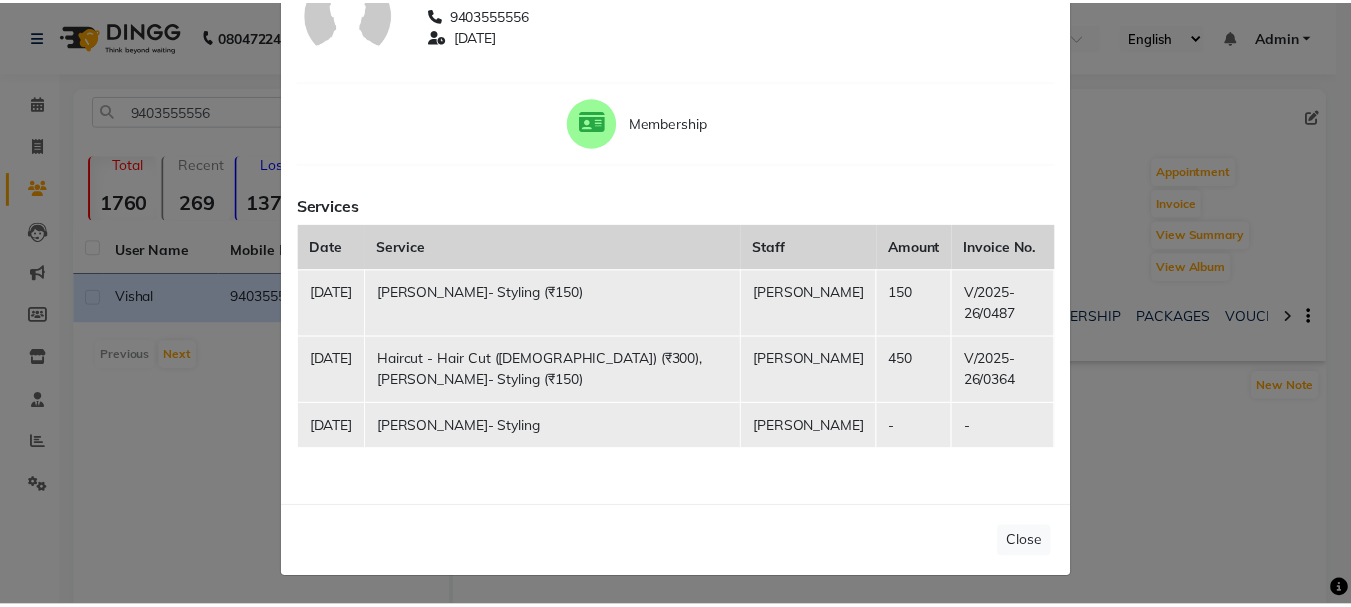 scroll, scrollTop: 0, scrollLeft: 0, axis: both 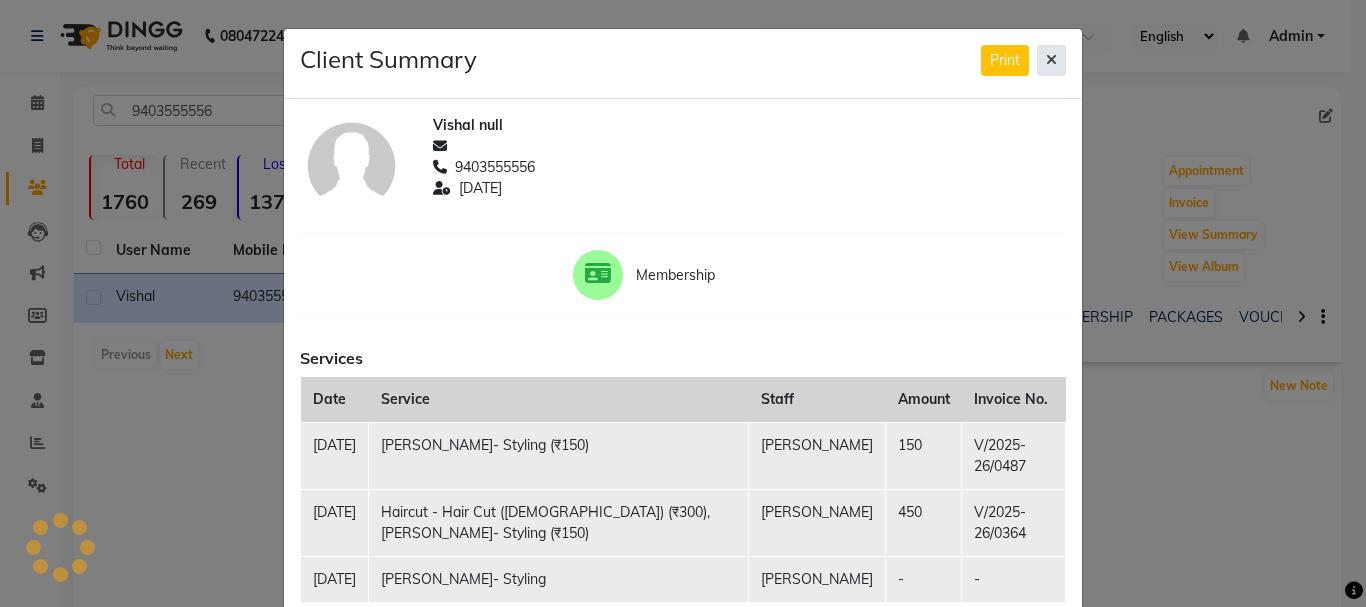 click 